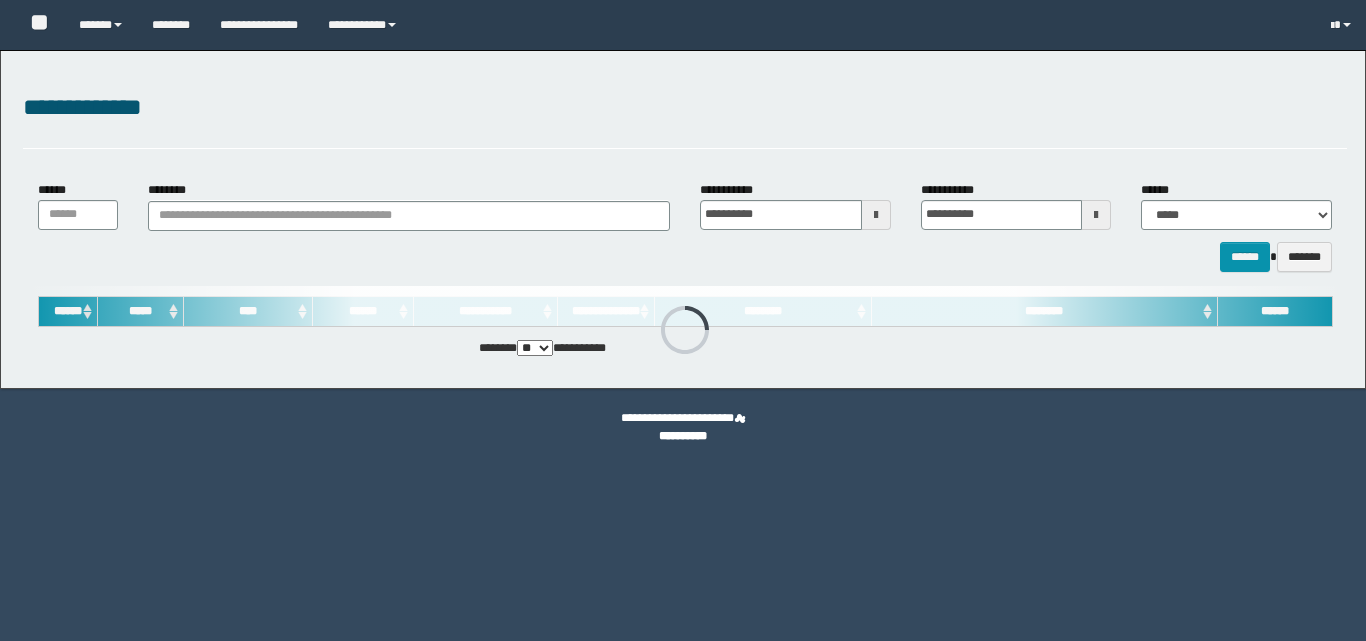 scroll, scrollTop: 0, scrollLeft: 0, axis: both 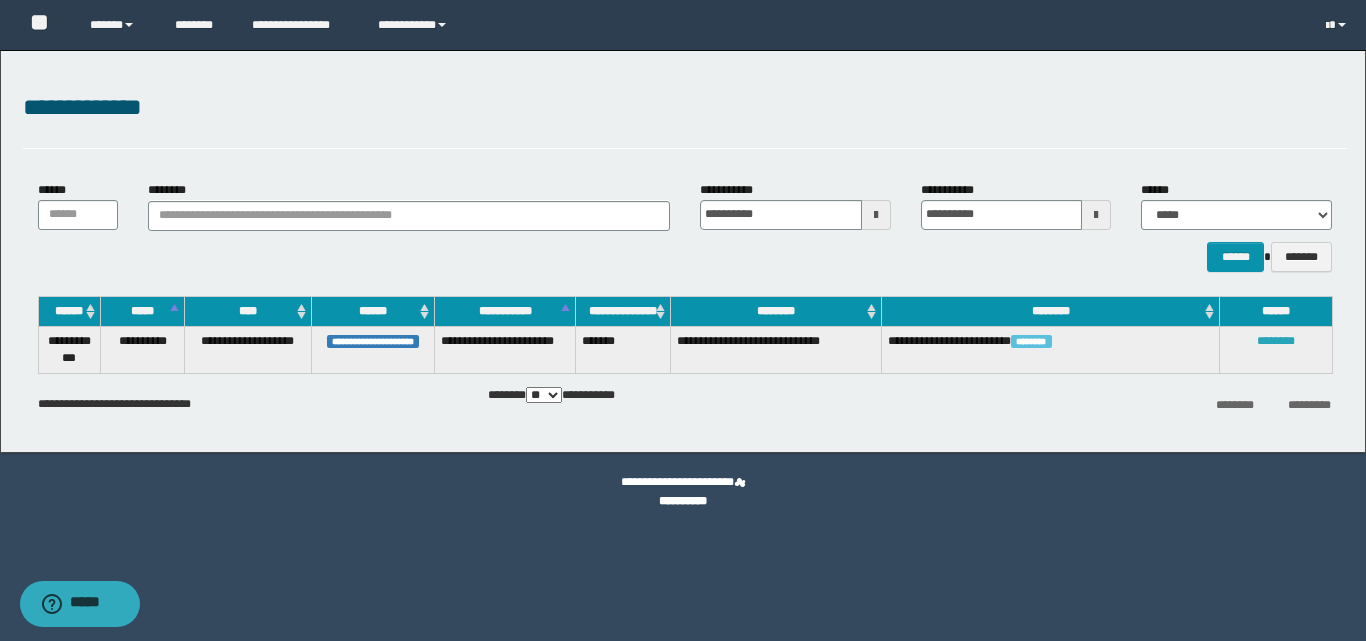 click on "********" at bounding box center [1276, 341] 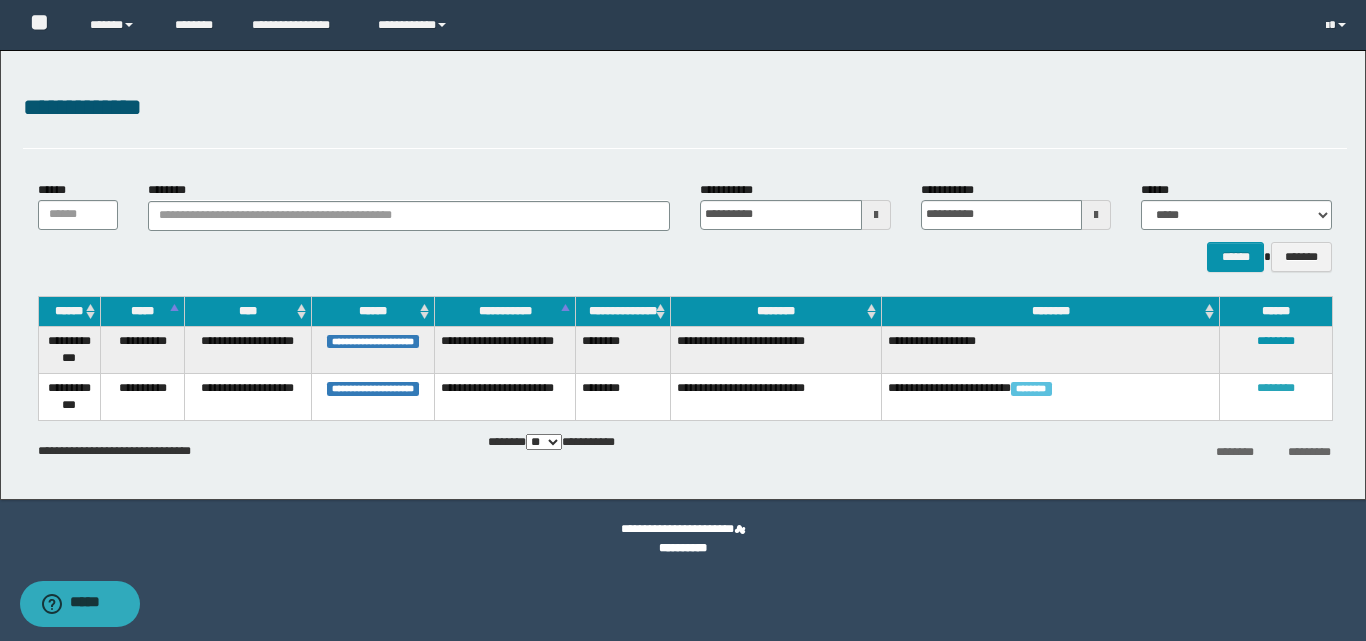 click on "********" at bounding box center (1276, 388) 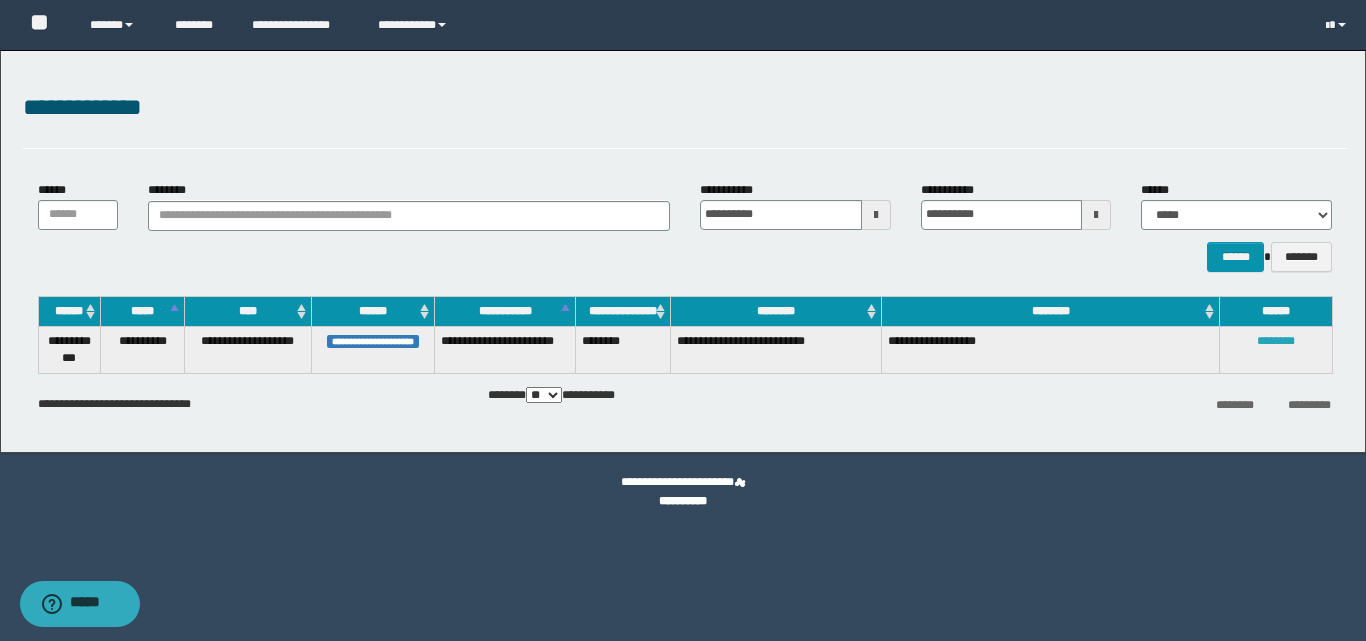 click on "********" at bounding box center [1276, 341] 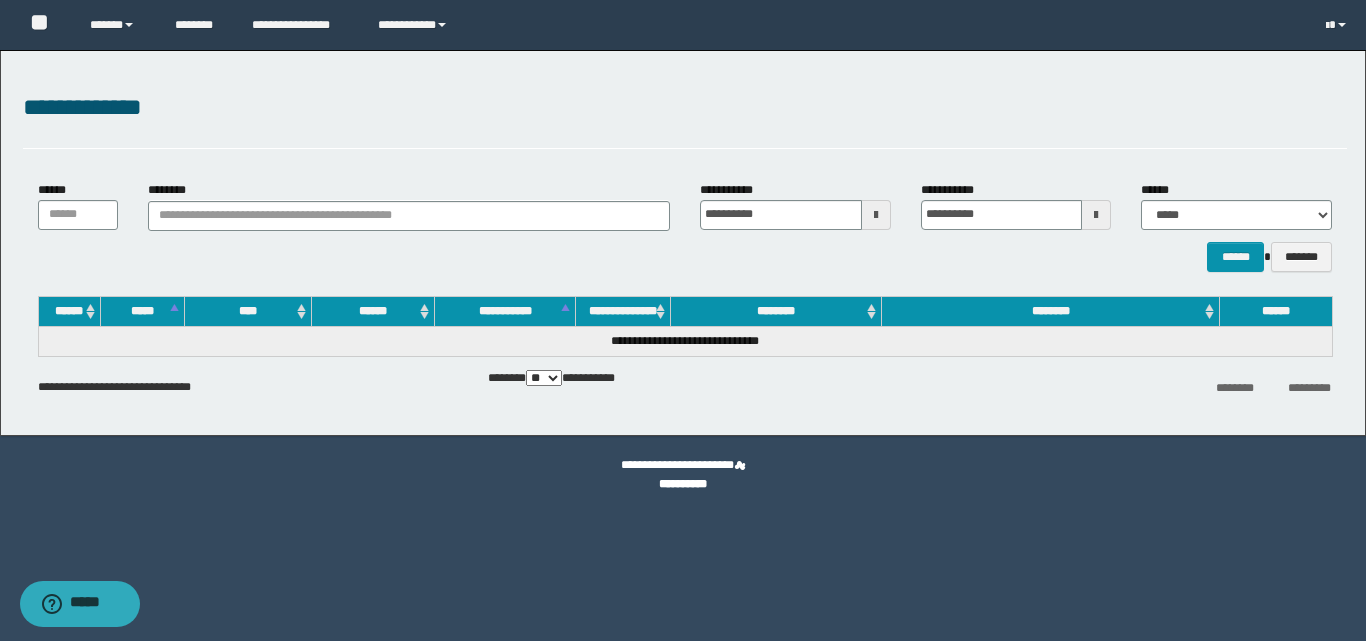 click on "********" at bounding box center [776, 311] 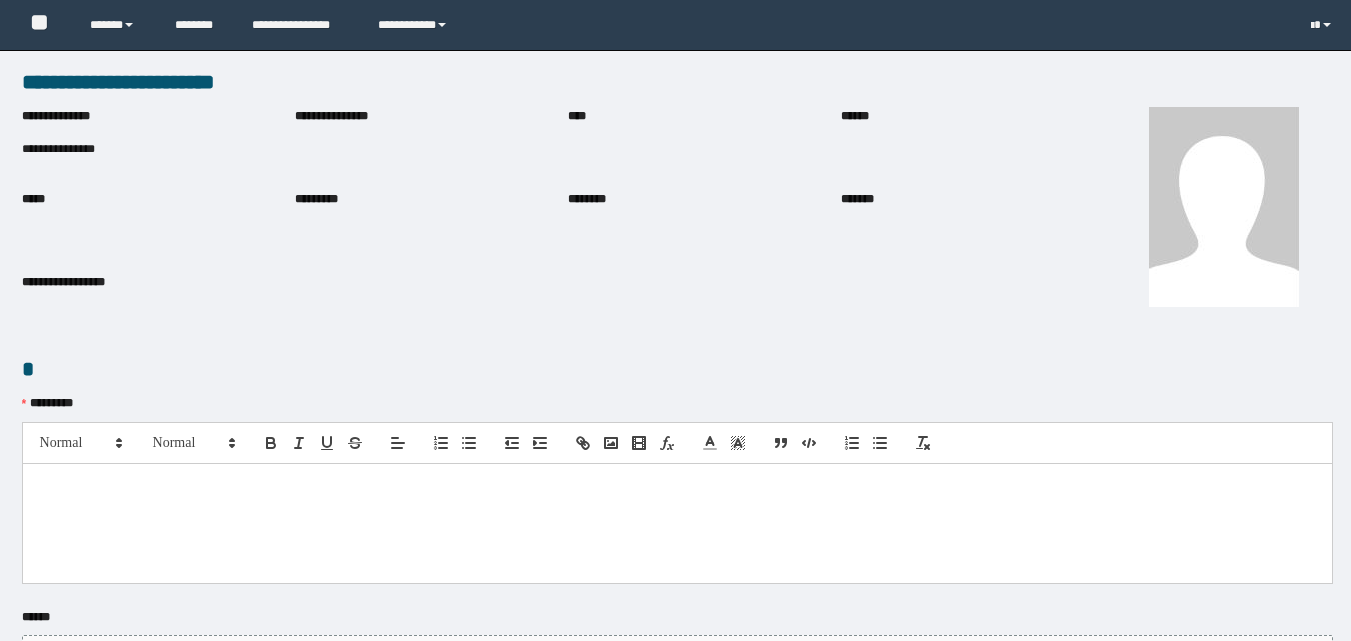 scroll, scrollTop: 0, scrollLeft: 0, axis: both 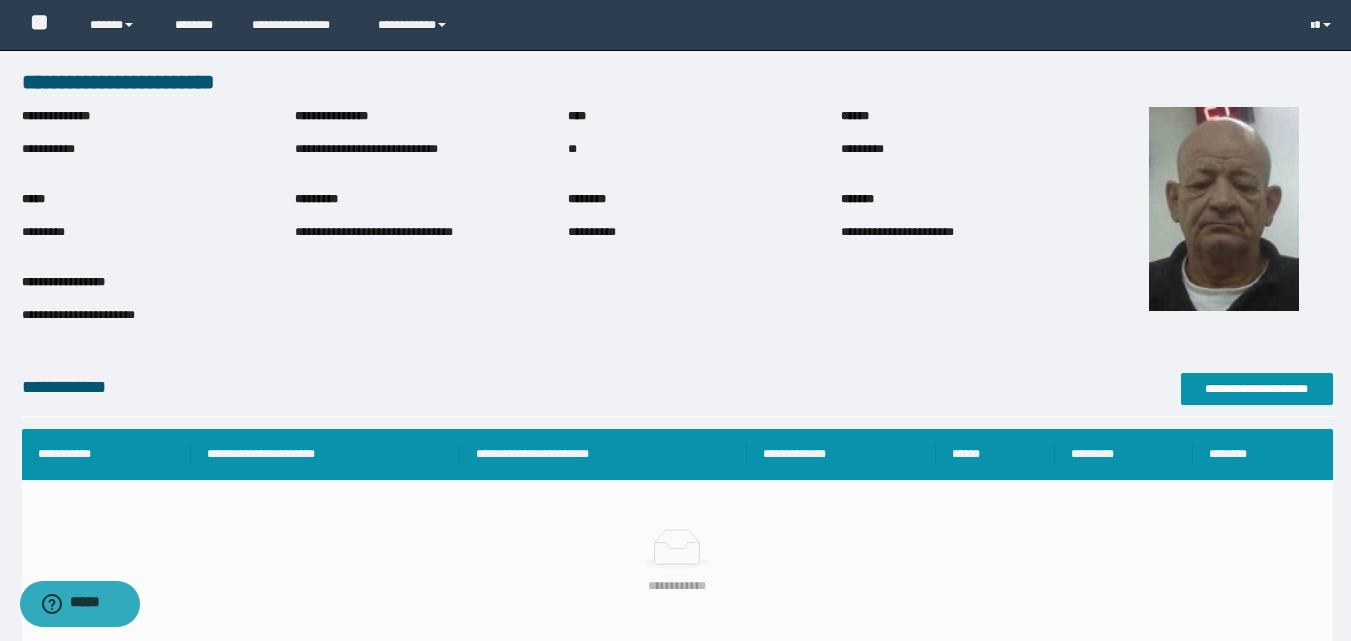click on "**********" at bounding box center (158, 149) 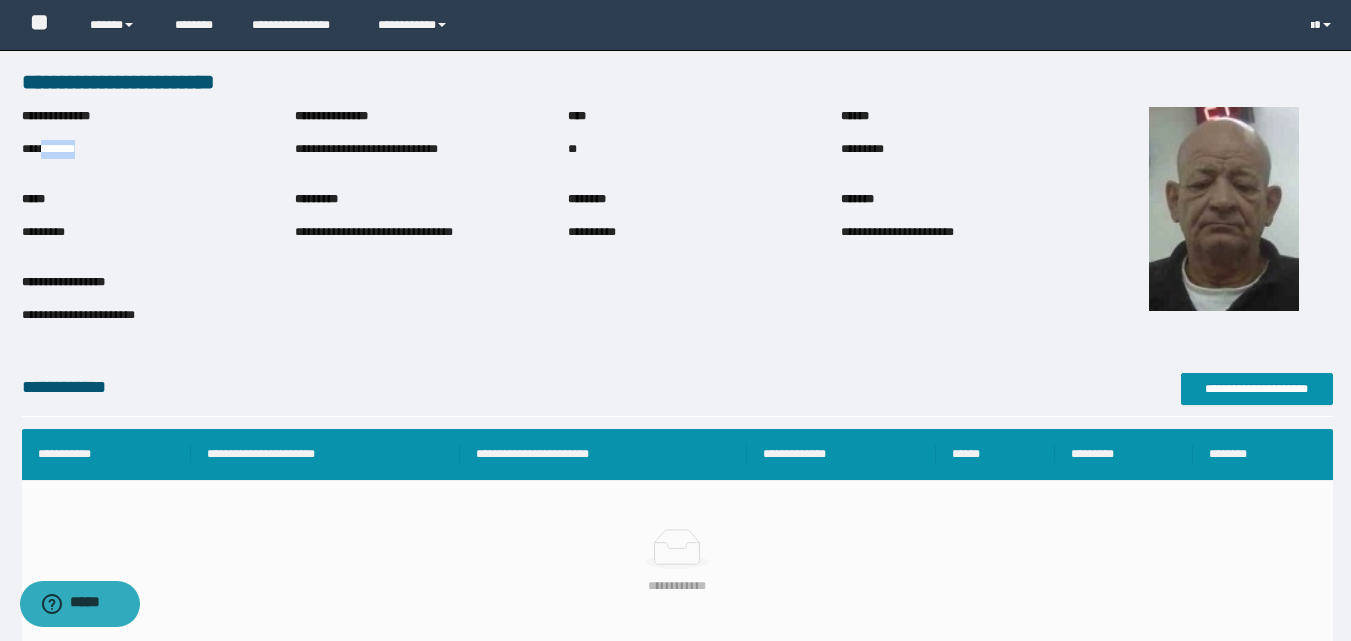 drag, startPoint x: 43, startPoint y: 147, endPoint x: 122, endPoint y: 147, distance: 79 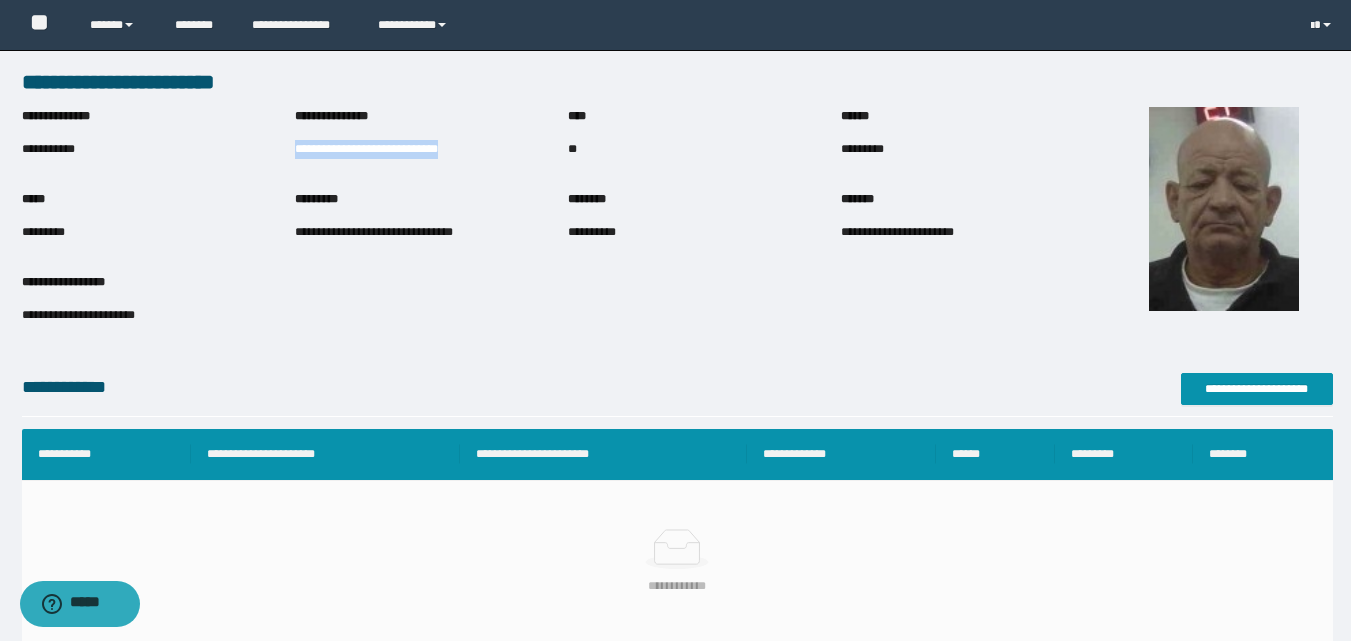 drag, startPoint x: 296, startPoint y: 145, endPoint x: 481, endPoint y: 149, distance: 185.04324 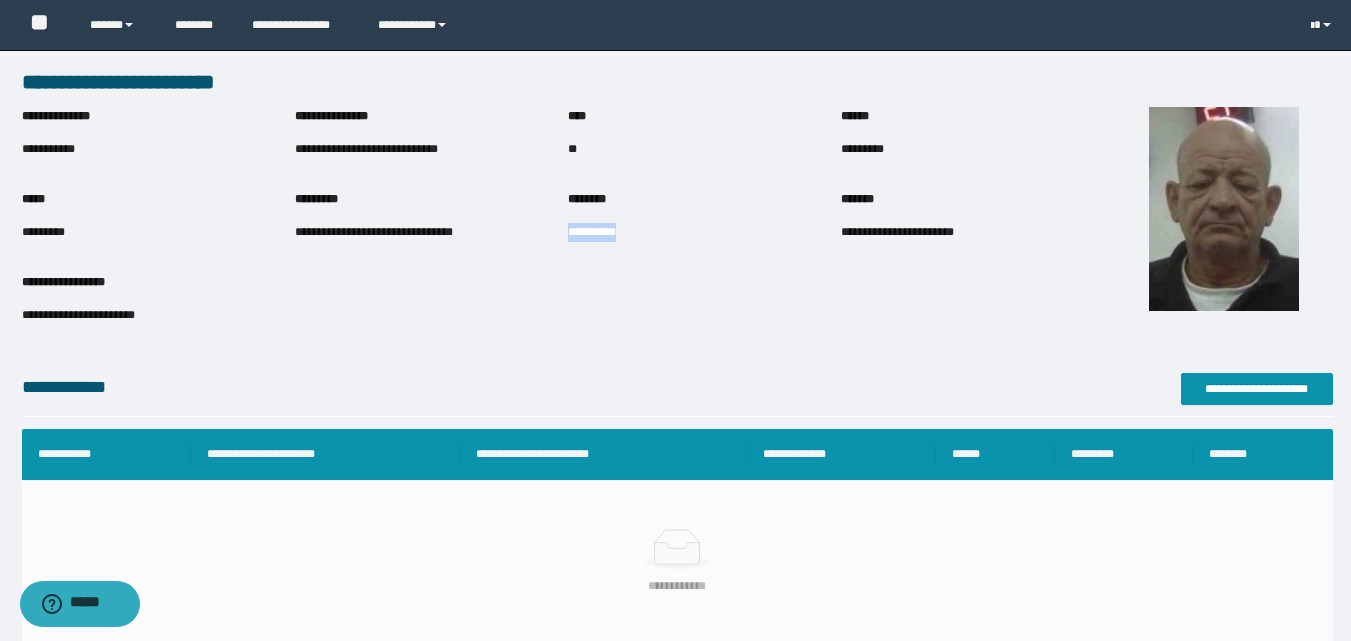 drag, startPoint x: 569, startPoint y: 236, endPoint x: 690, endPoint y: 234, distance: 121.016525 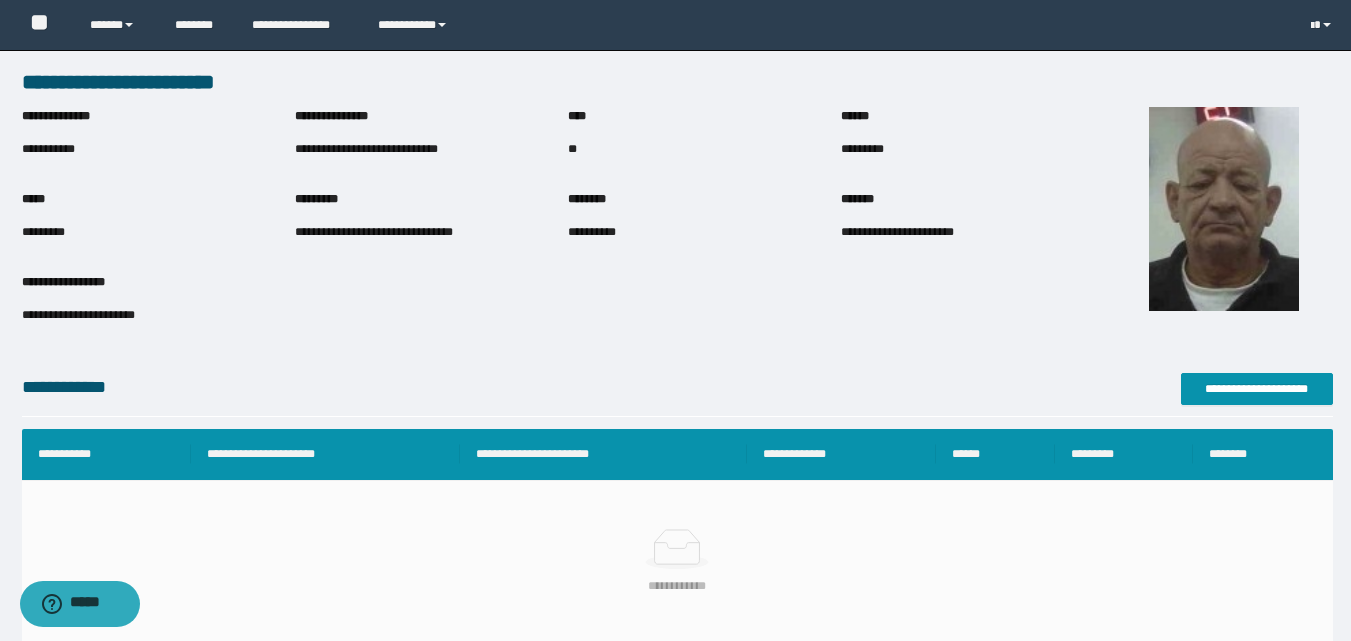 click on "**********" at bounding box center [675, 588] 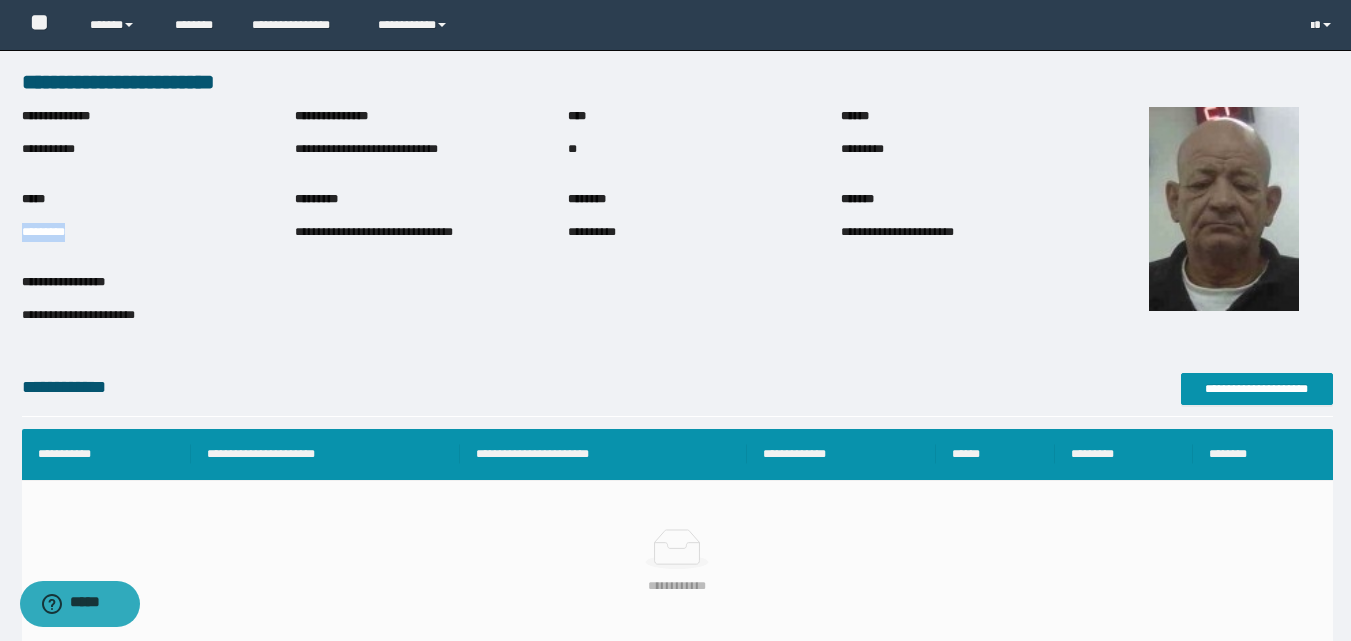 drag, startPoint x: 22, startPoint y: 227, endPoint x: 126, endPoint y: 240, distance: 104.80935 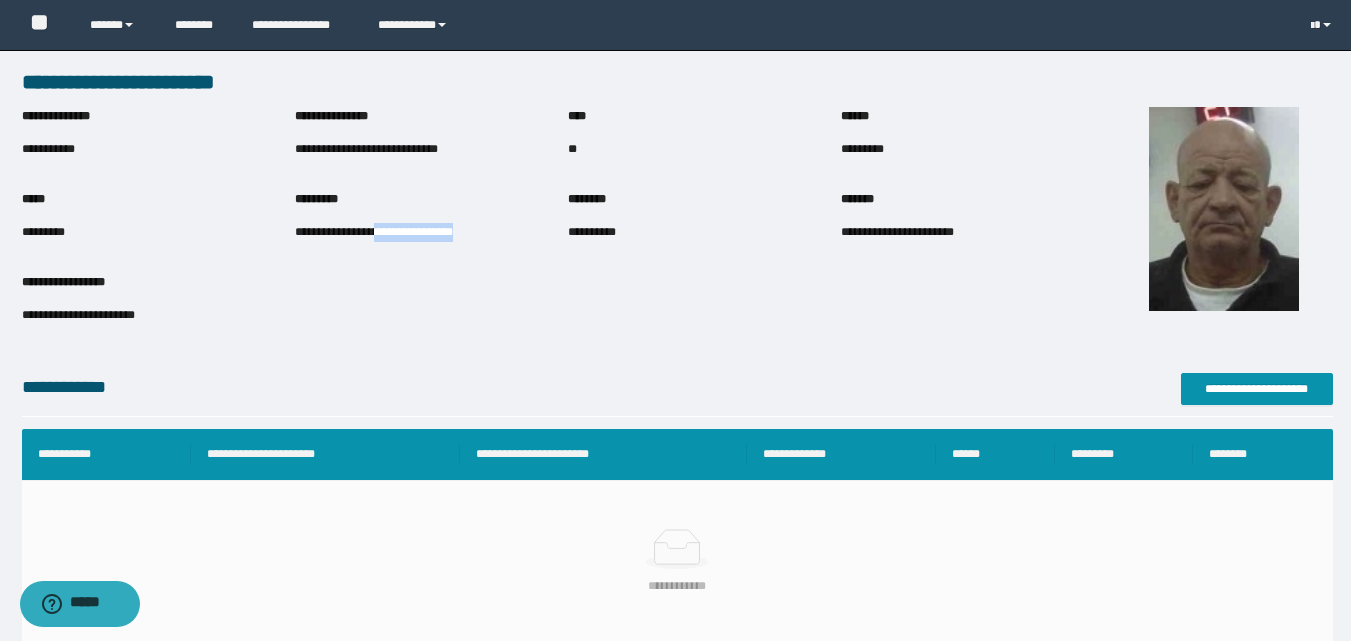 drag, startPoint x: 382, startPoint y: 231, endPoint x: 561, endPoint y: 230, distance: 179.00279 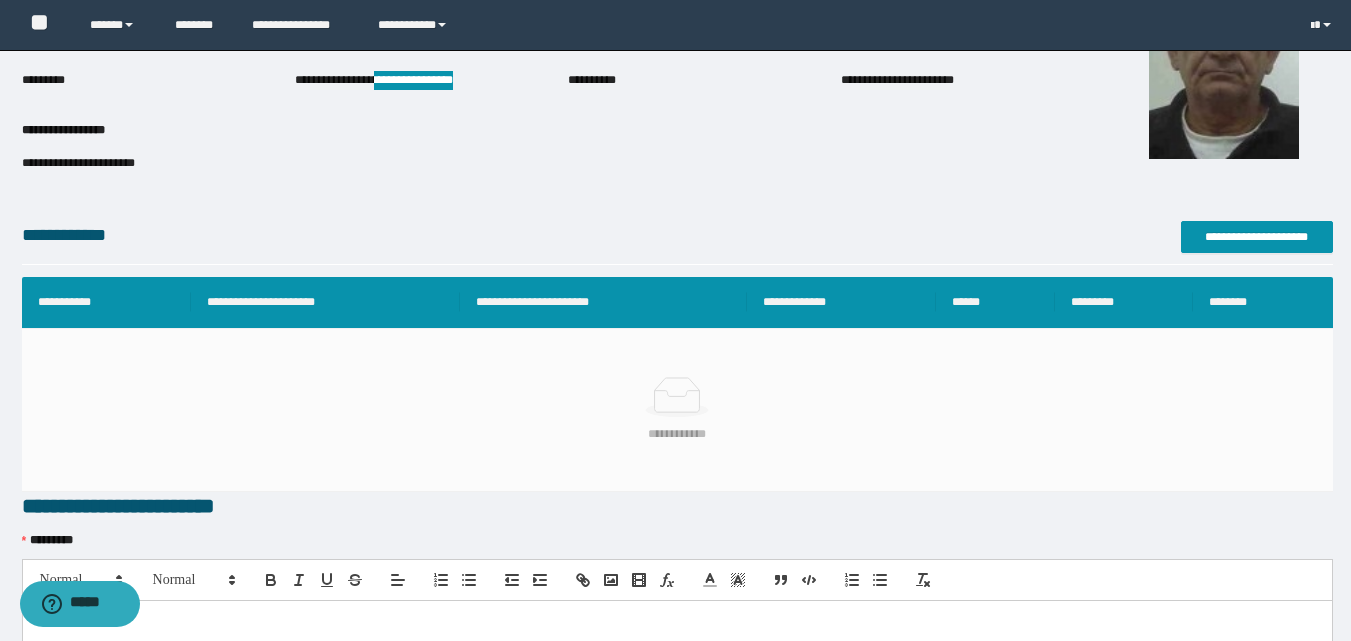 scroll, scrollTop: 400, scrollLeft: 0, axis: vertical 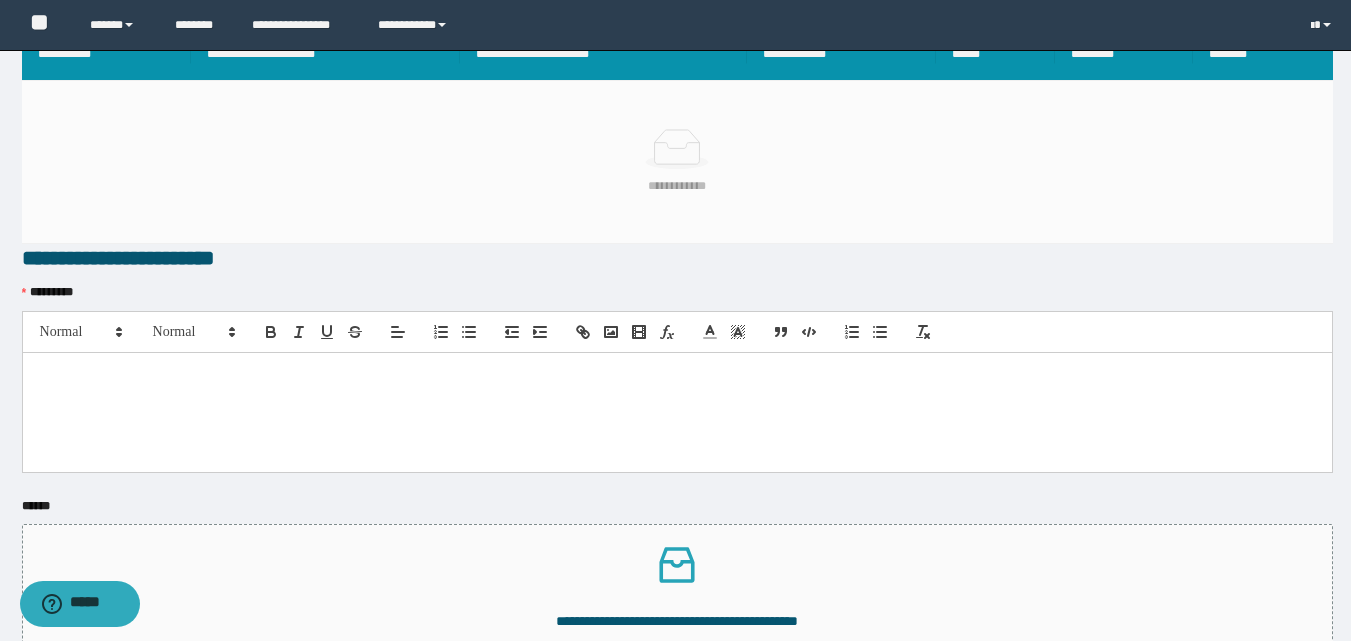 click at bounding box center [677, 412] 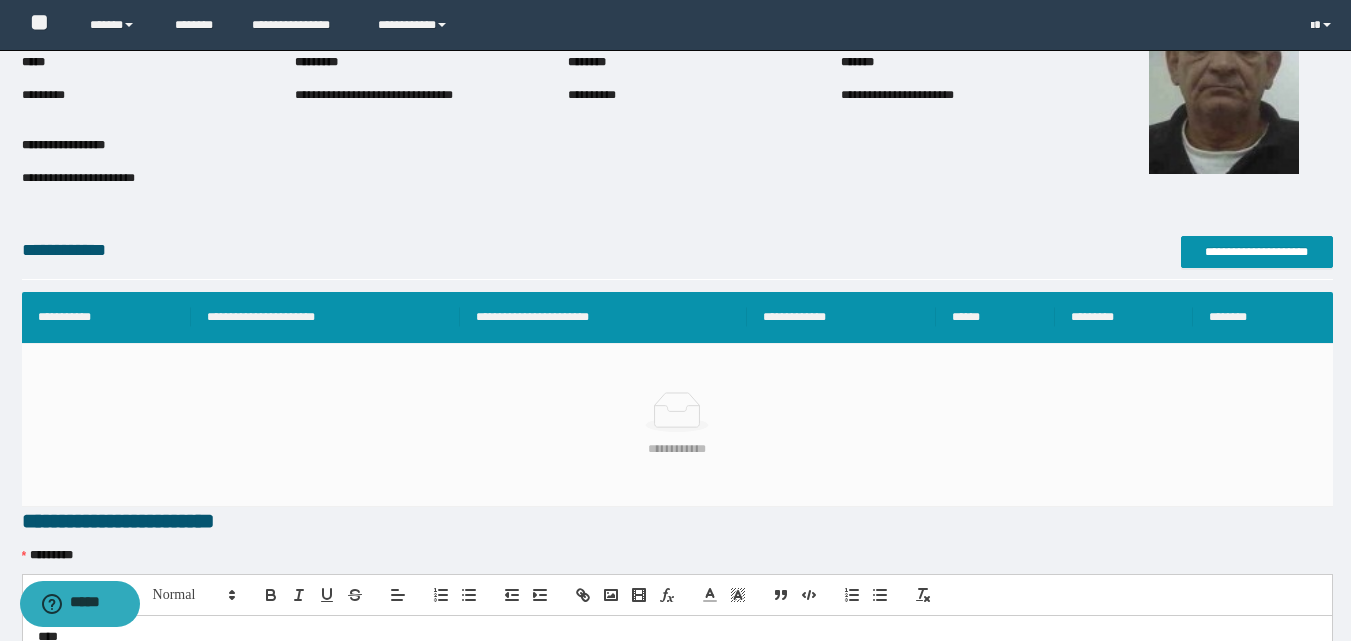 scroll, scrollTop: 100, scrollLeft: 0, axis: vertical 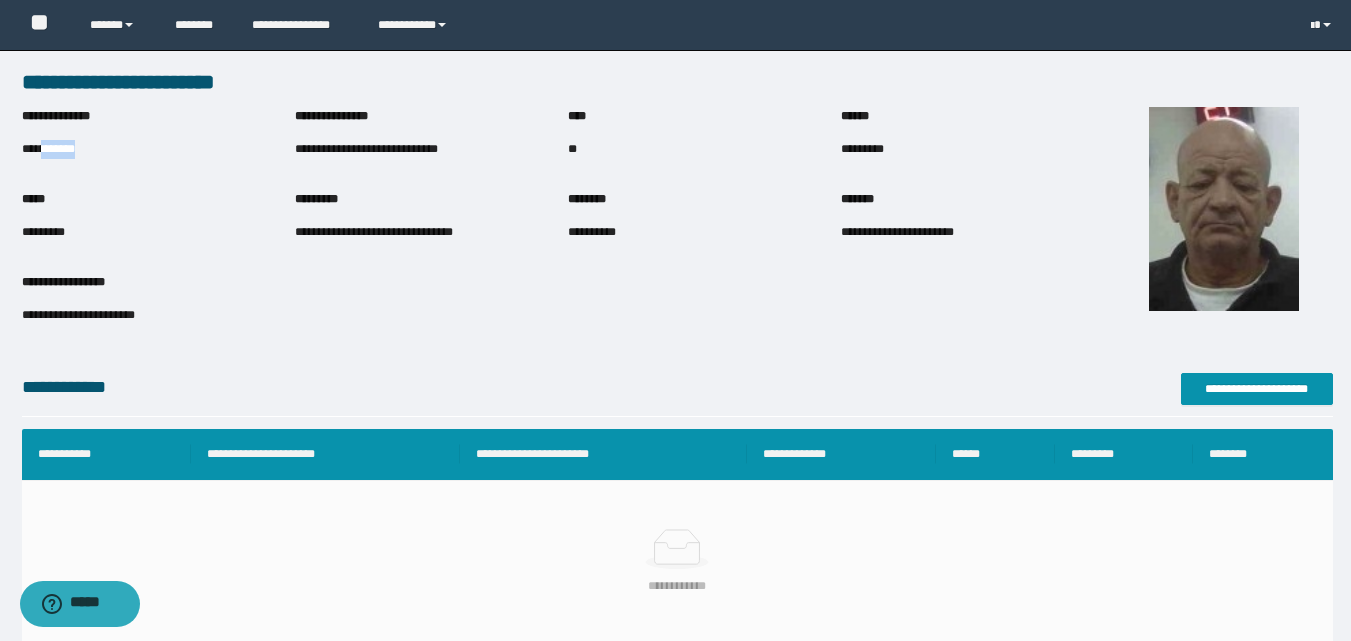 drag, startPoint x: 42, startPoint y: 149, endPoint x: 105, endPoint y: 149, distance: 63 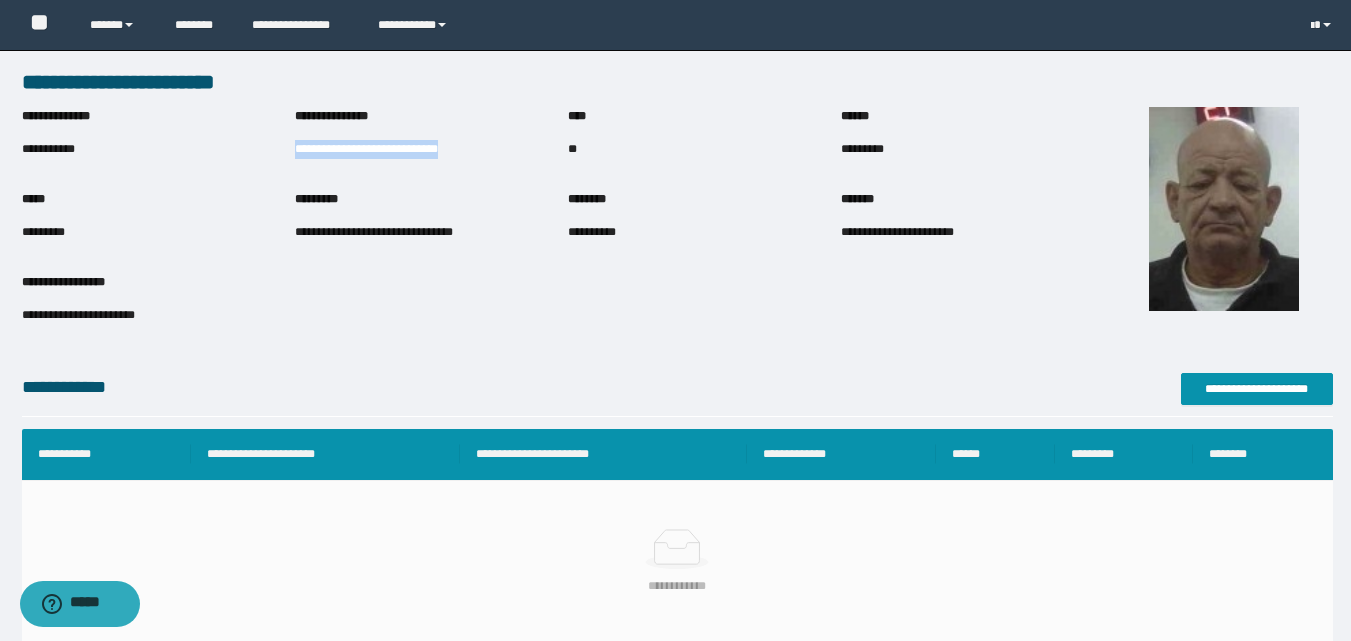 drag, startPoint x: 295, startPoint y: 143, endPoint x: 497, endPoint y: 149, distance: 202.0891 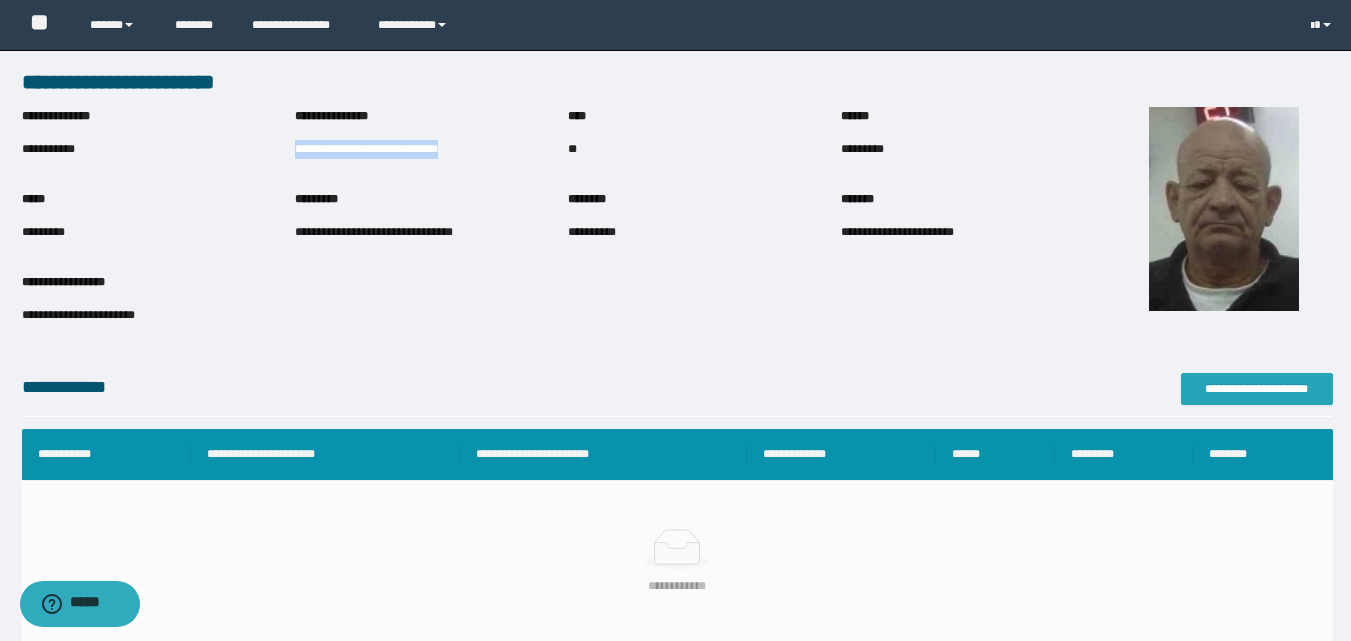 click on "**********" at bounding box center [1257, 389] 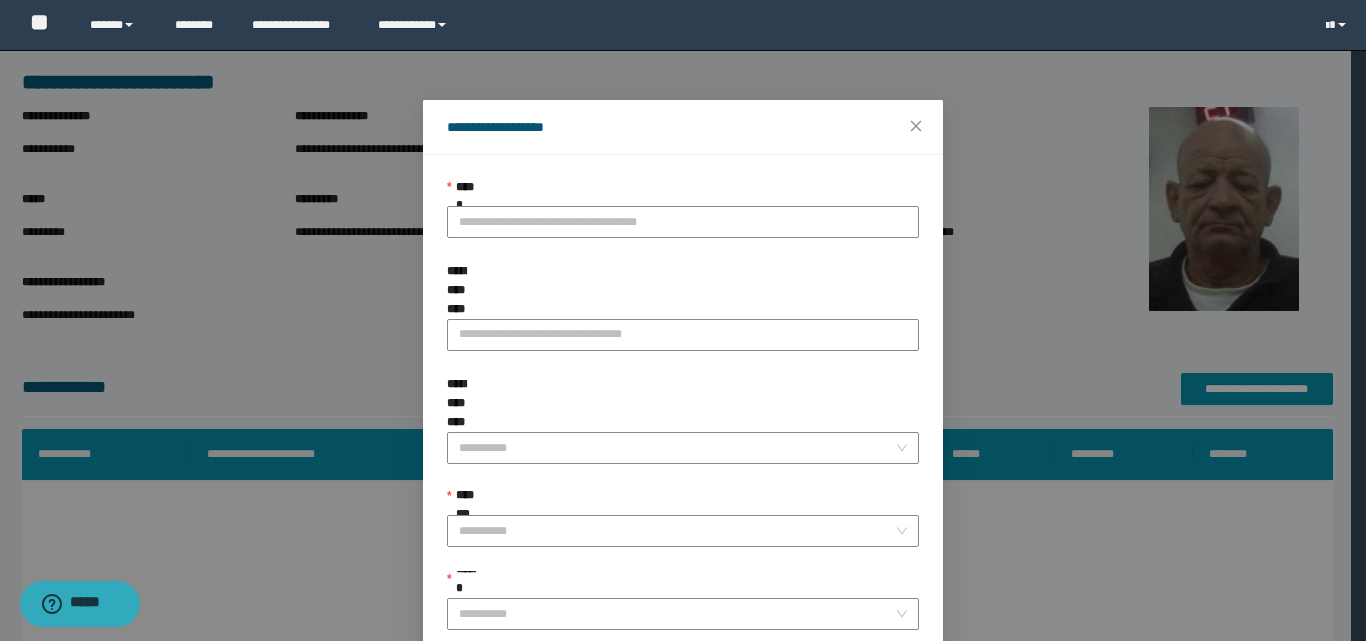 drag, startPoint x: 730, startPoint y: 221, endPoint x: 737, endPoint y: 172, distance: 49.497475 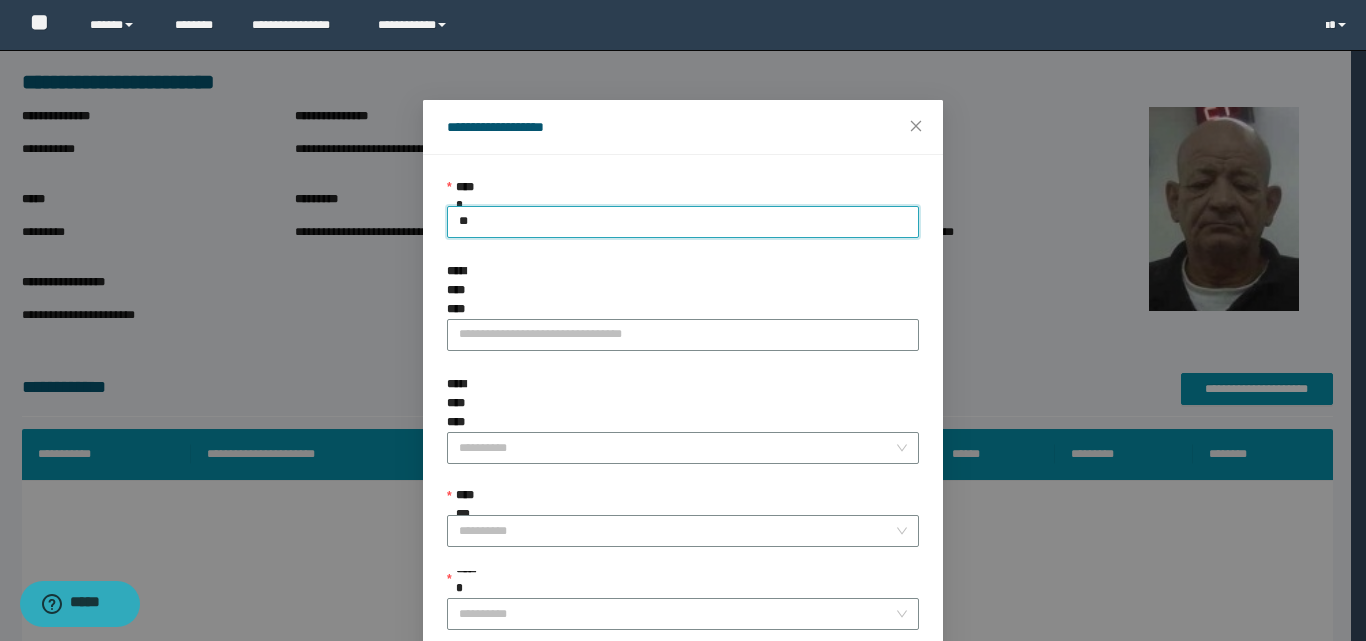 type on "***" 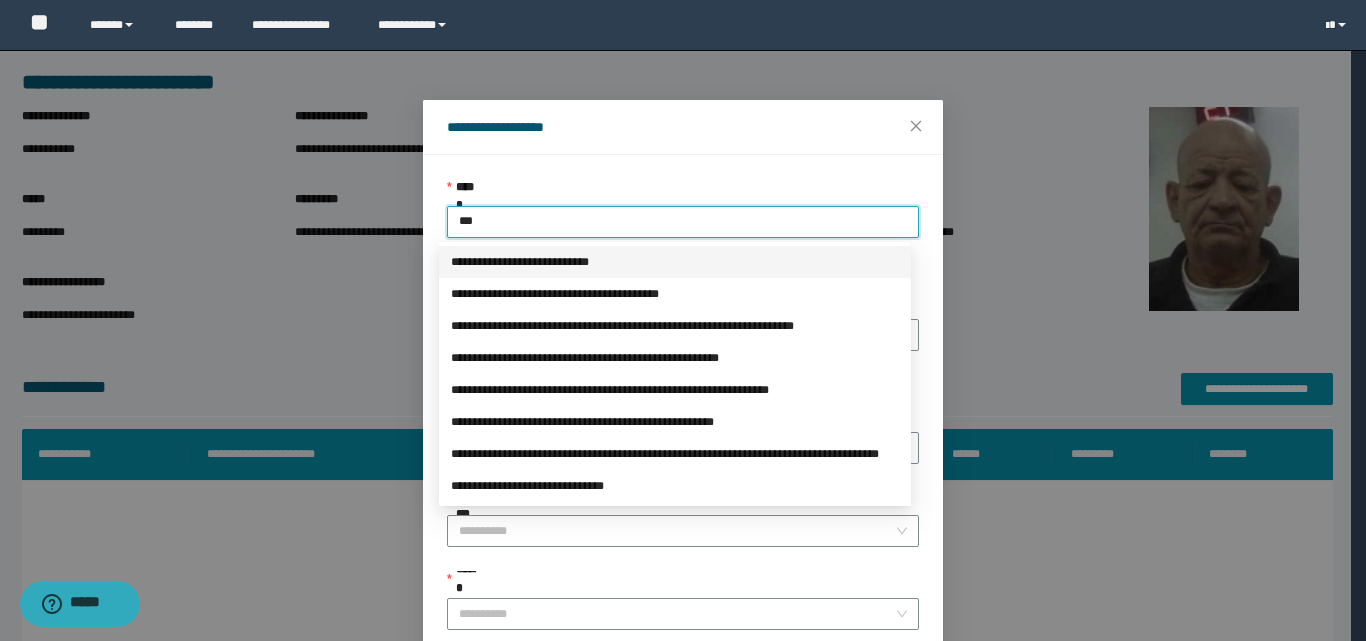 click on "**********" at bounding box center [675, 262] 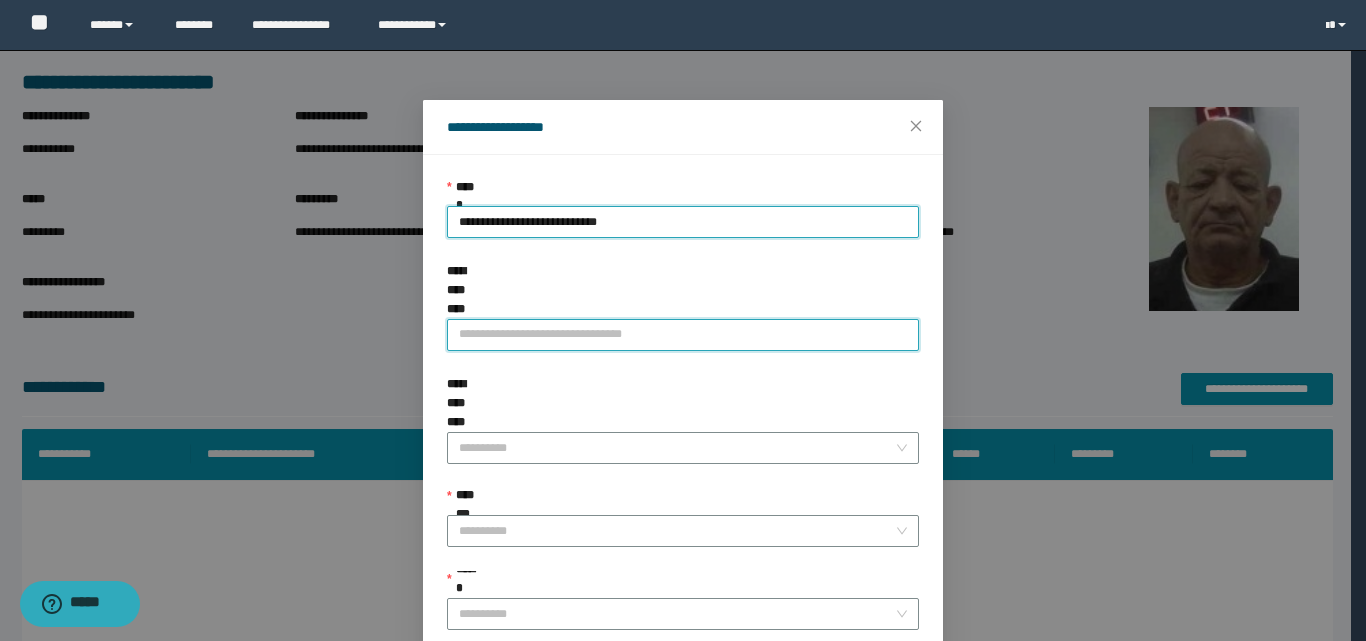 click on "**********" at bounding box center (683, 335) 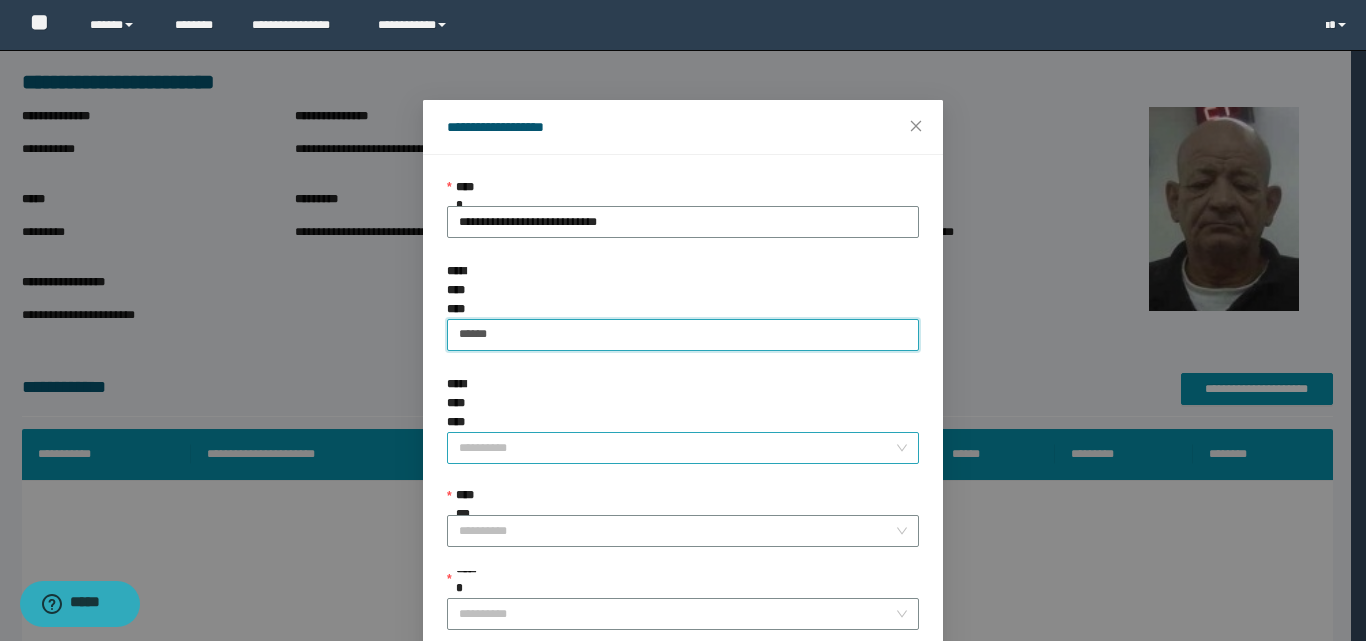 type on "******" 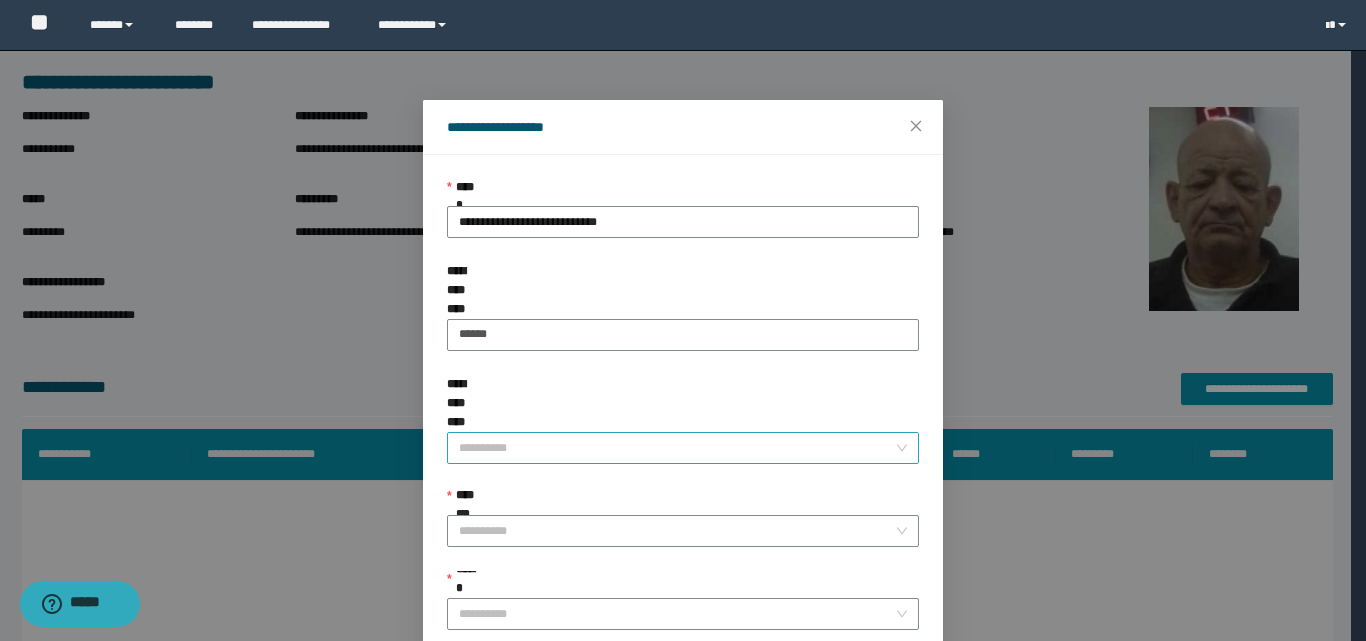 click on "**********" at bounding box center [677, 448] 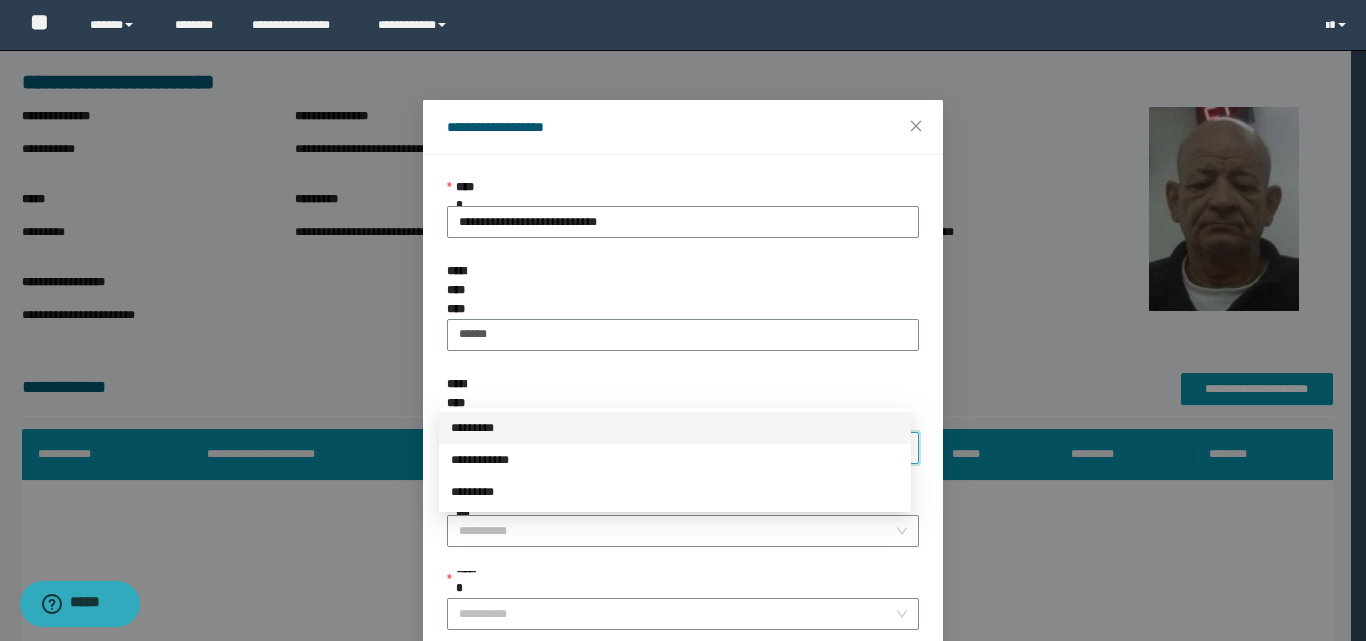 click on "*********" at bounding box center [675, 428] 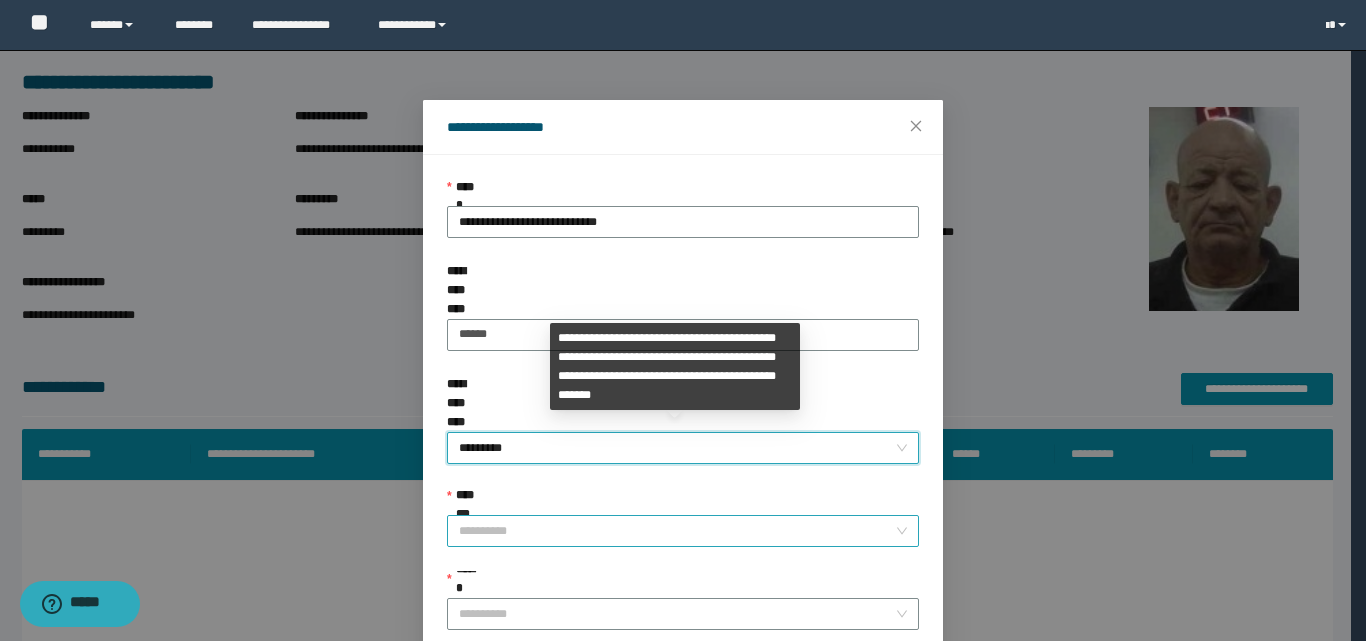 click on "**********" at bounding box center [677, 531] 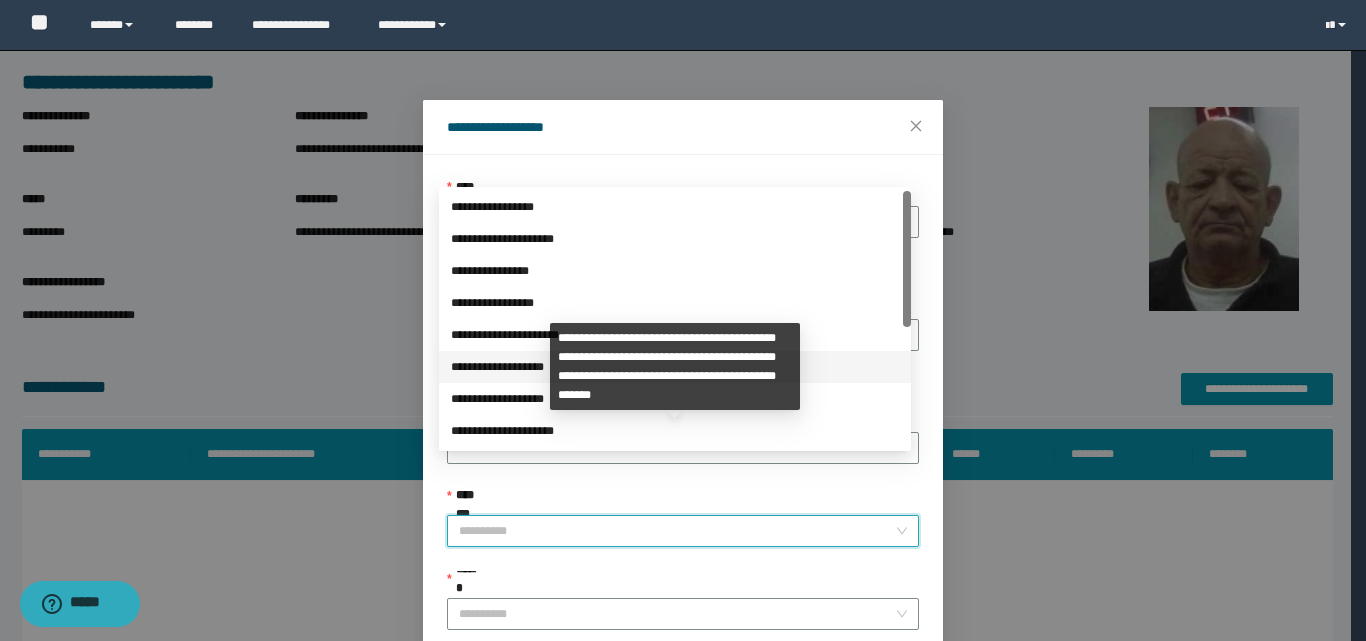 scroll, scrollTop: 224, scrollLeft: 0, axis: vertical 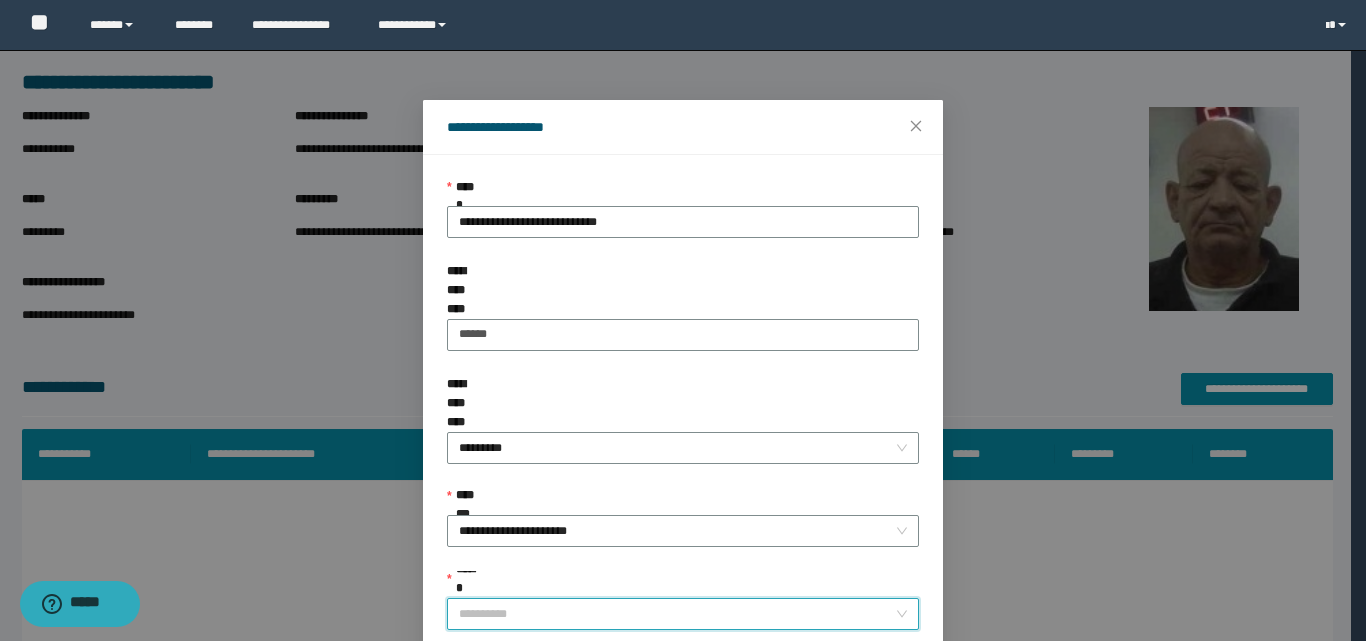click on "******" at bounding box center [677, 614] 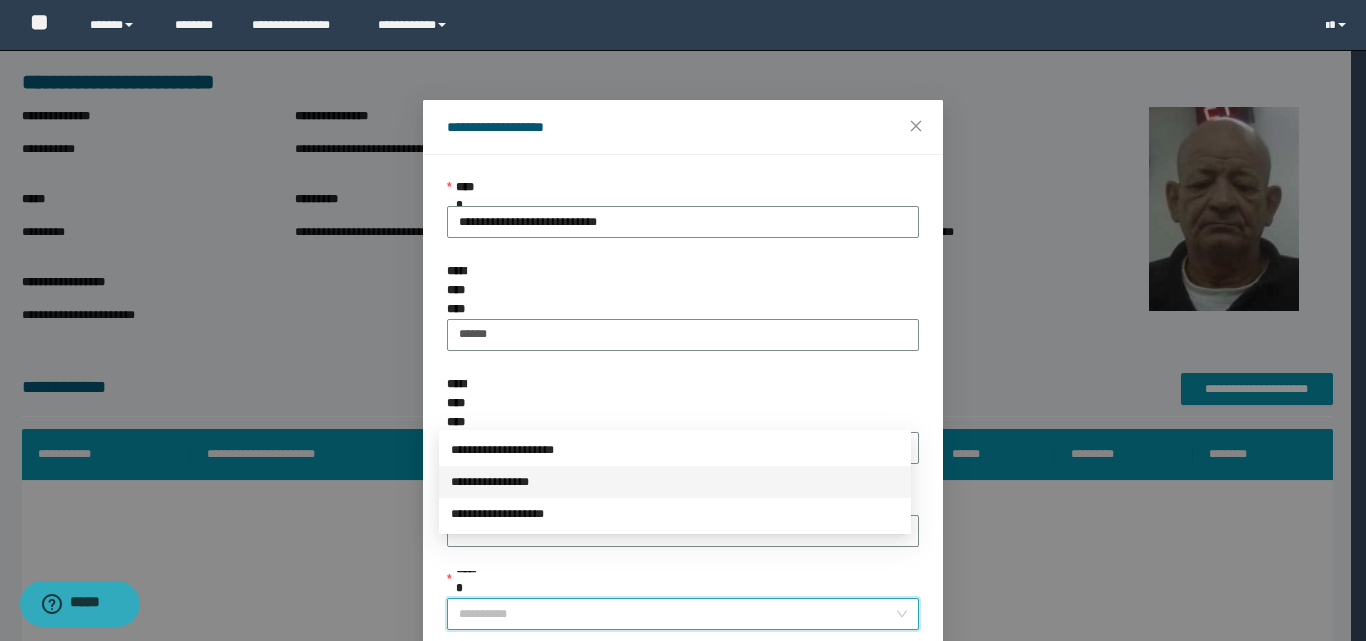 click on "**********" at bounding box center [675, 482] 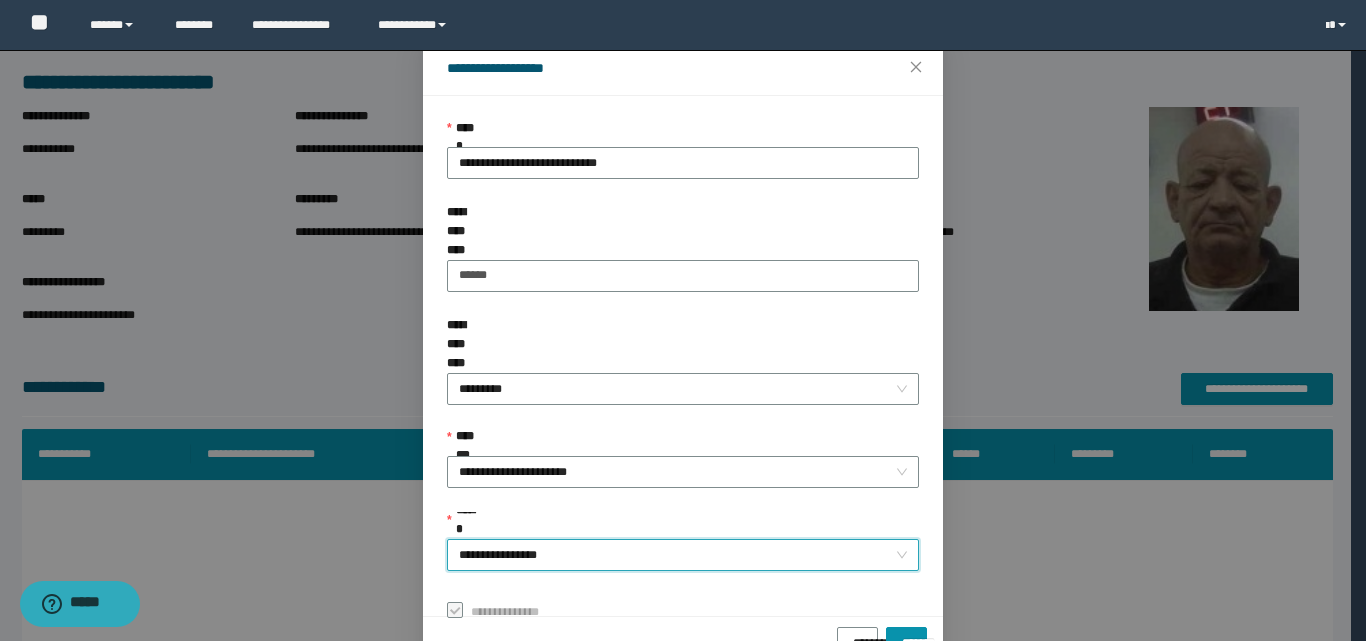 scroll, scrollTop: 111, scrollLeft: 0, axis: vertical 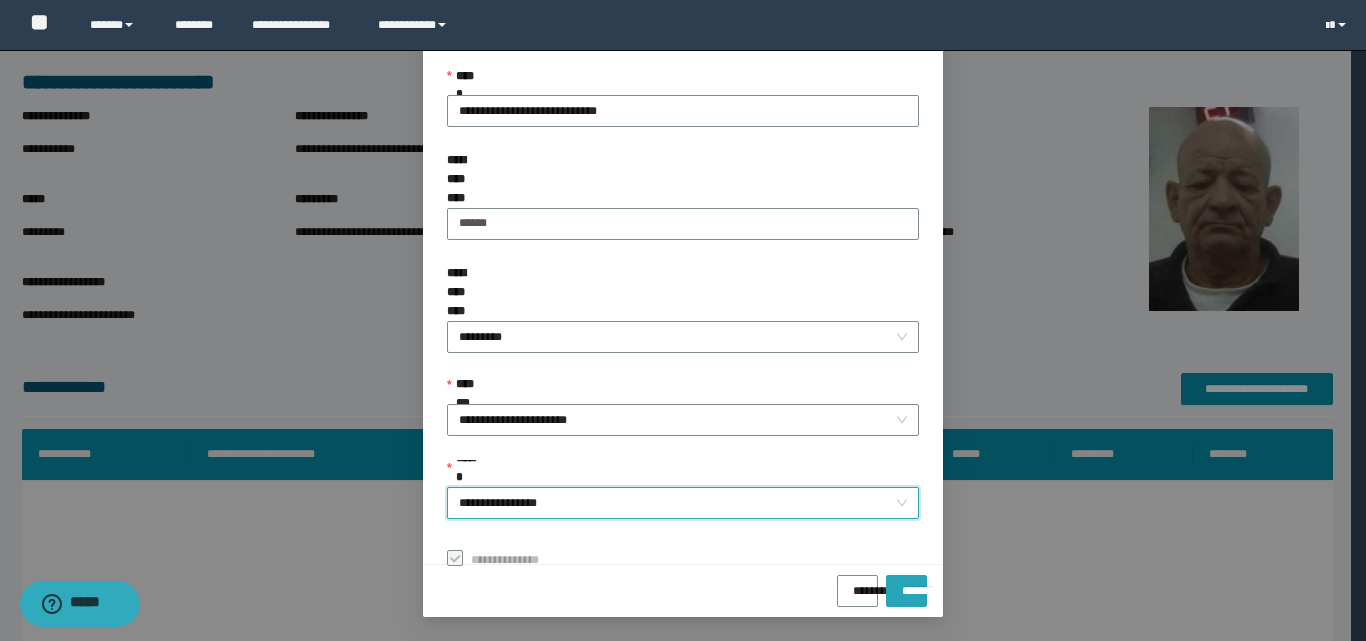 drag, startPoint x: 877, startPoint y: 595, endPoint x: 887, endPoint y: 596, distance: 10.049875 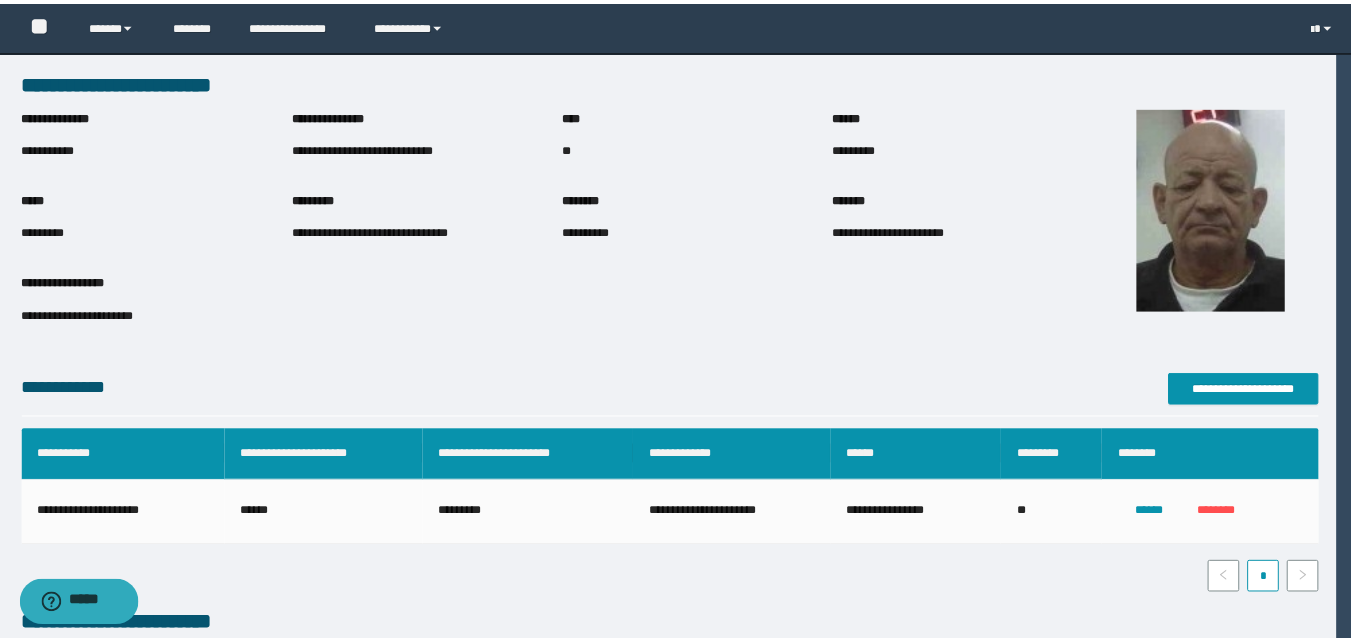 scroll, scrollTop: 64, scrollLeft: 0, axis: vertical 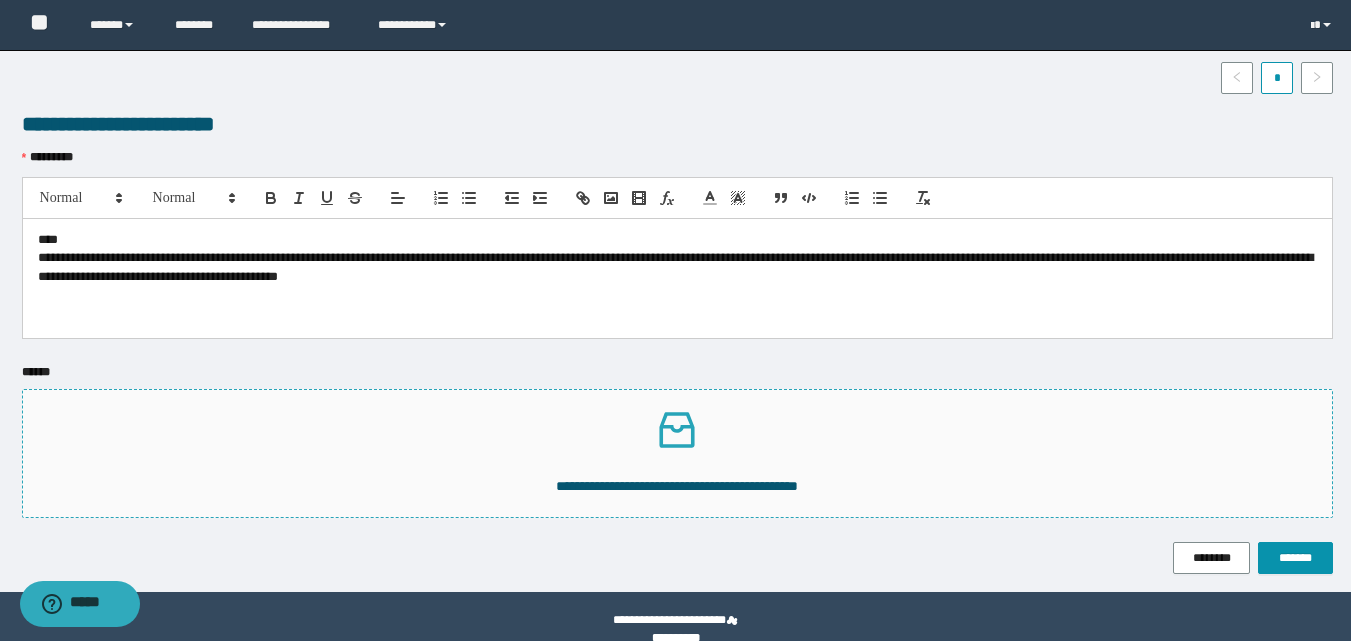 click 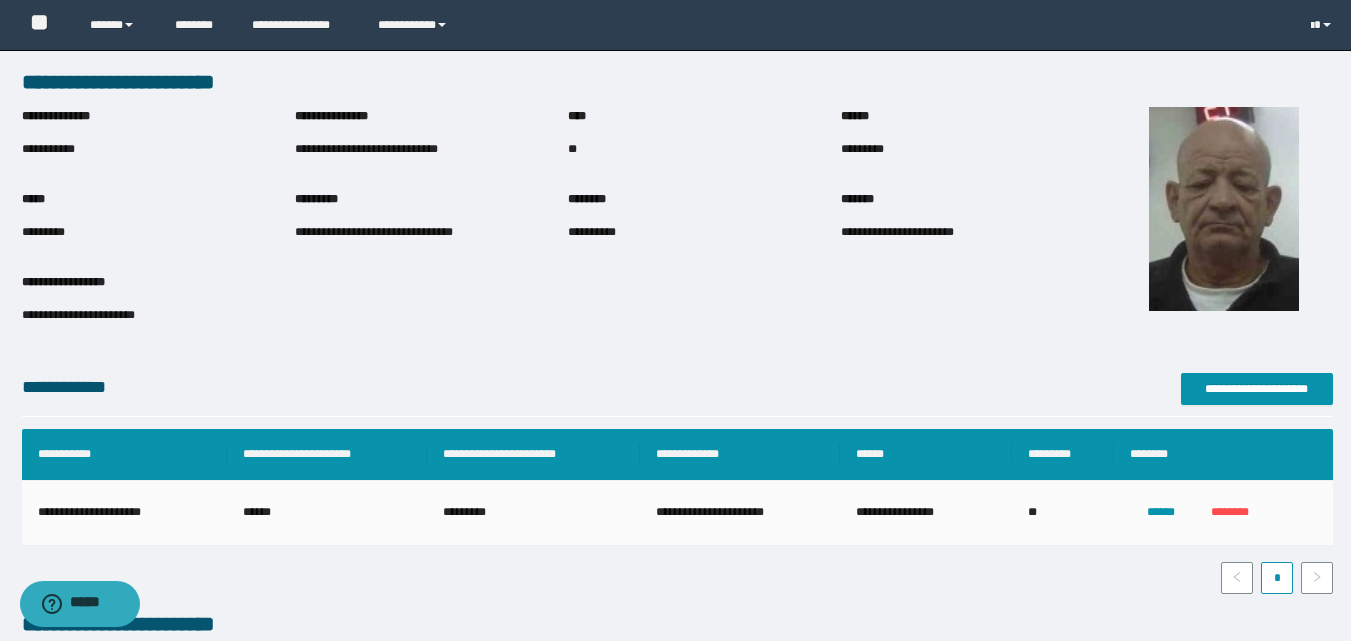 scroll, scrollTop: 554, scrollLeft: 0, axis: vertical 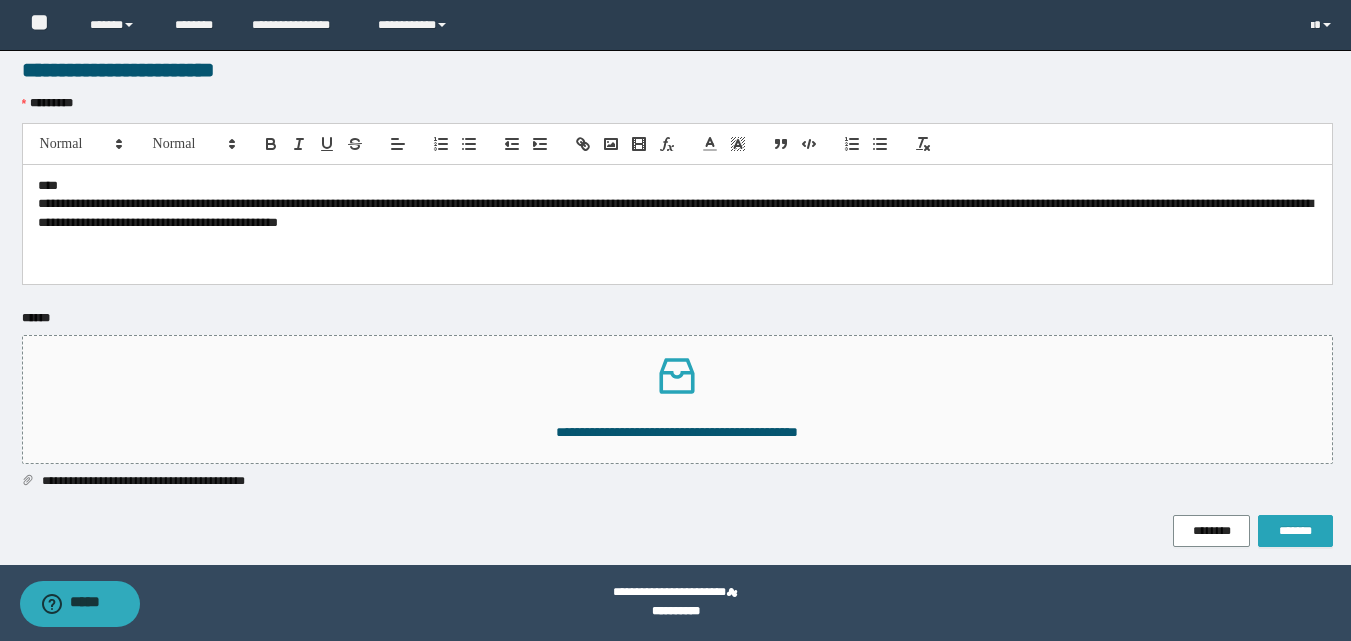click on "*******" at bounding box center (1295, 531) 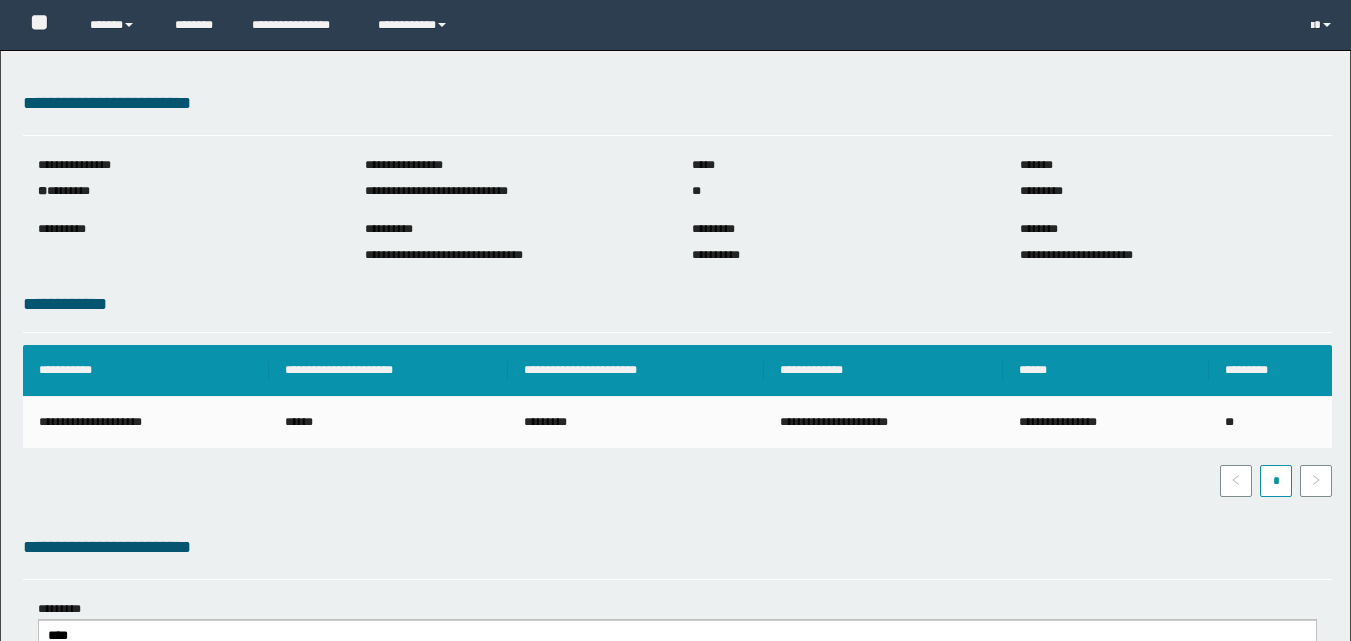 scroll, scrollTop: 211, scrollLeft: 0, axis: vertical 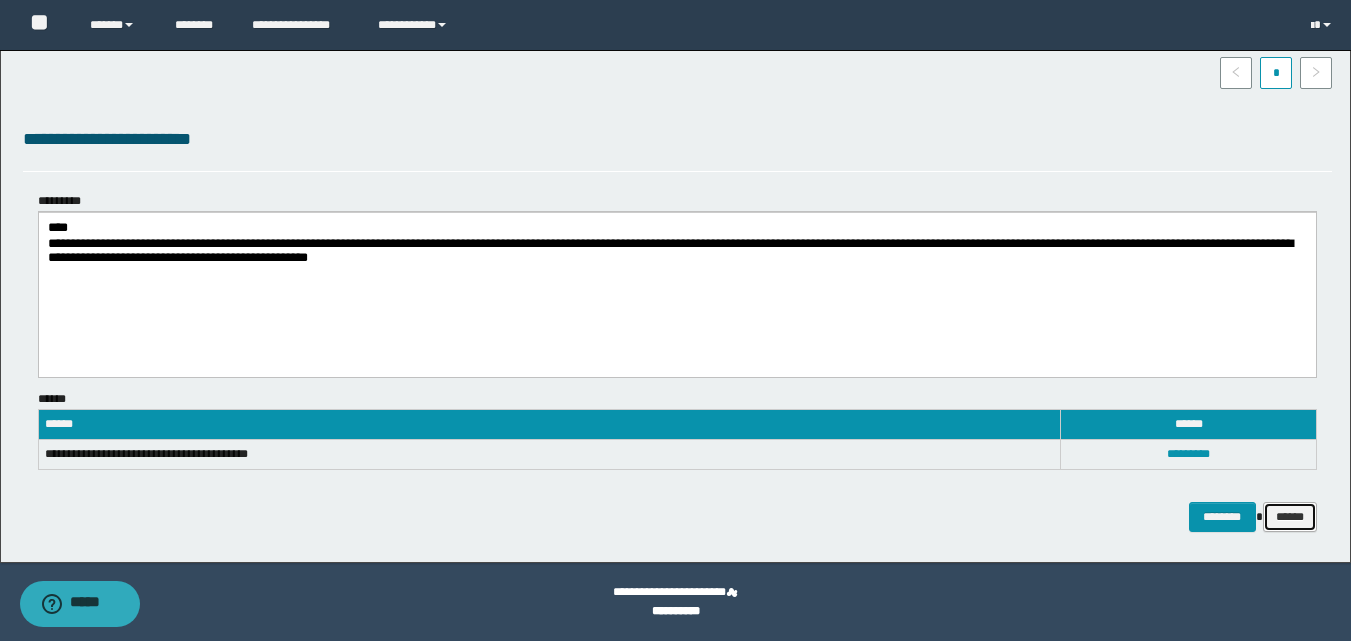 click on "******" at bounding box center [1290, 517] 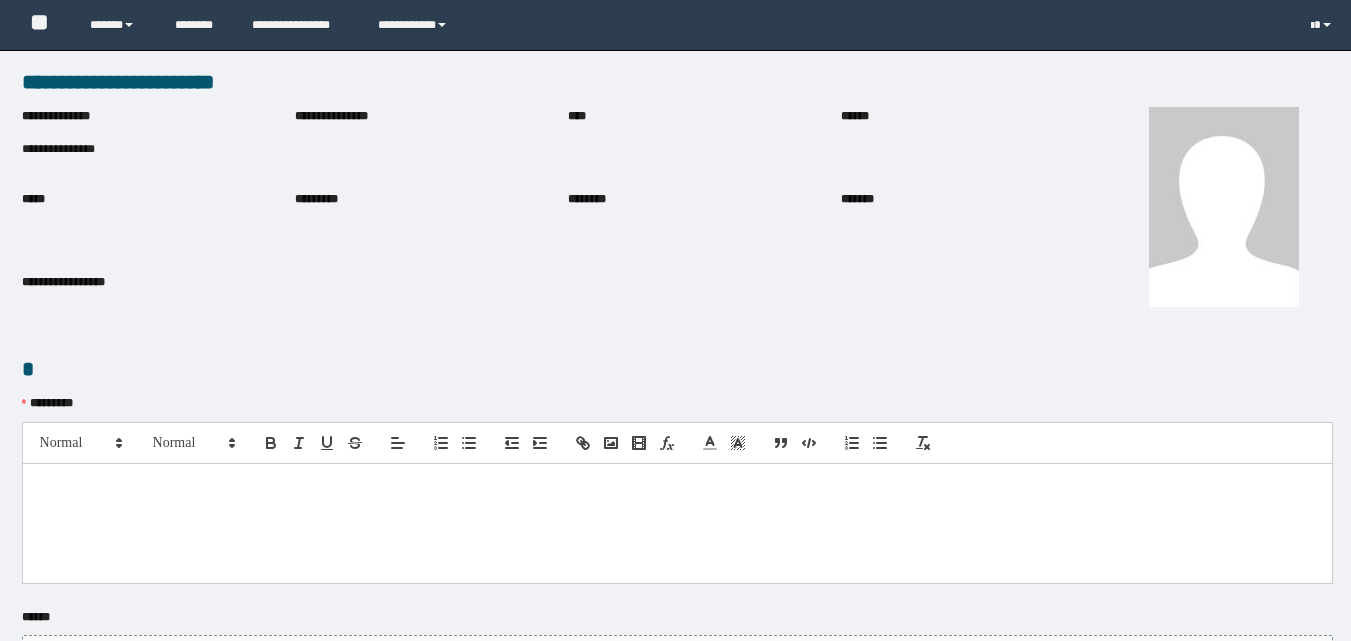 scroll, scrollTop: 0, scrollLeft: 0, axis: both 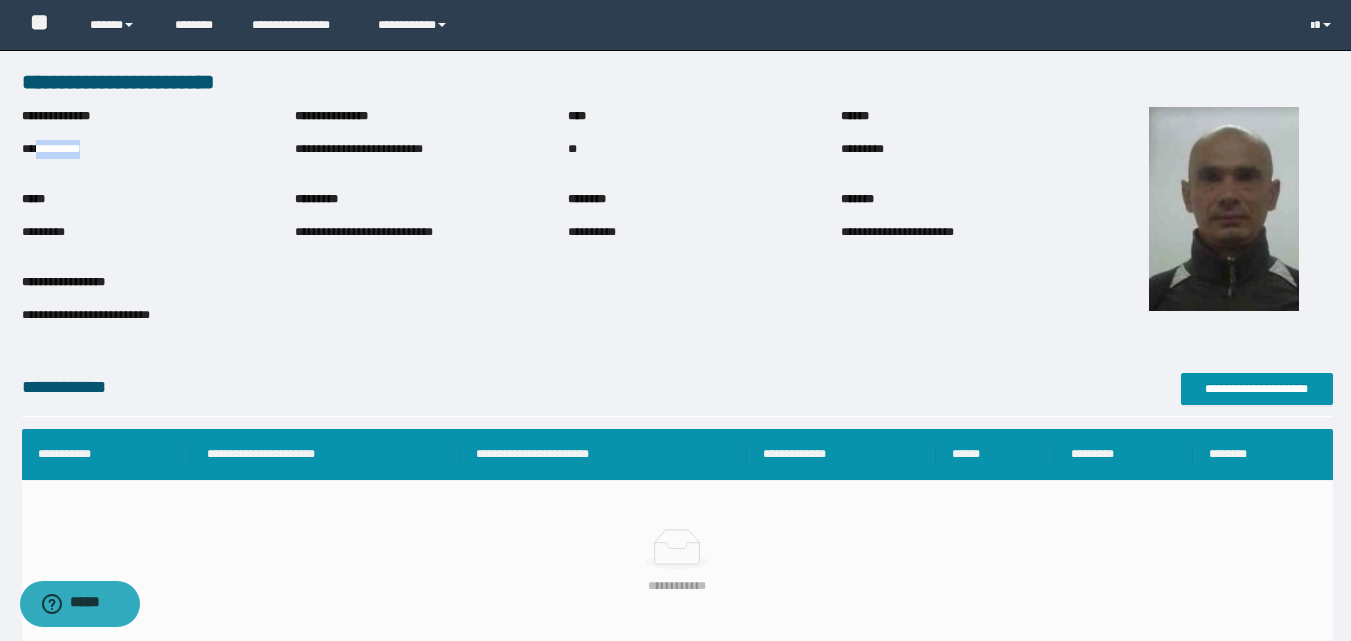 drag, startPoint x: 40, startPoint y: 148, endPoint x: 128, endPoint y: 149, distance: 88.005684 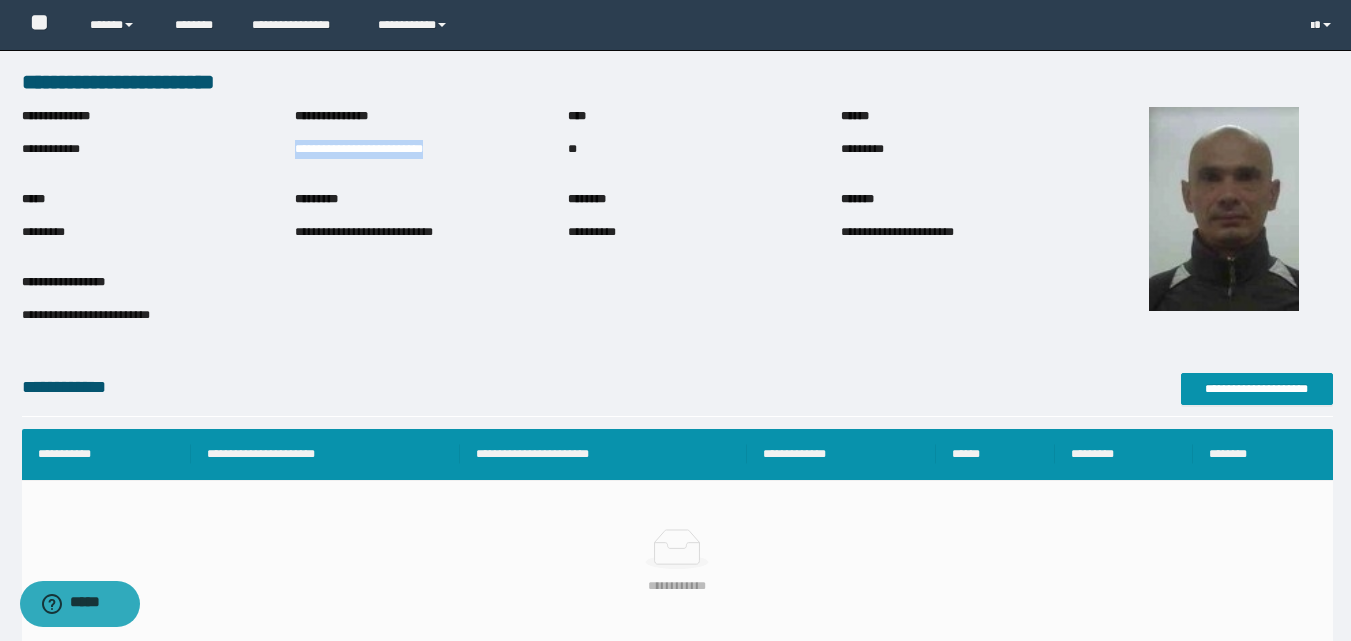 drag, startPoint x: 296, startPoint y: 153, endPoint x: 466, endPoint y: 155, distance: 170.01176 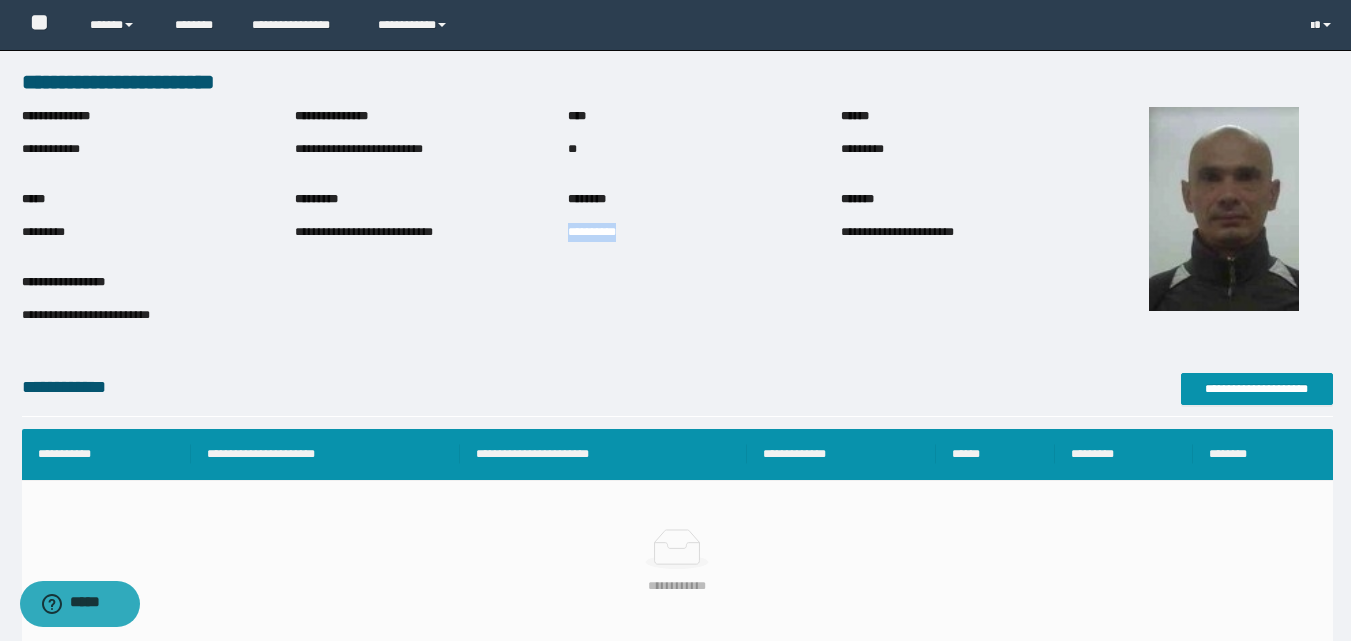 drag, startPoint x: 570, startPoint y: 229, endPoint x: 642, endPoint y: 237, distance: 72.443085 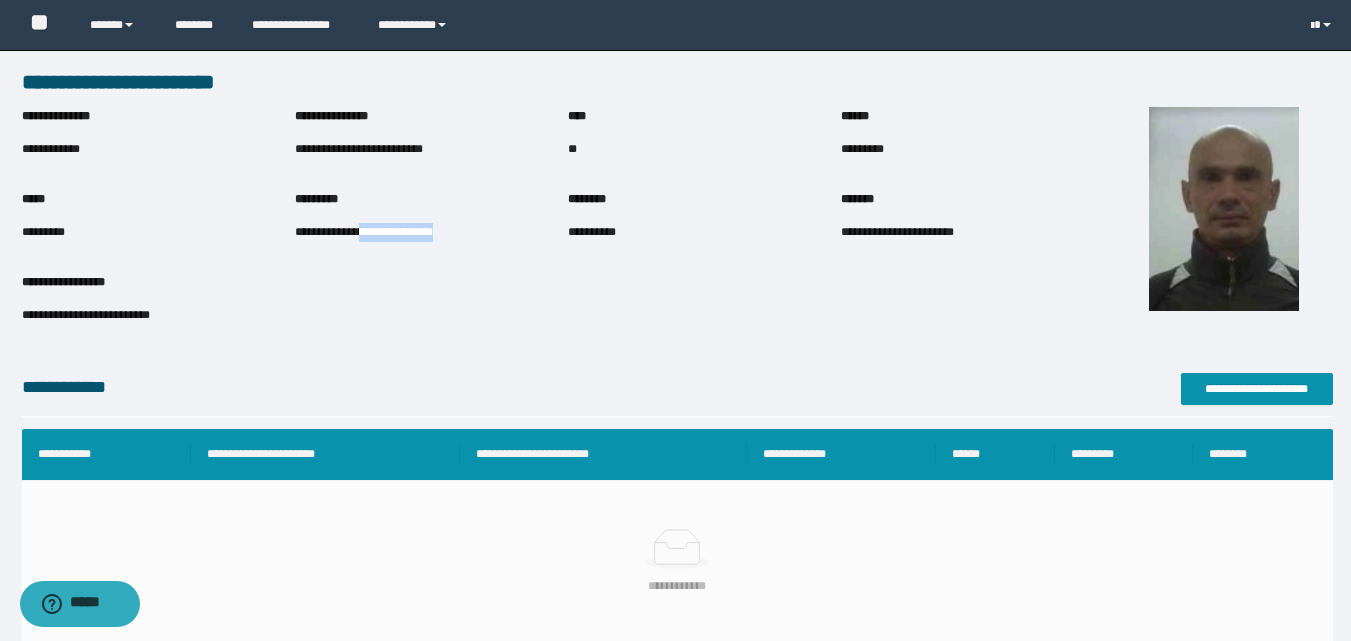 drag, startPoint x: 368, startPoint y: 238, endPoint x: 466, endPoint y: 236, distance: 98.02041 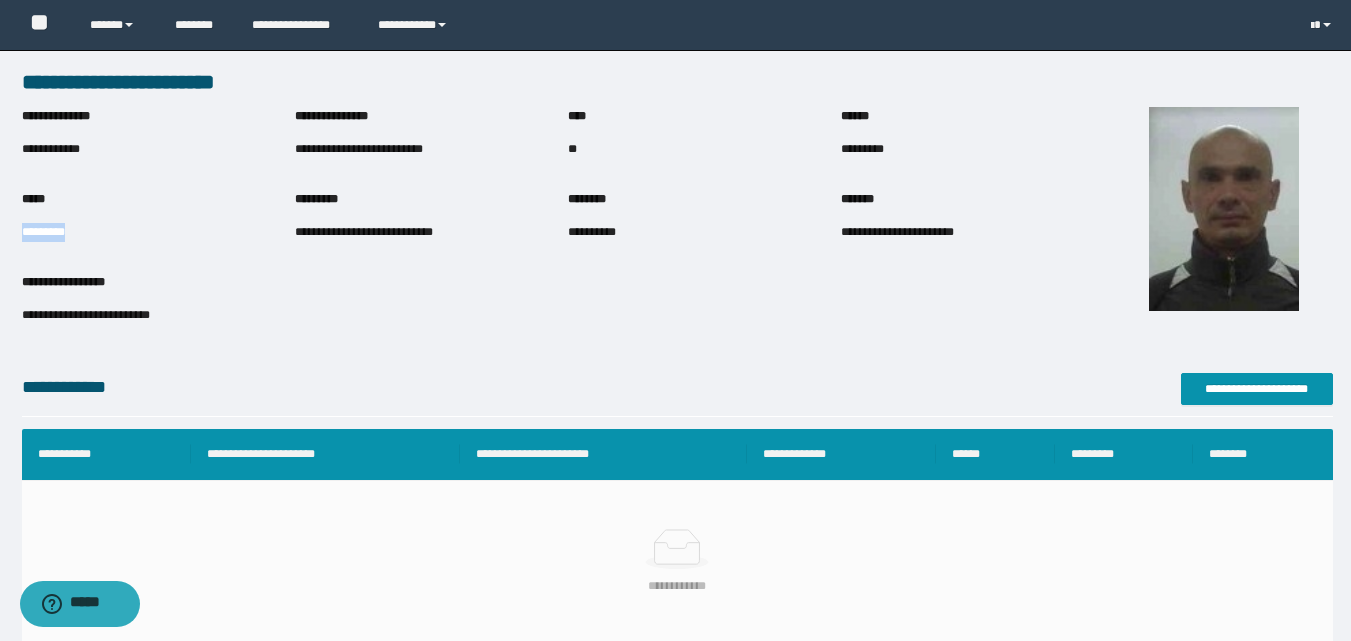 drag, startPoint x: 94, startPoint y: 232, endPoint x: 0, endPoint y: 230, distance: 94.02127 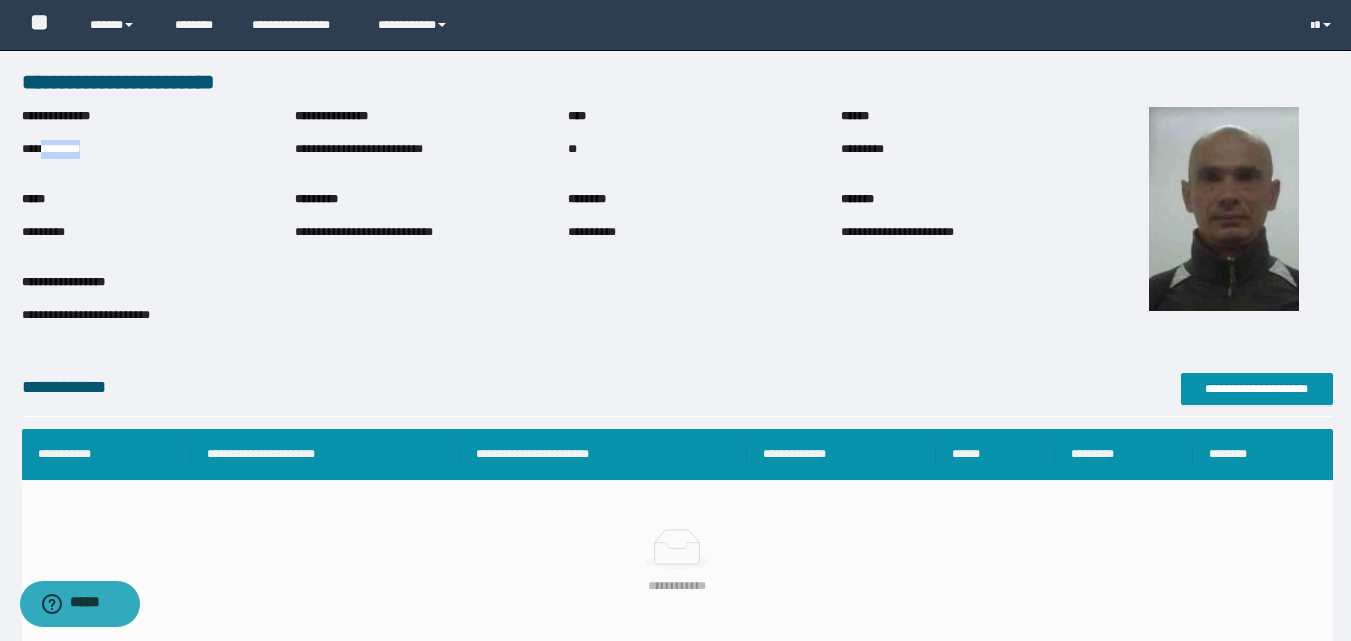 drag, startPoint x: 42, startPoint y: 151, endPoint x: 144, endPoint y: 149, distance: 102.01961 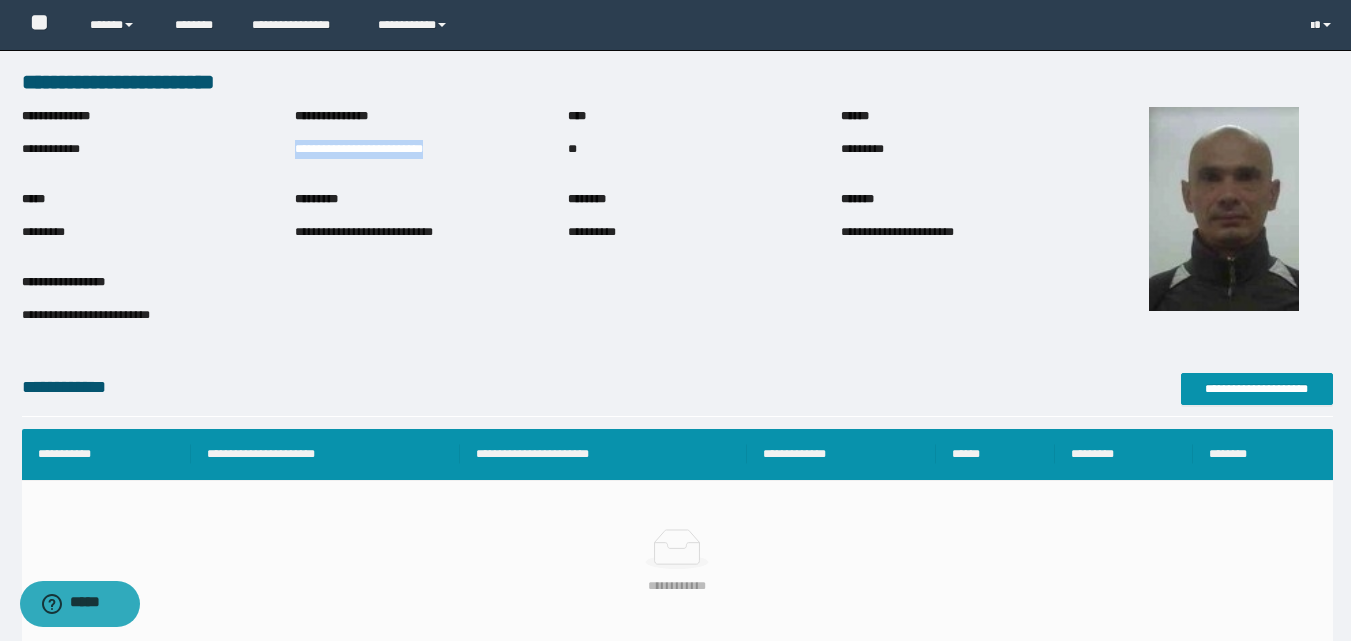 drag, startPoint x: 295, startPoint y: 147, endPoint x: 499, endPoint y: 153, distance: 204.08821 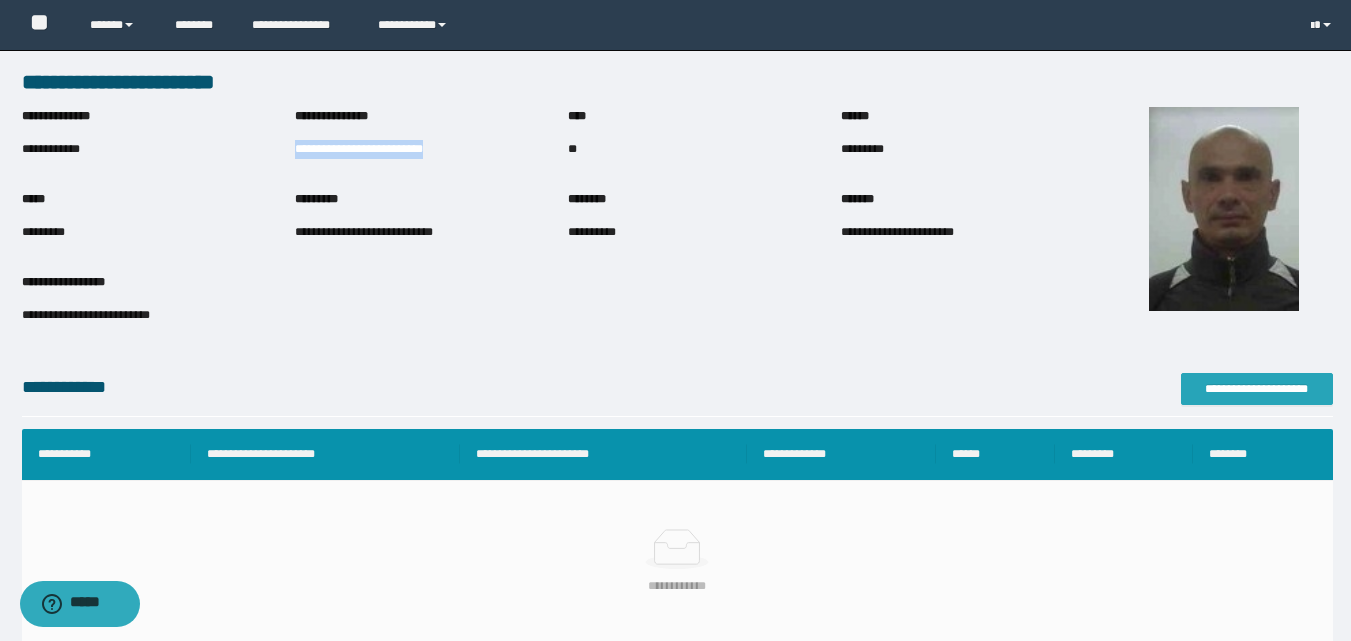 click on "**********" at bounding box center (1257, 389) 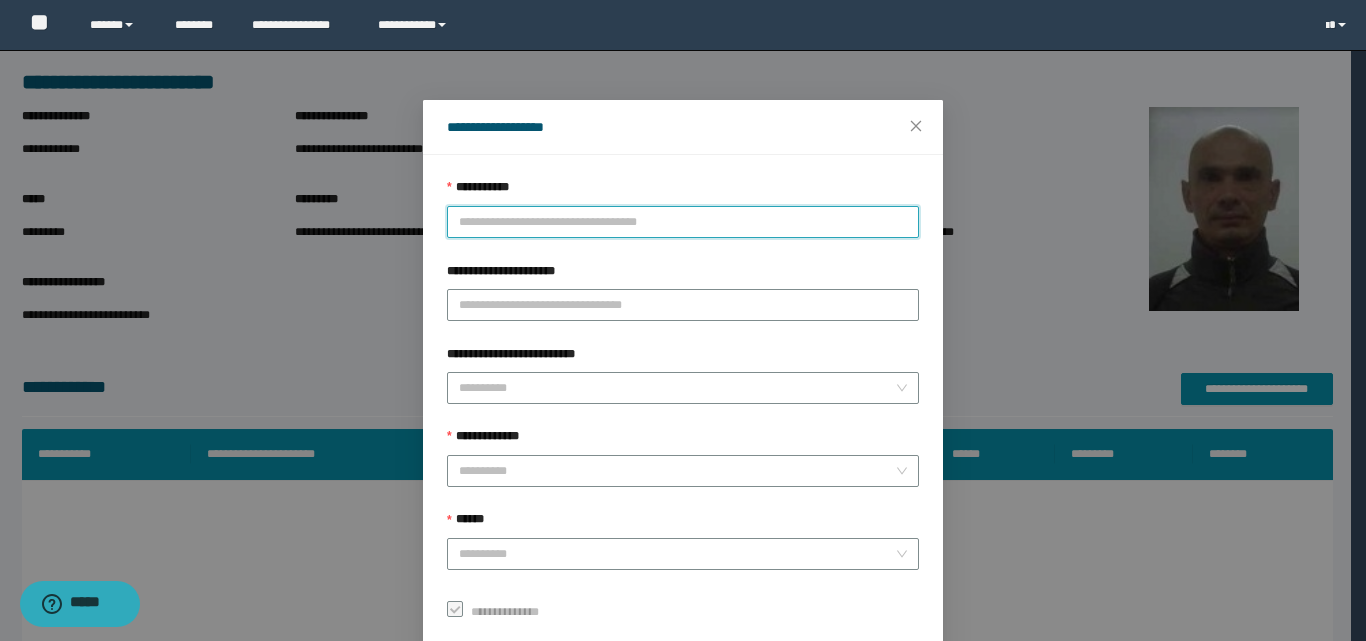 click on "**********" at bounding box center [683, 222] 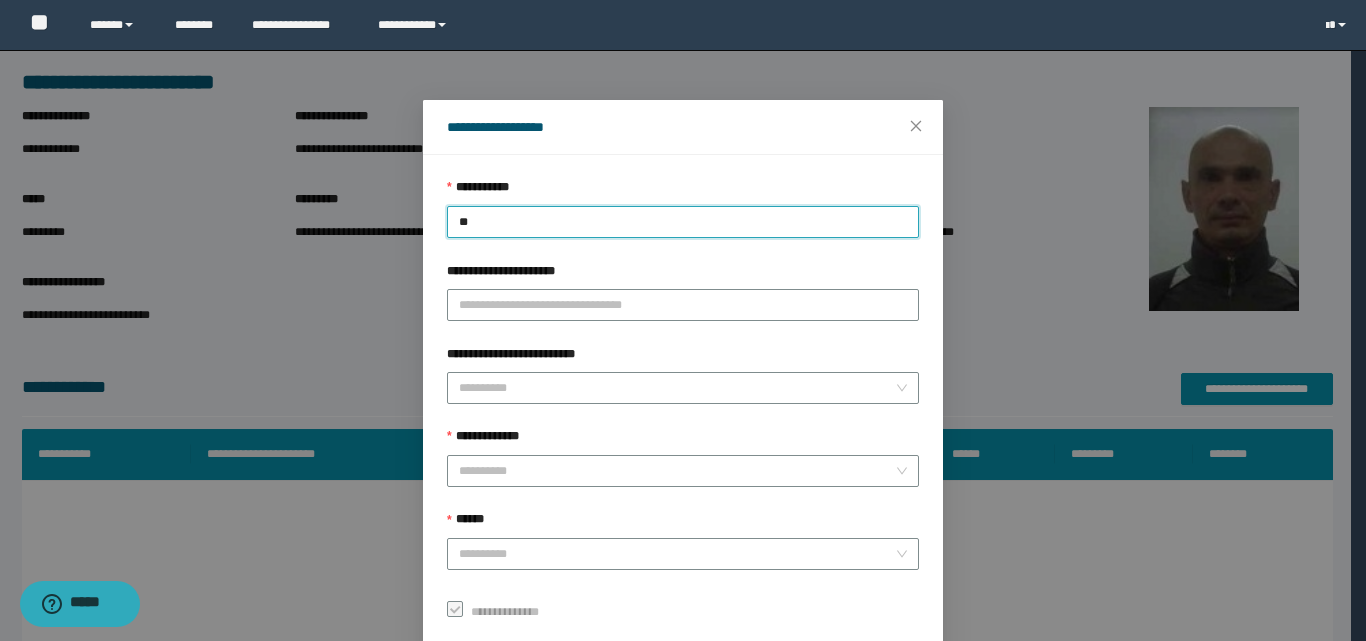 type on "***" 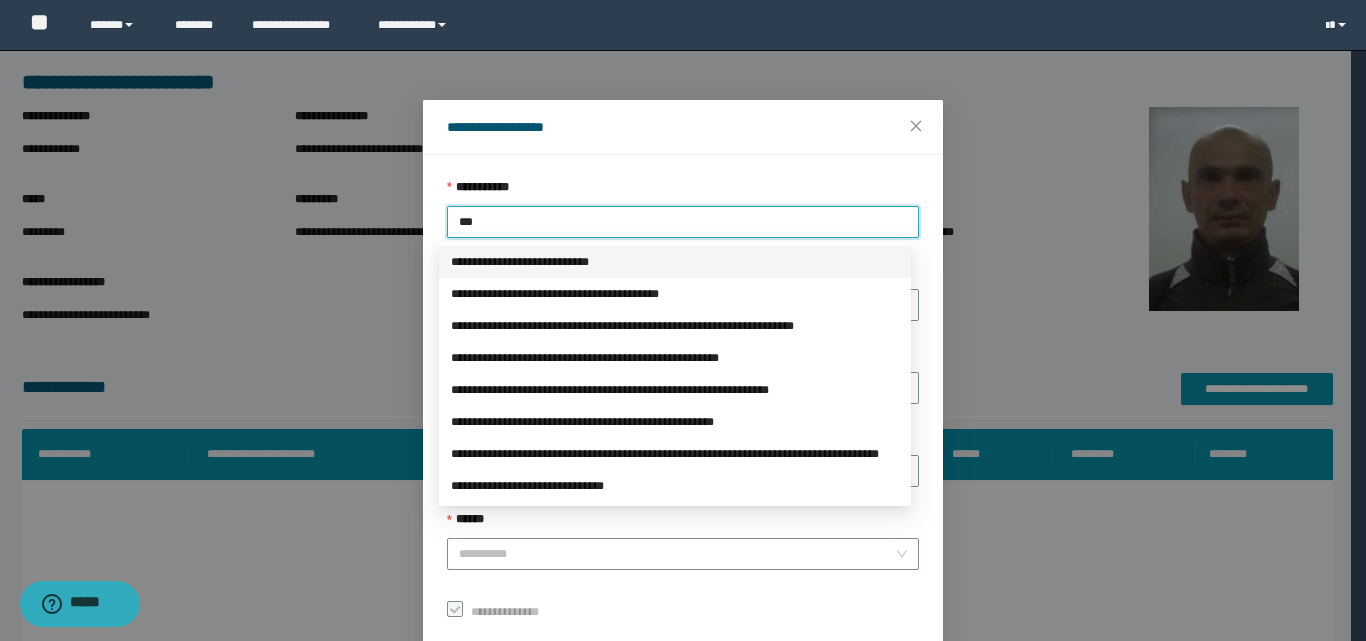 click on "**********" at bounding box center [675, 262] 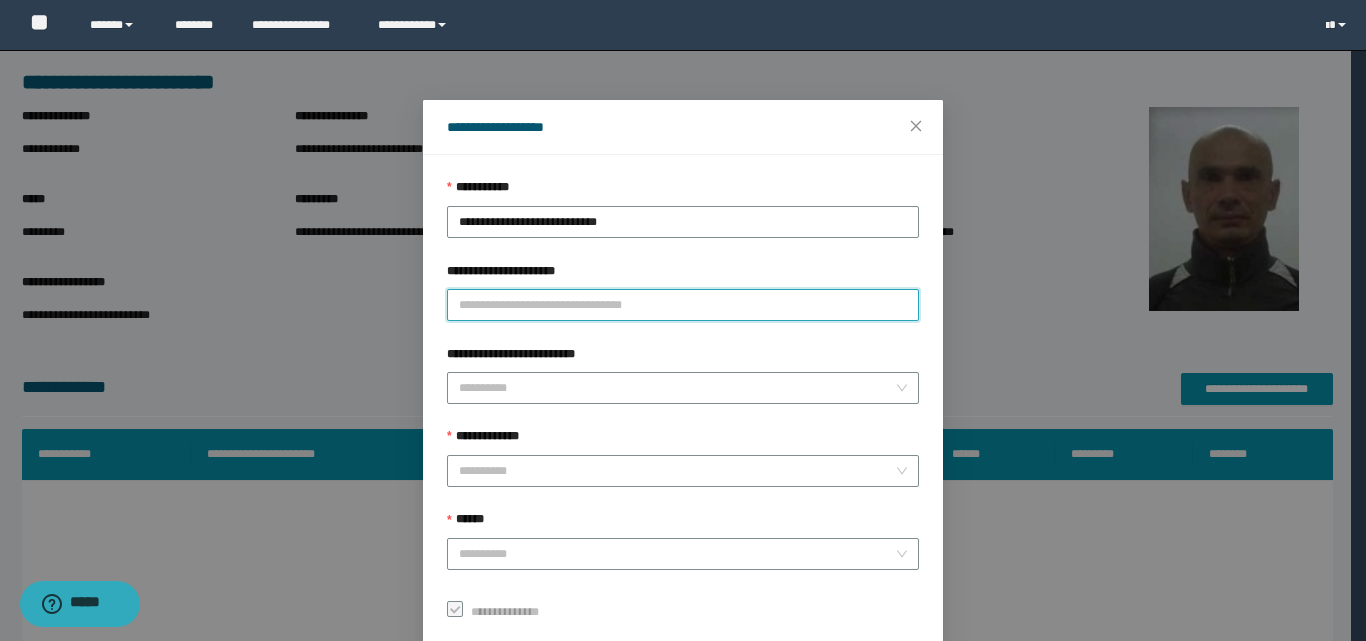 click on "**********" at bounding box center [683, 305] 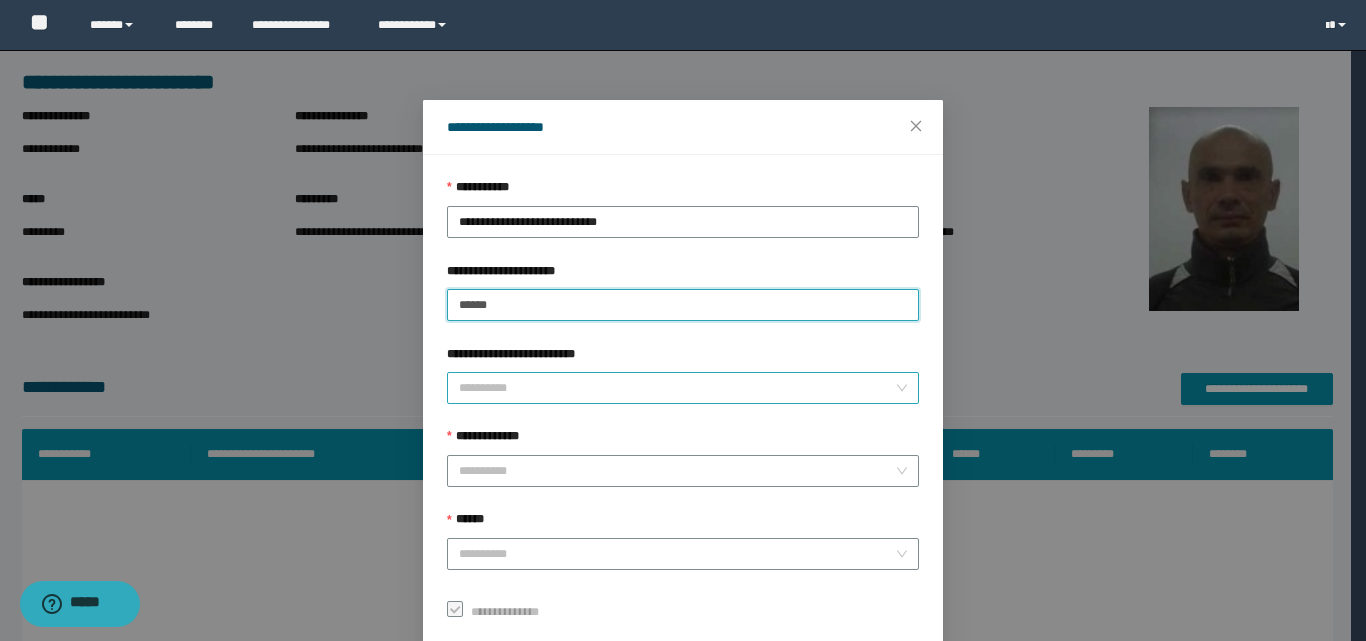 type on "******" 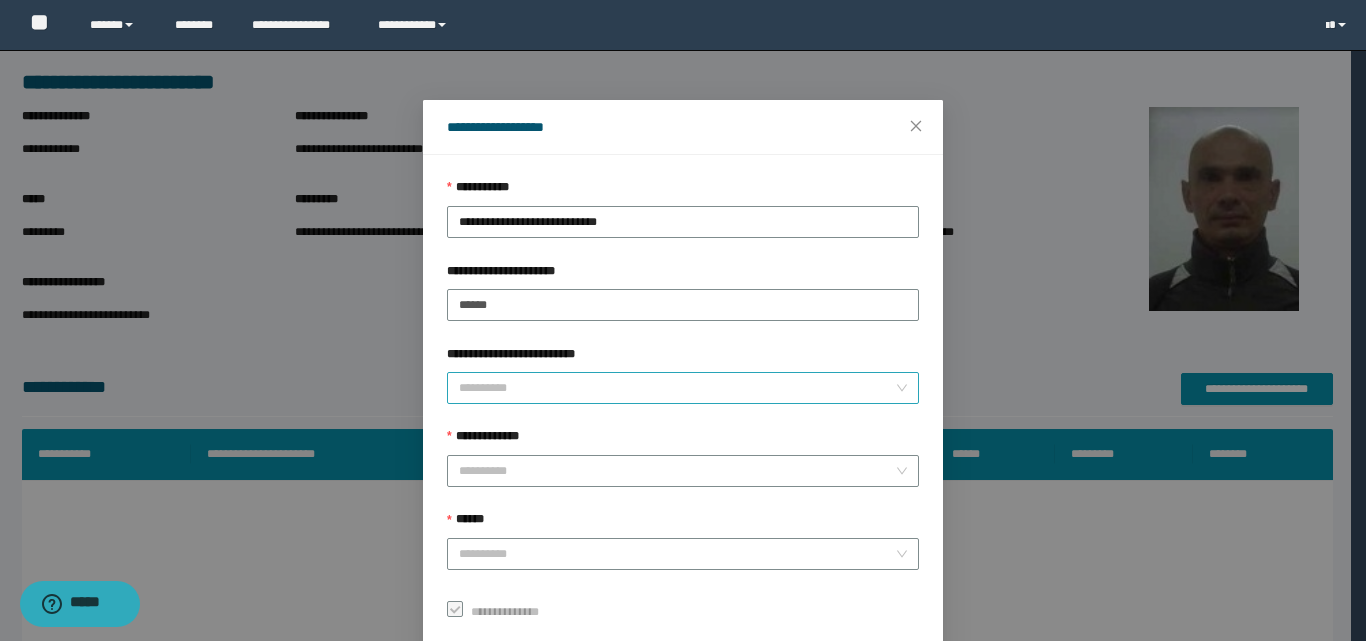 click on "**********" at bounding box center (677, 388) 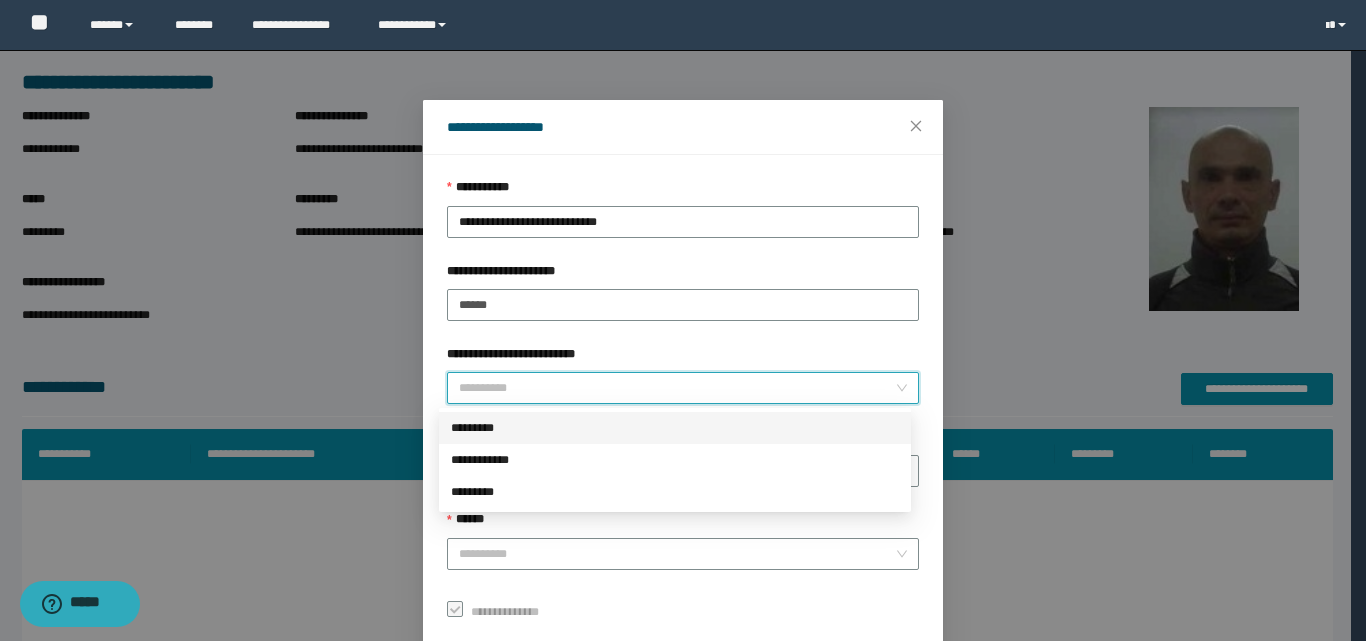 click on "*********" at bounding box center [675, 428] 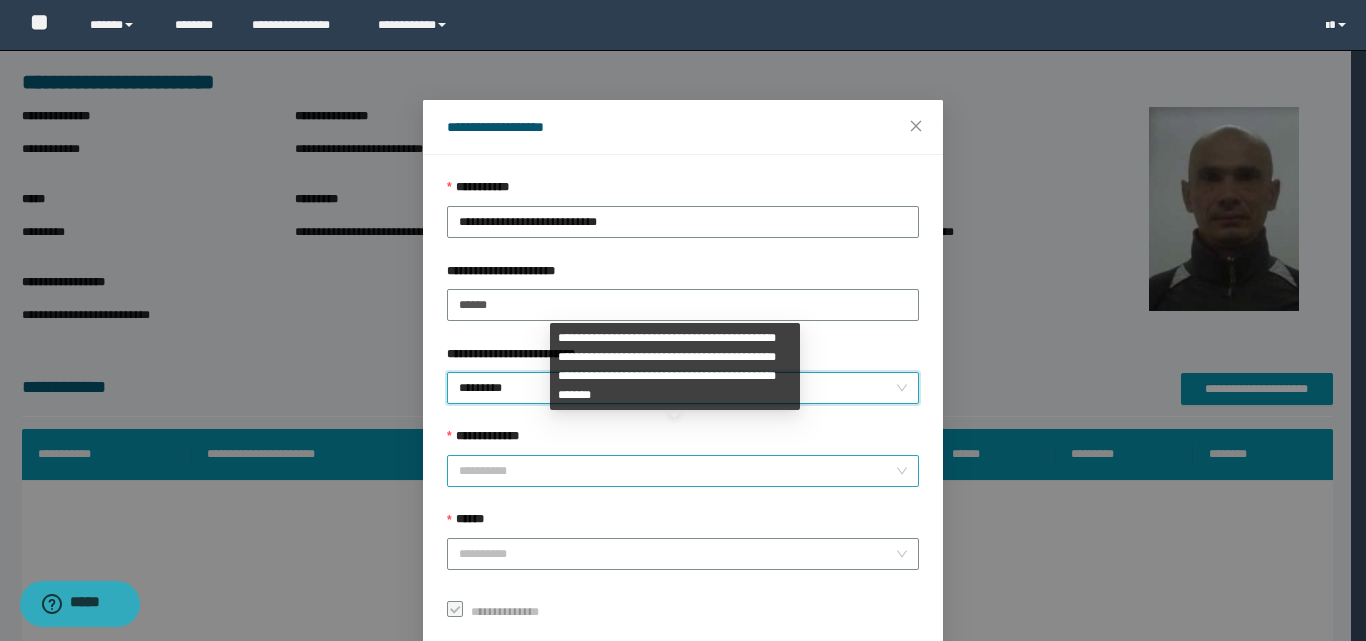 click on "**********" at bounding box center (677, 471) 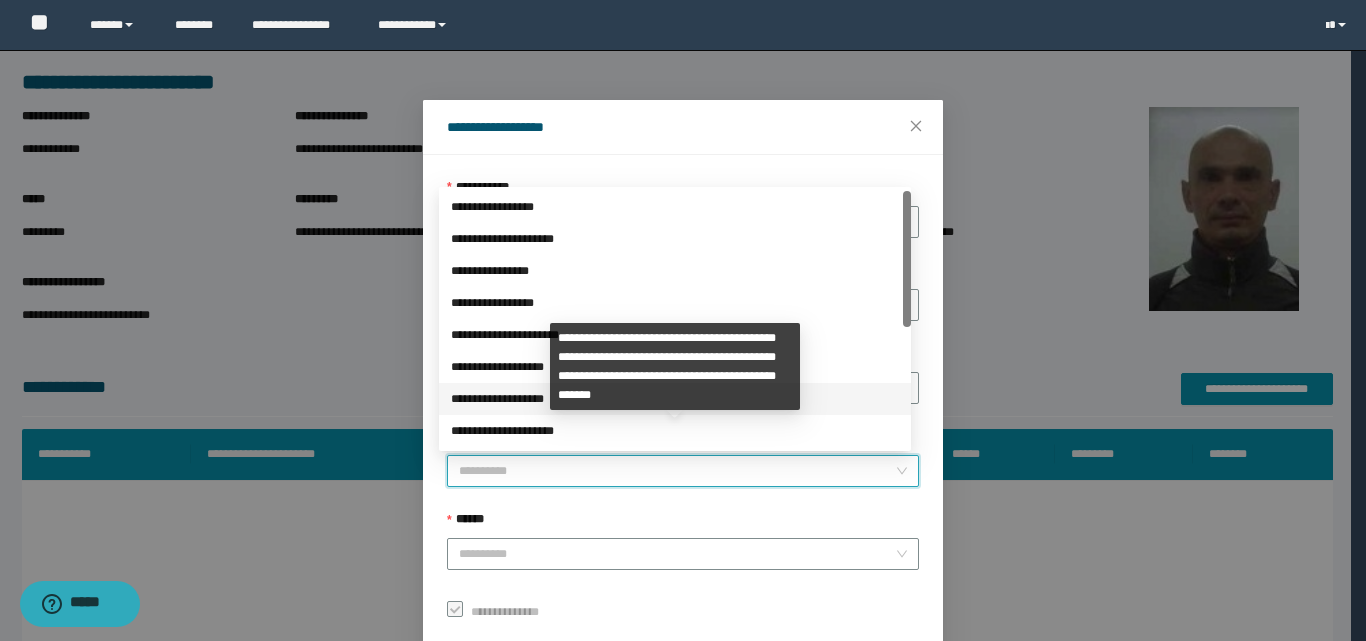 scroll, scrollTop: 224, scrollLeft: 0, axis: vertical 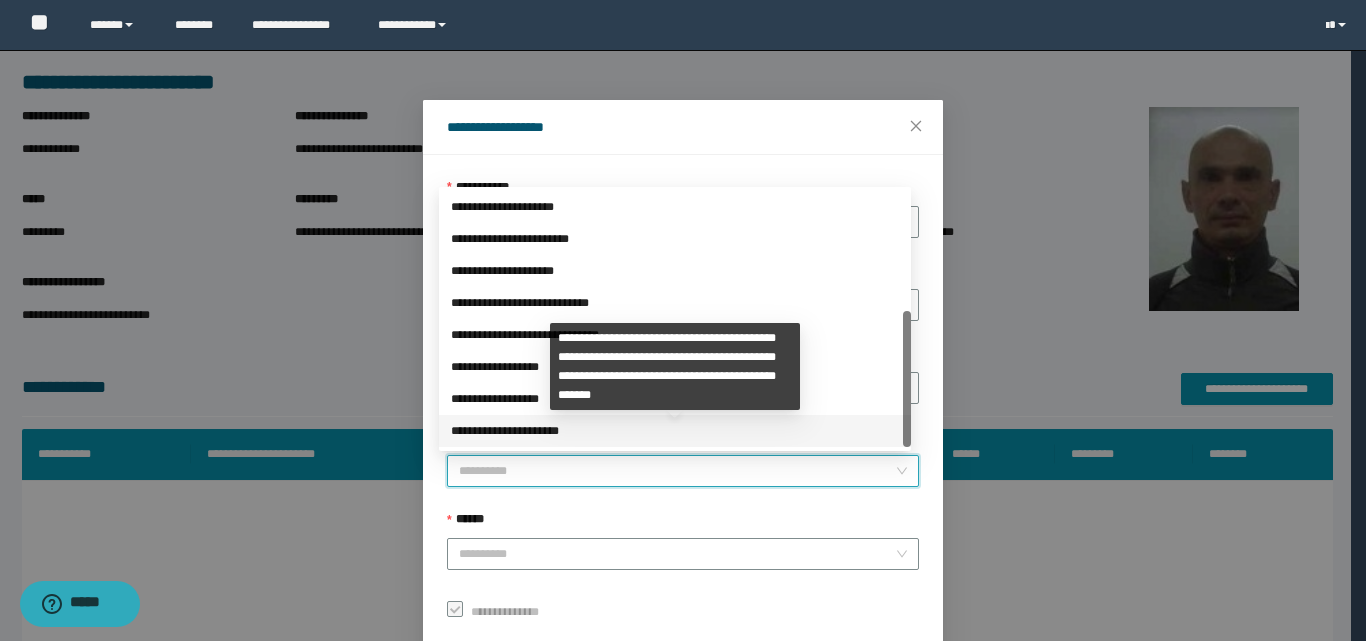 click on "**********" at bounding box center [675, 431] 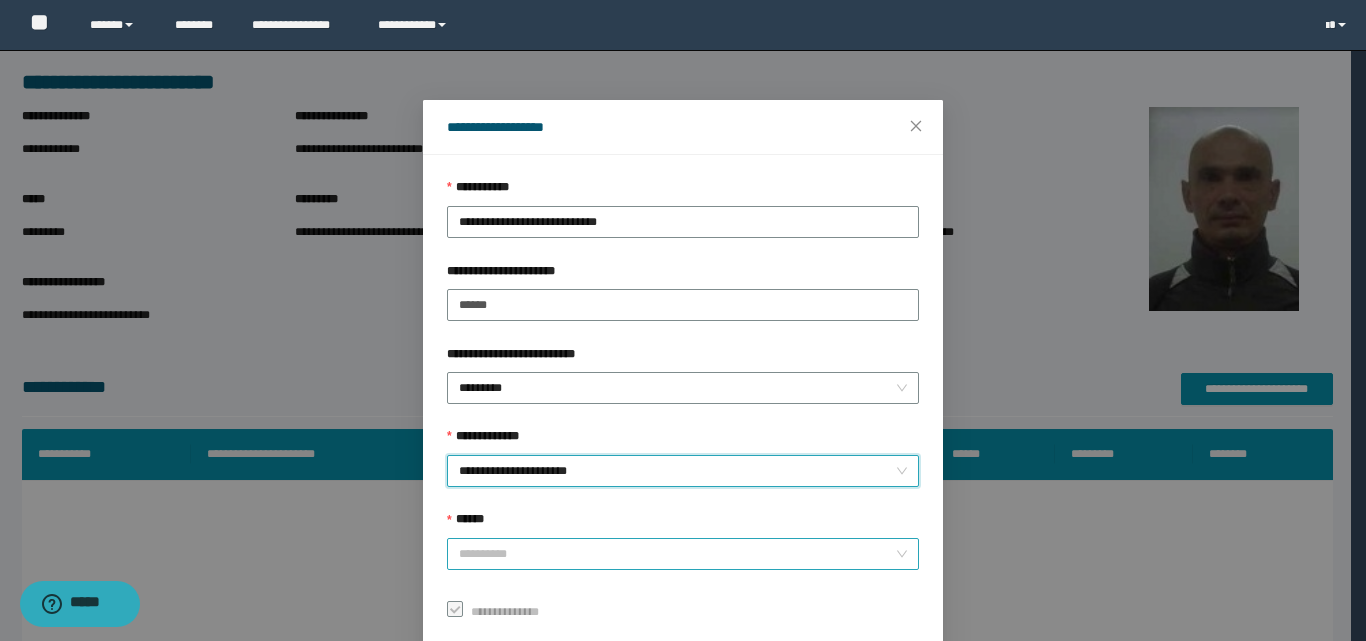 click on "******" at bounding box center [677, 554] 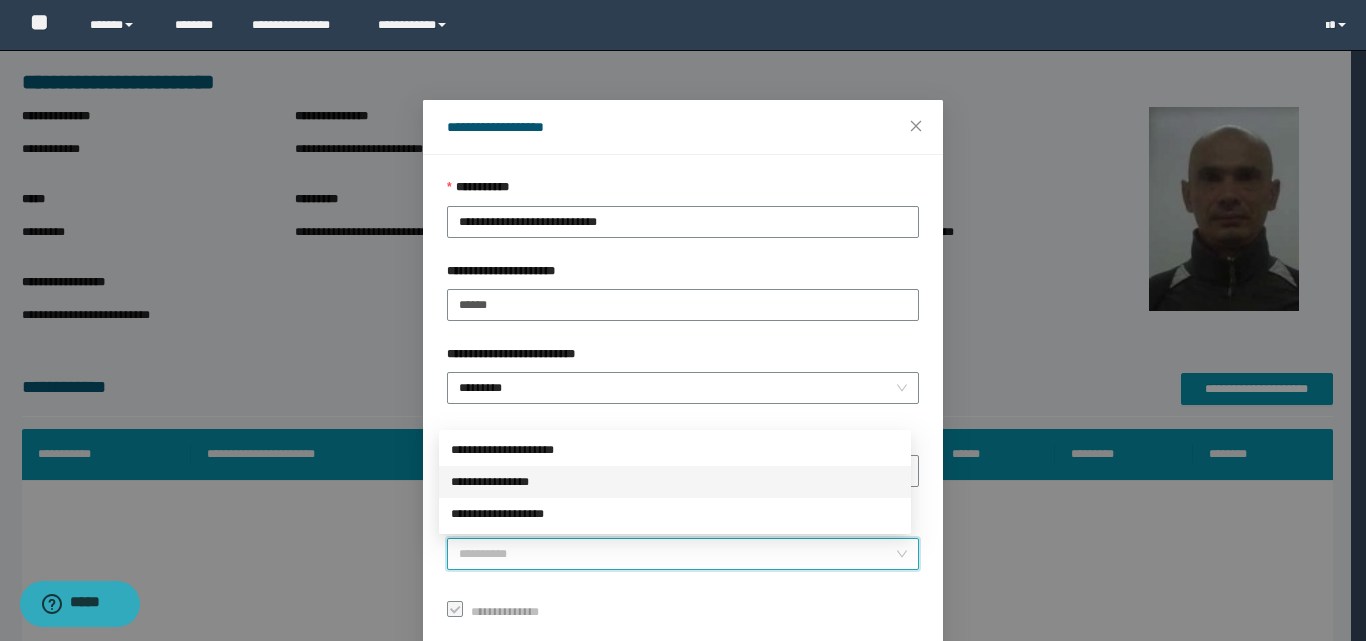 click on "**********" at bounding box center [675, 482] 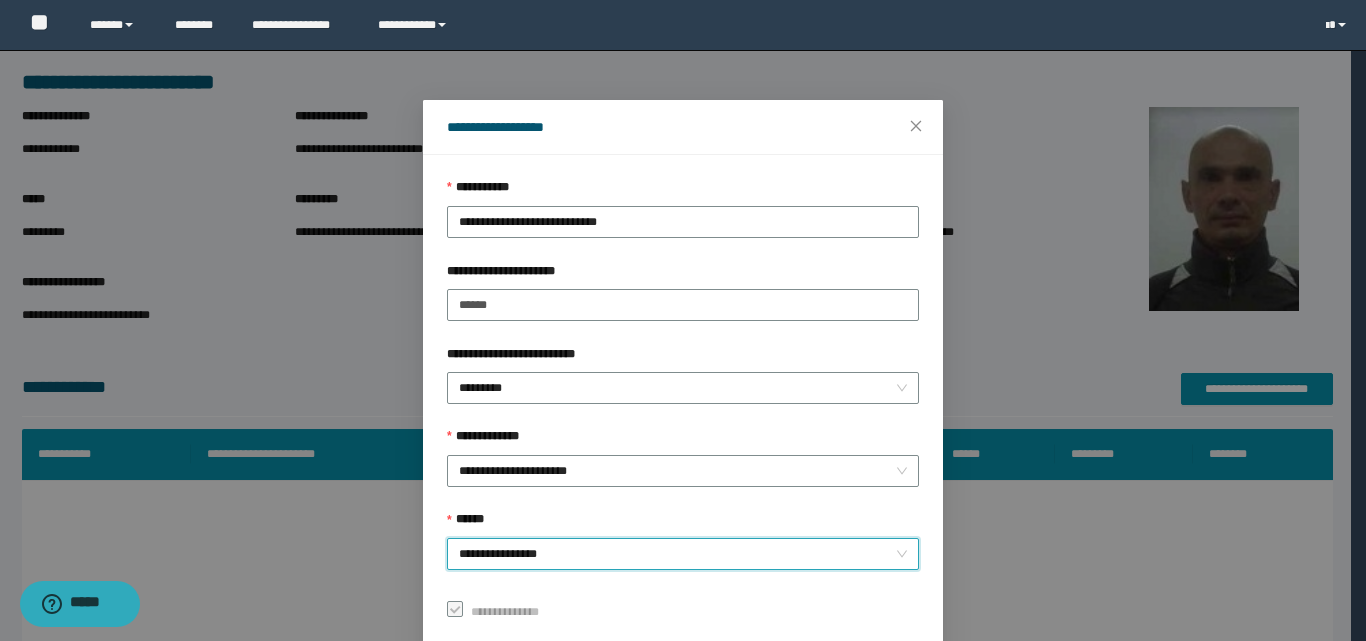 scroll, scrollTop: 111, scrollLeft: 0, axis: vertical 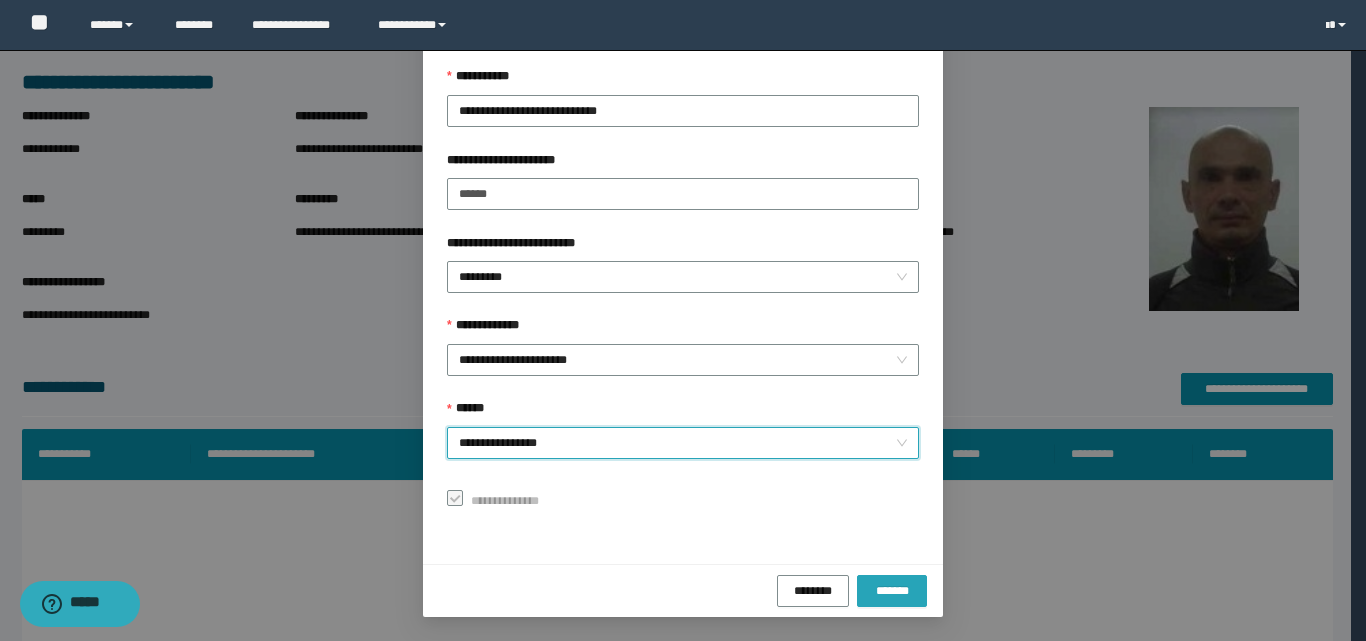 click on "*******" at bounding box center [892, 590] 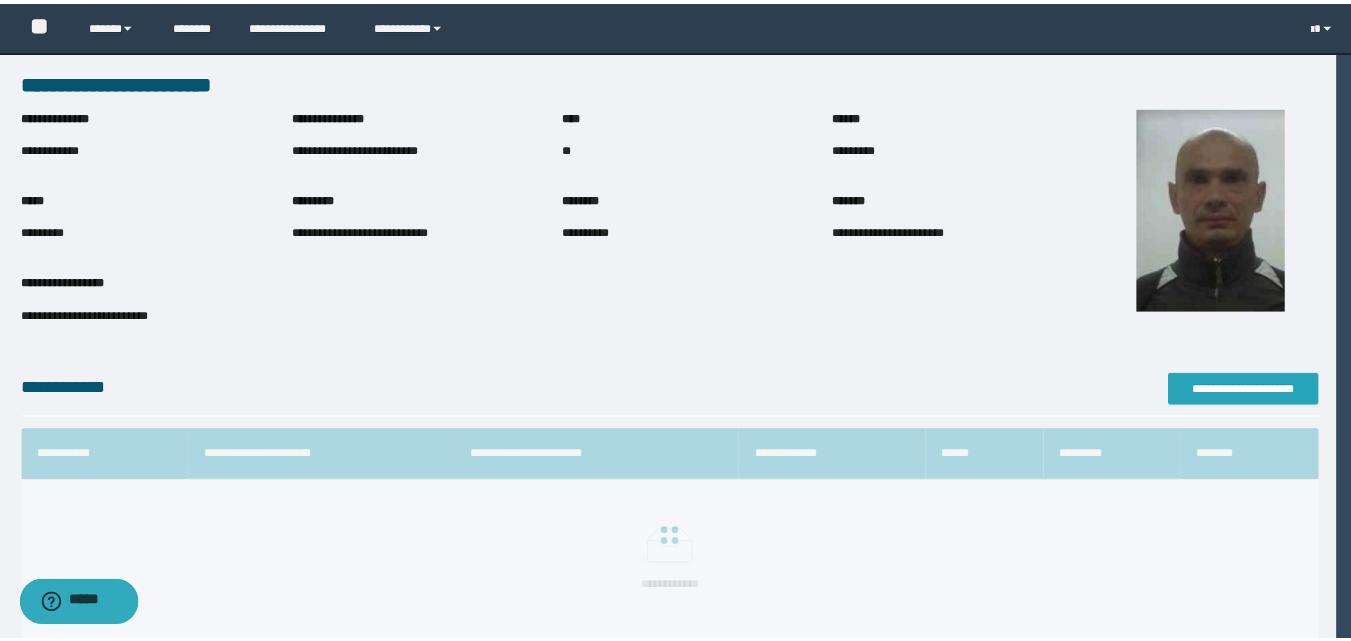 scroll, scrollTop: 0, scrollLeft: 0, axis: both 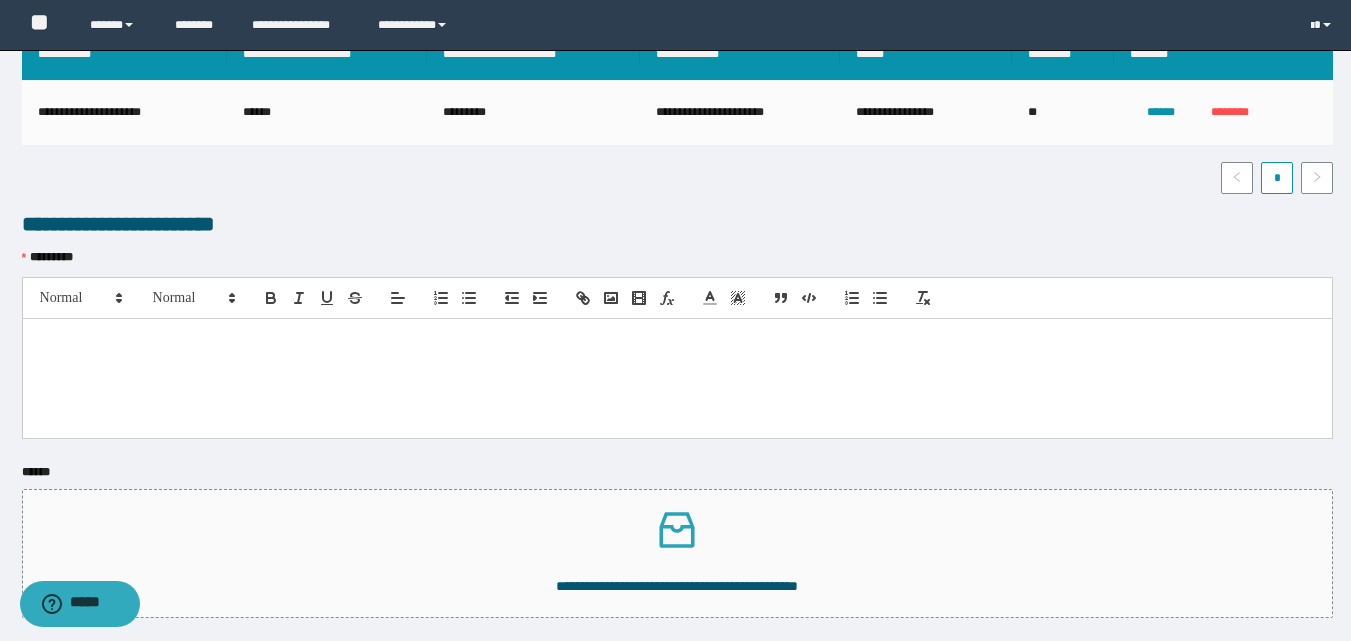 click at bounding box center (677, 378) 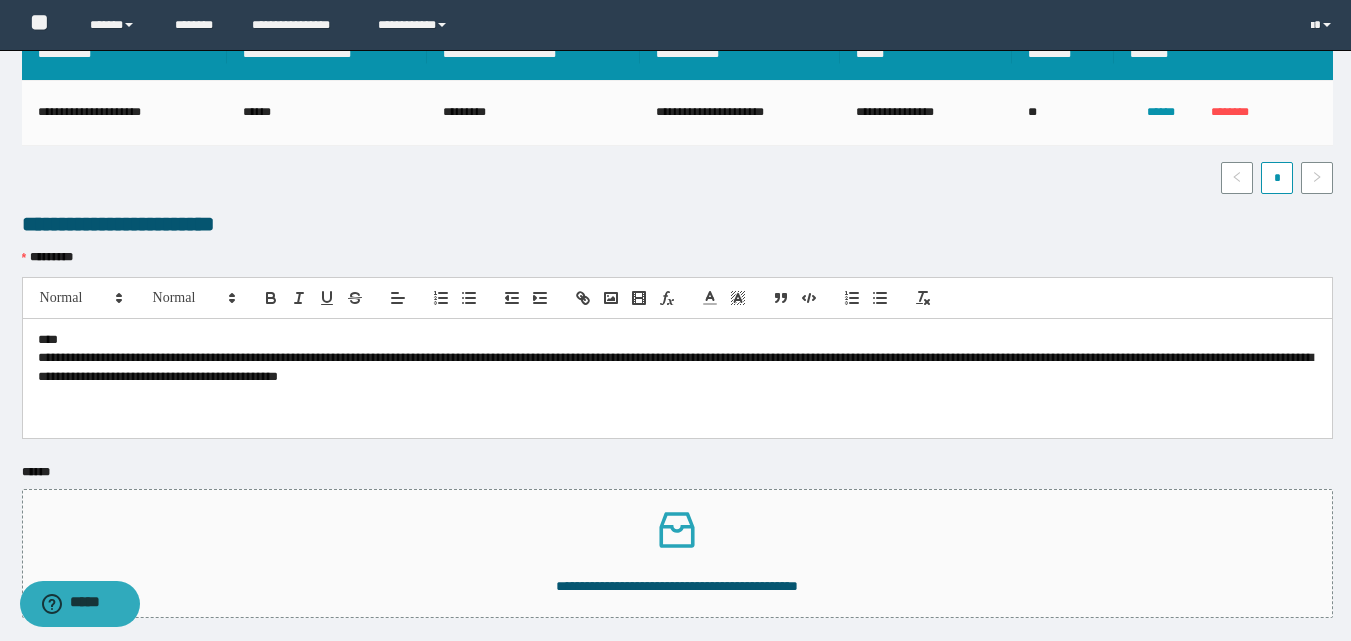 scroll, scrollTop: 0, scrollLeft: 0, axis: both 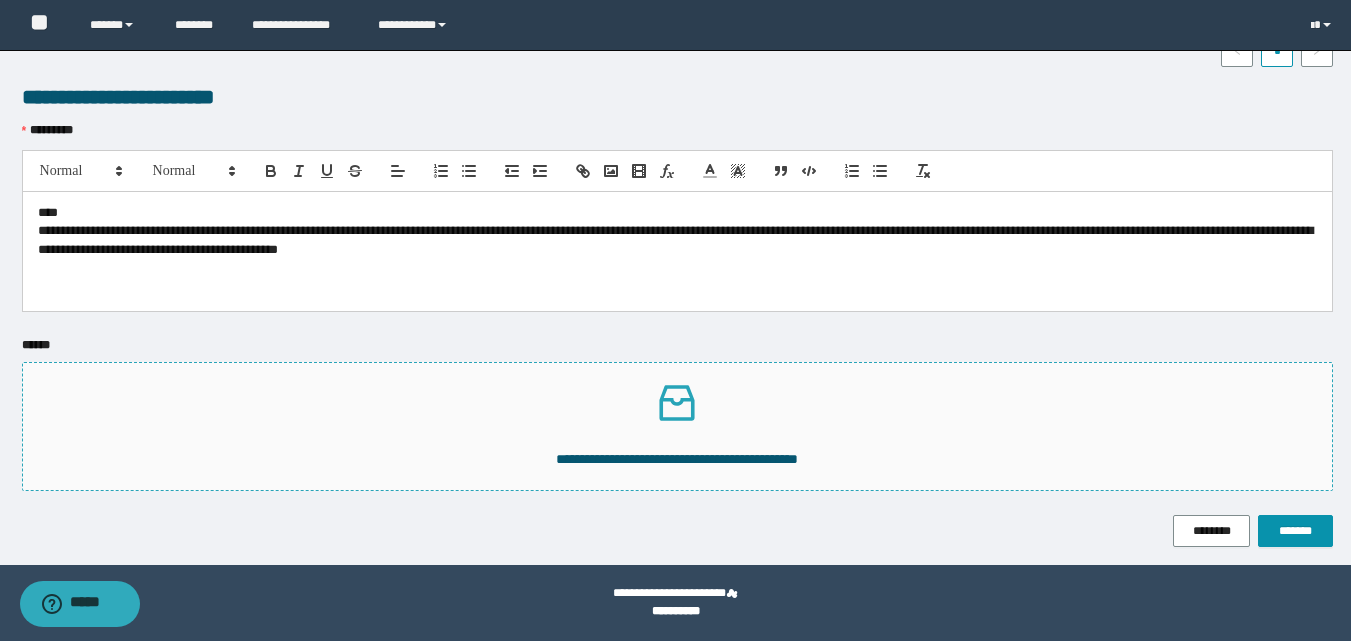 click 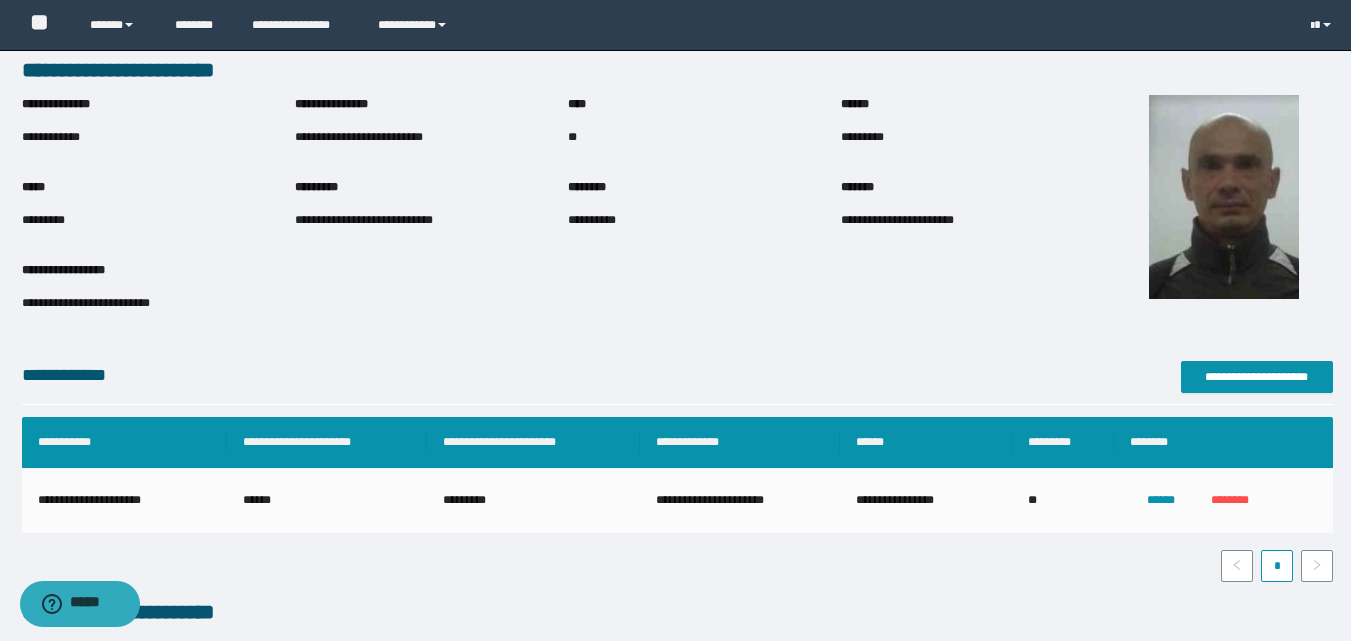 scroll, scrollTop: 0, scrollLeft: 0, axis: both 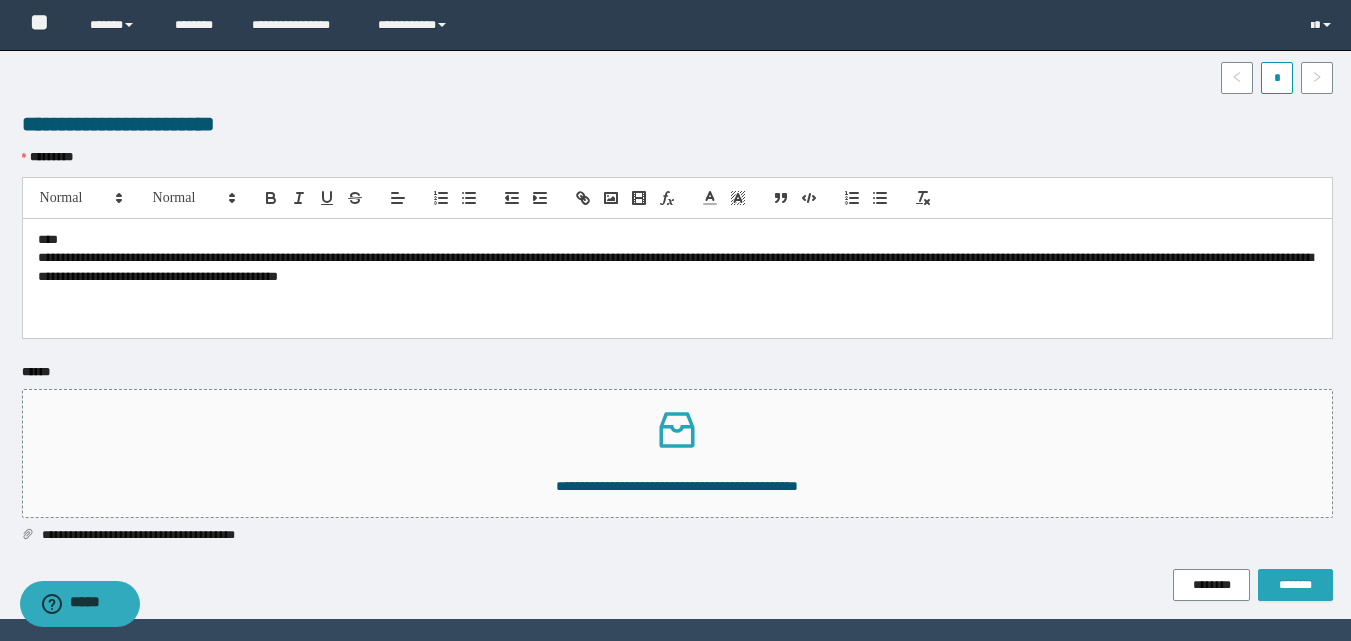 click on "*******" at bounding box center [1295, 585] 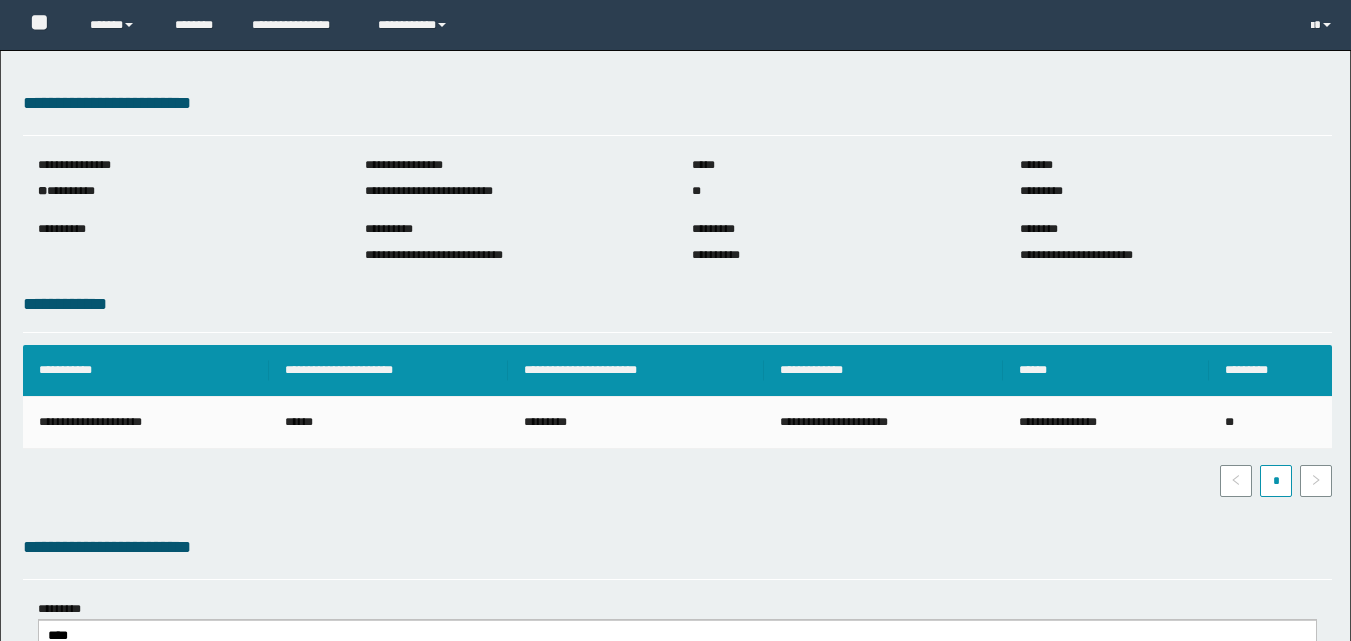 scroll, scrollTop: 0, scrollLeft: 0, axis: both 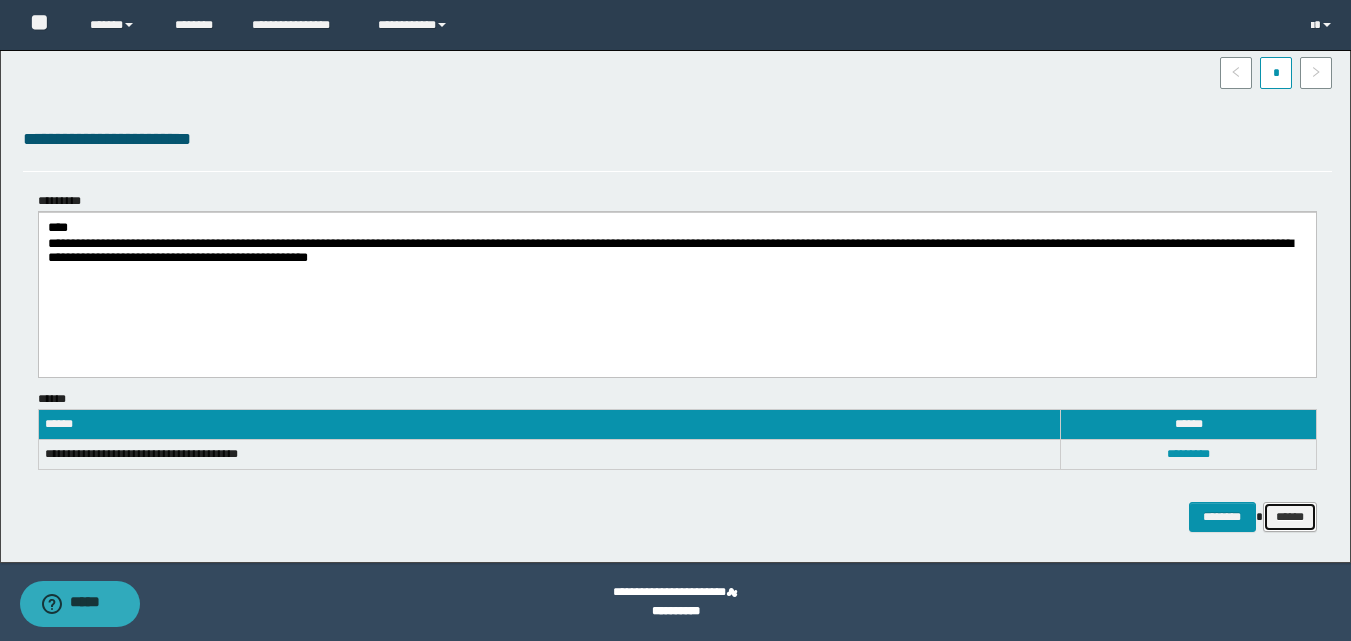 click on "******" at bounding box center (1290, 517) 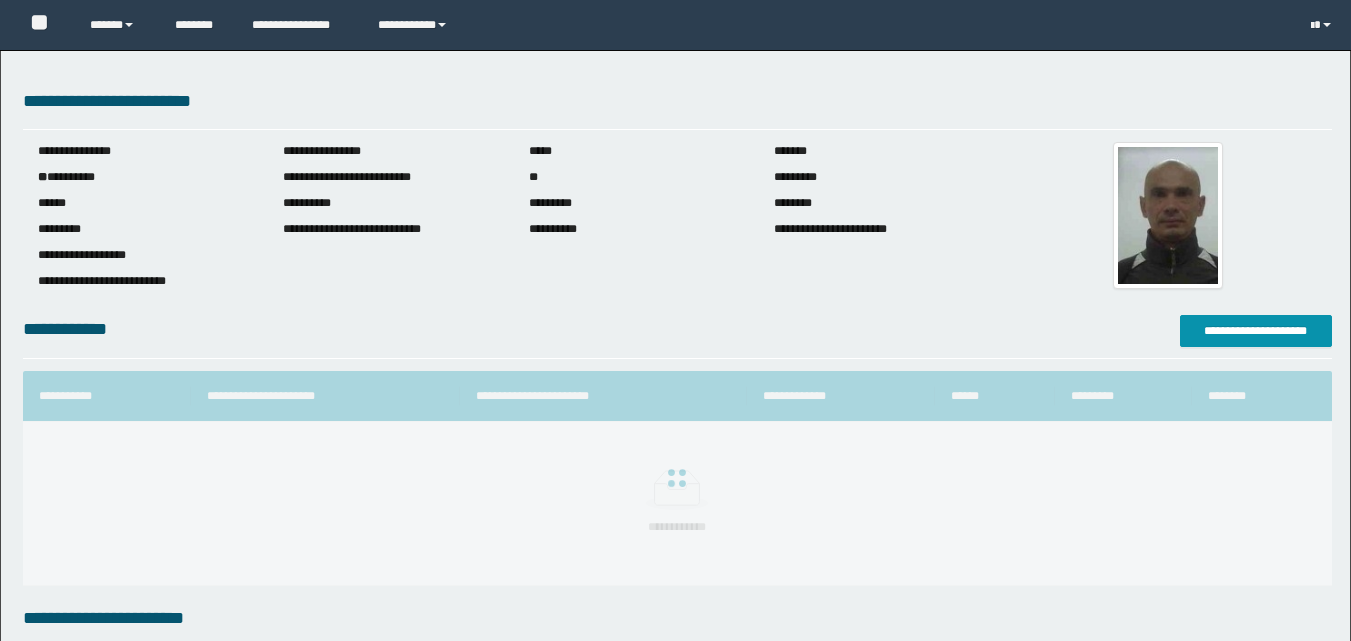 scroll, scrollTop: 0, scrollLeft: 0, axis: both 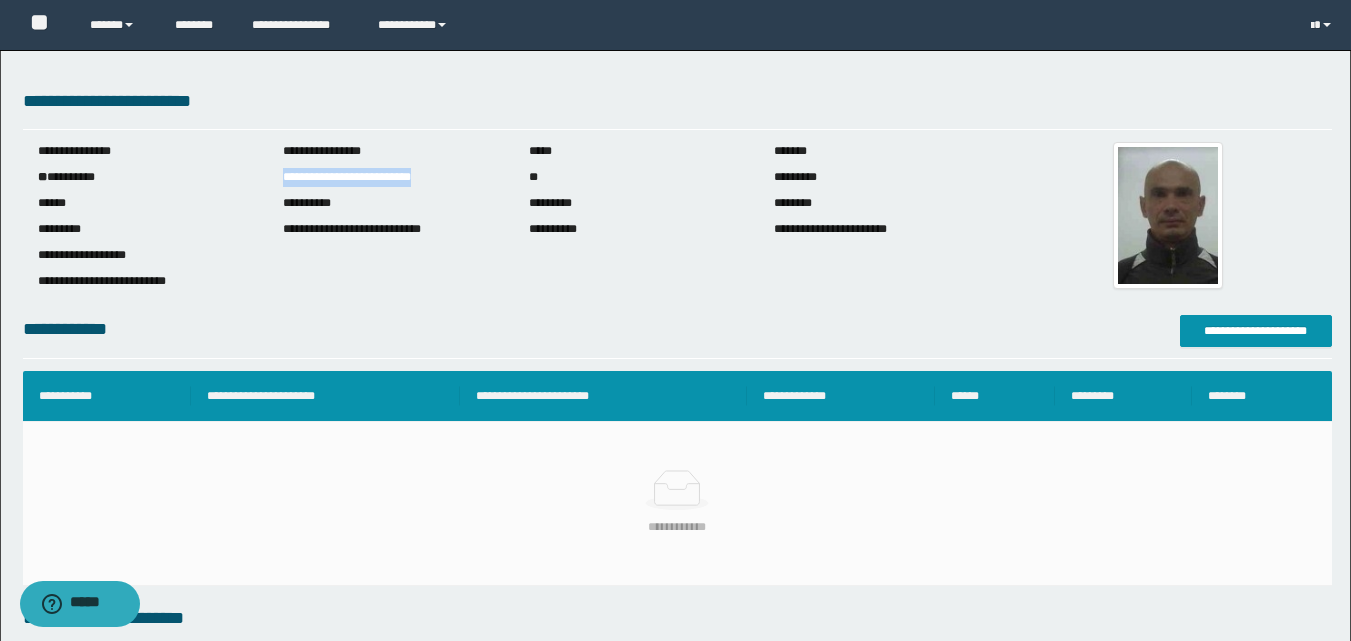 drag, startPoint x: 284, startPoint y: 175, endPoint x: 465, endPoint y: 186, distance: 181.33394 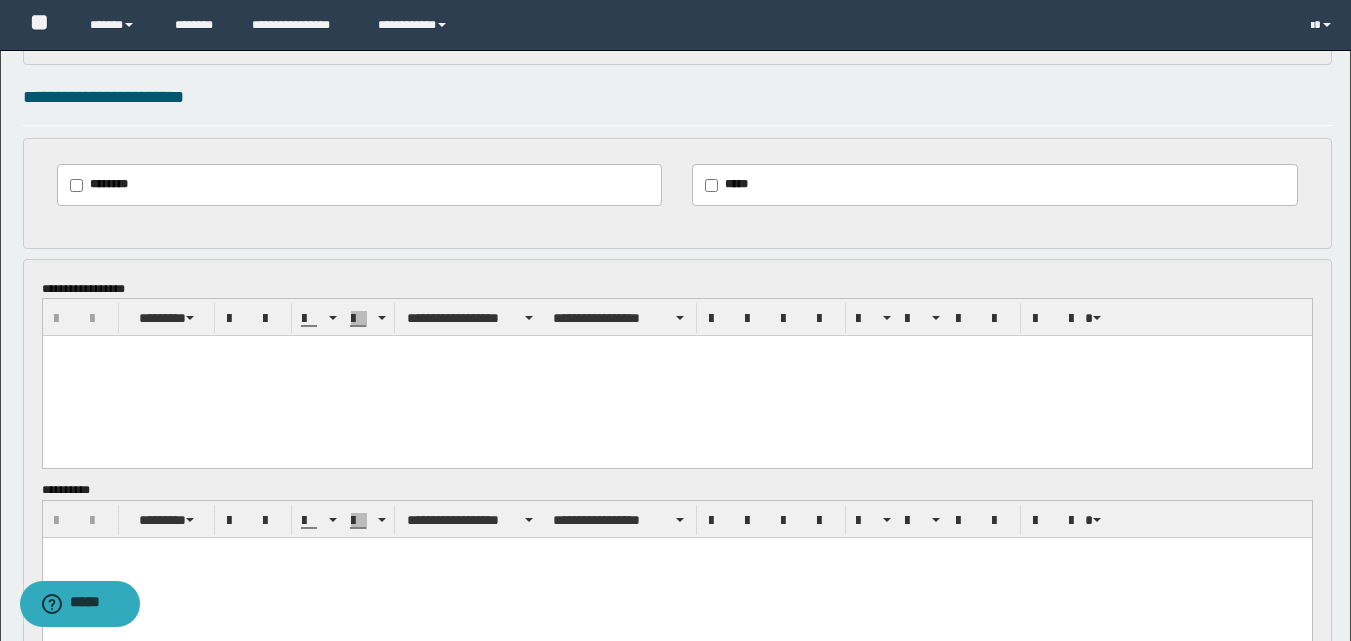 scroll, scrollTop: 800, scrollLeft: 0, axis: vertical 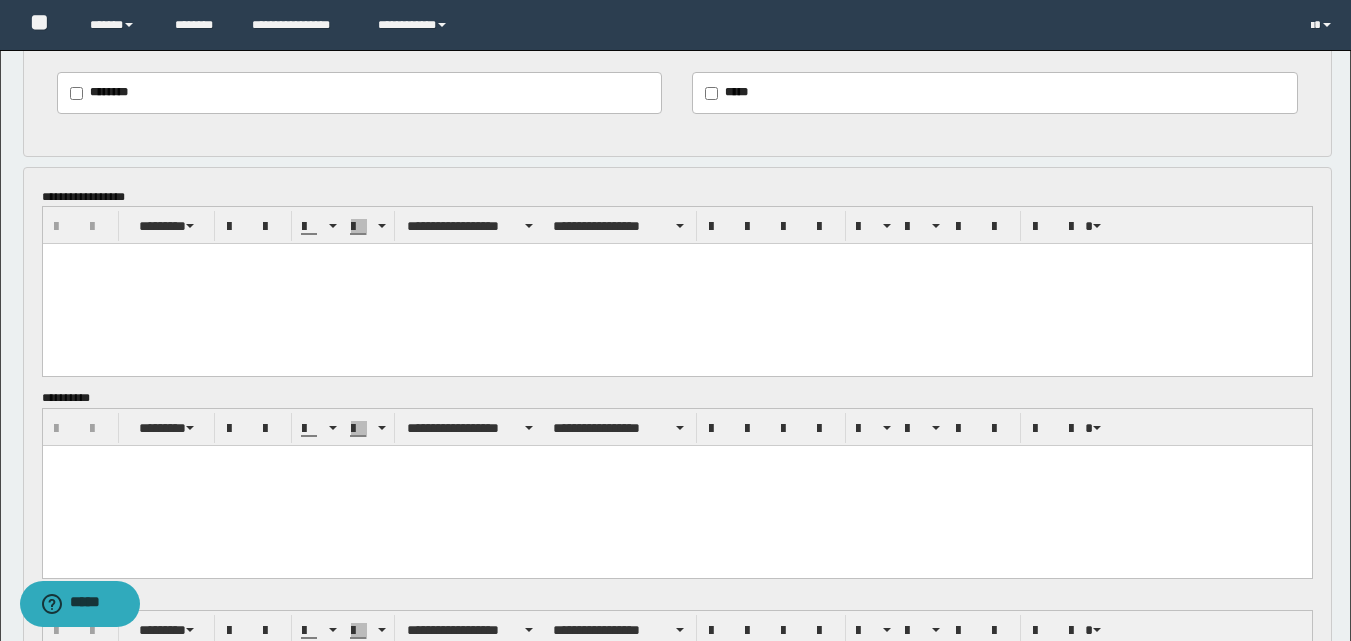 click at bounding box center [676, 284] 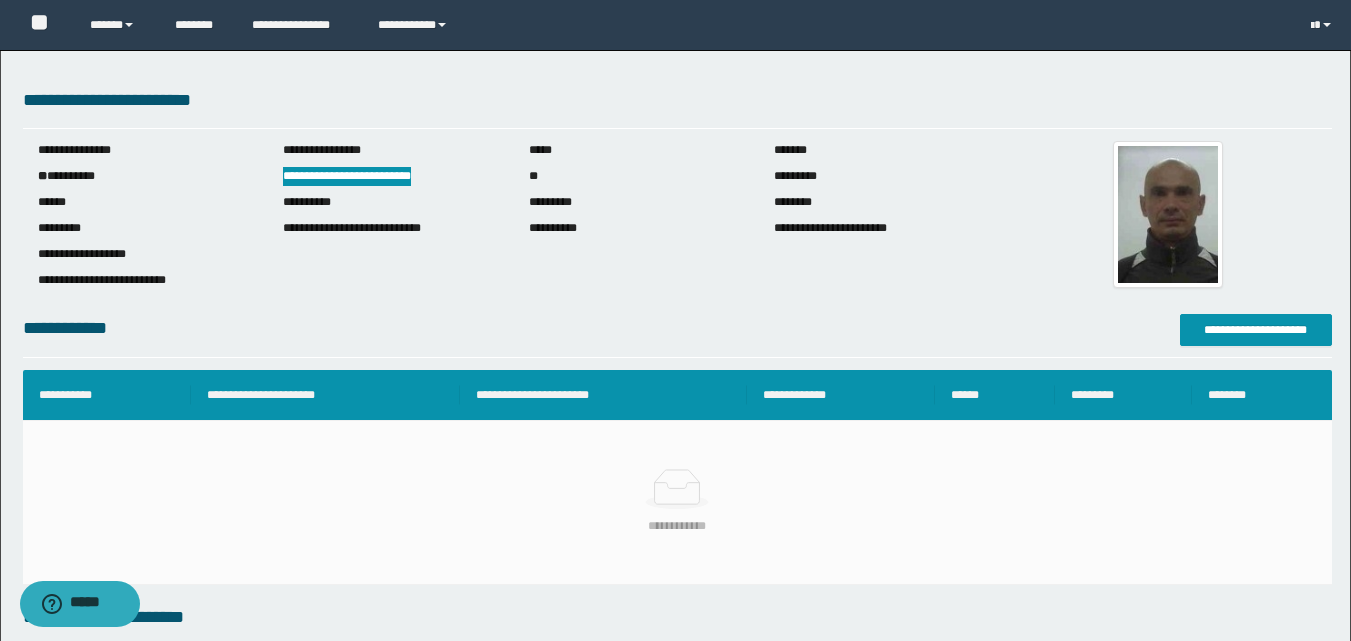 scroll, scrollTop: 0, scrollLeft: 0, axis: both 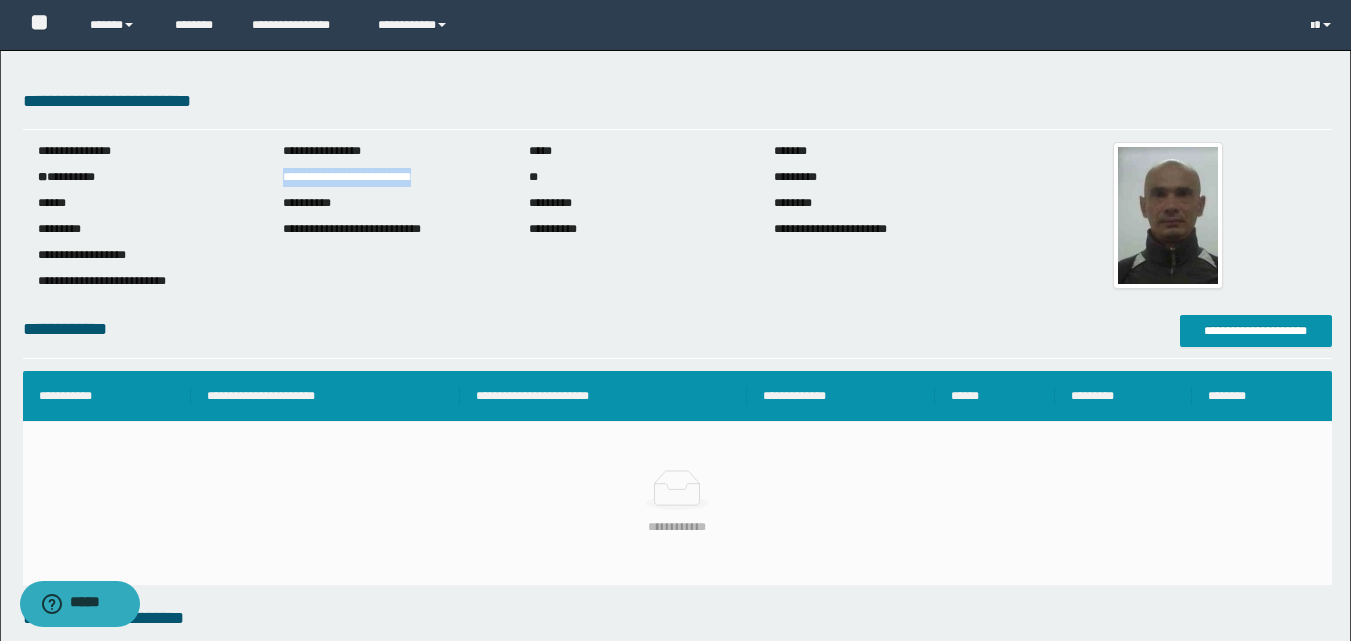 click on "**********" at bounding box center (391, 177) 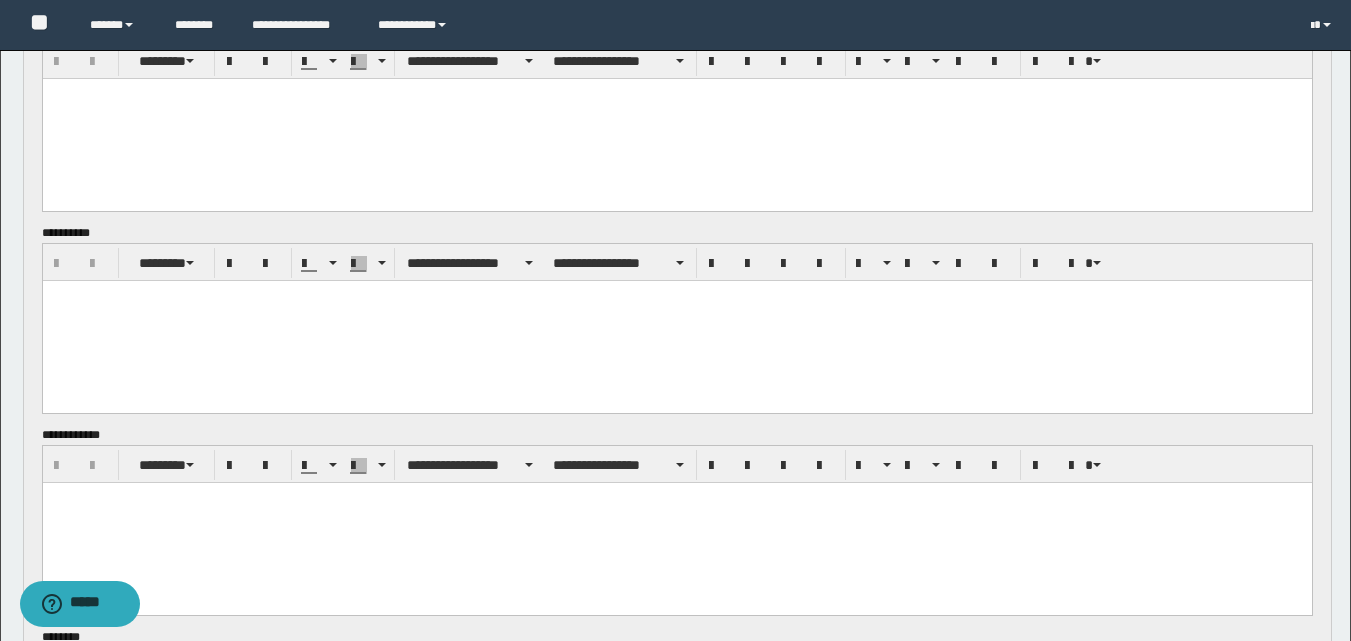 scroll, scrollTop: 1000, scrollLeft: 0, axis: vertical 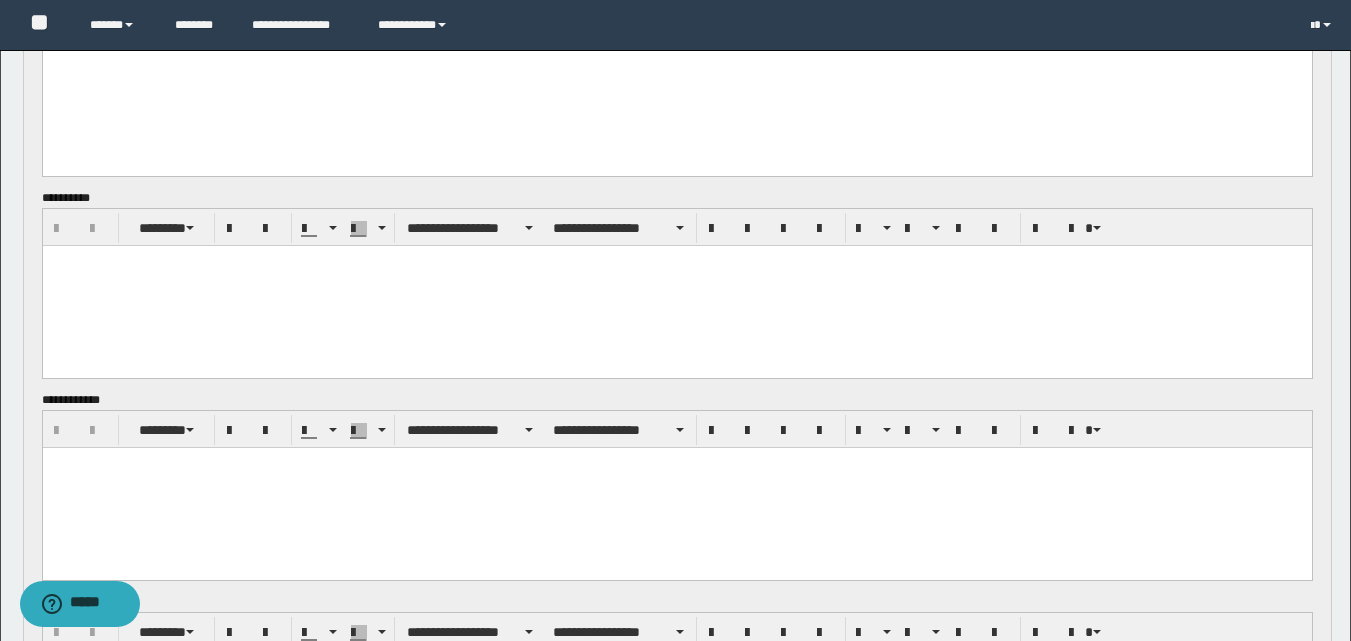 click at bounding box center [676, 261] 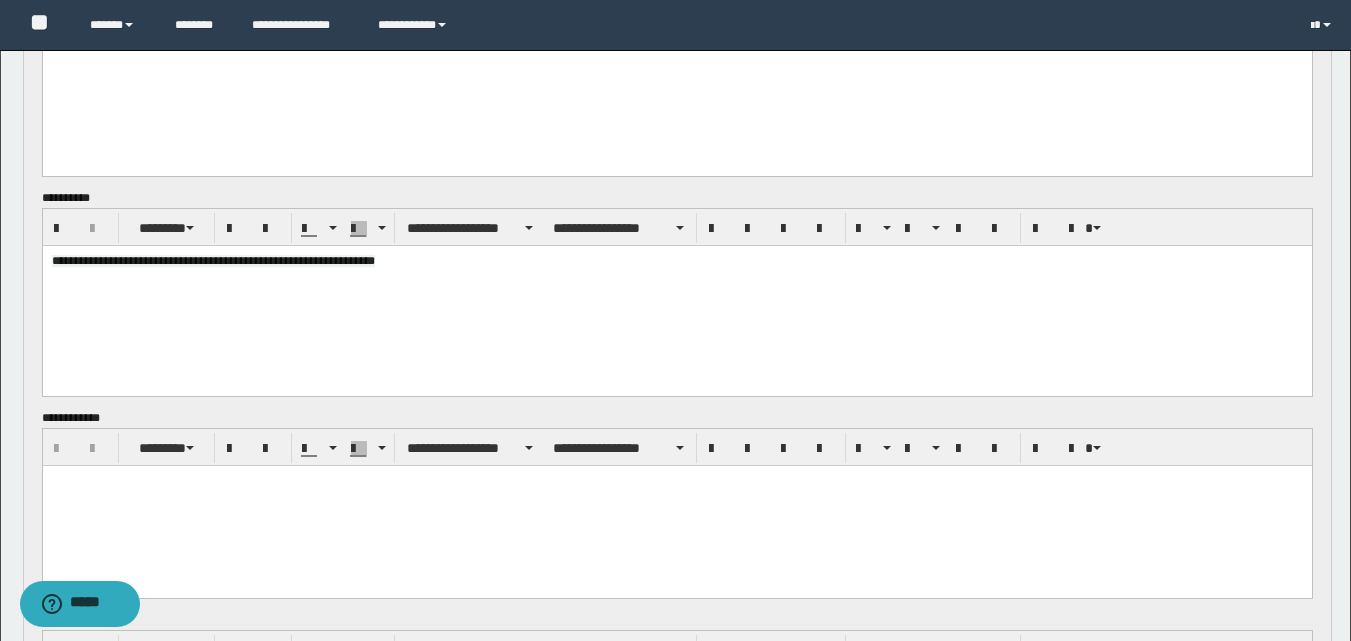 click at bounding box center (676, 506) 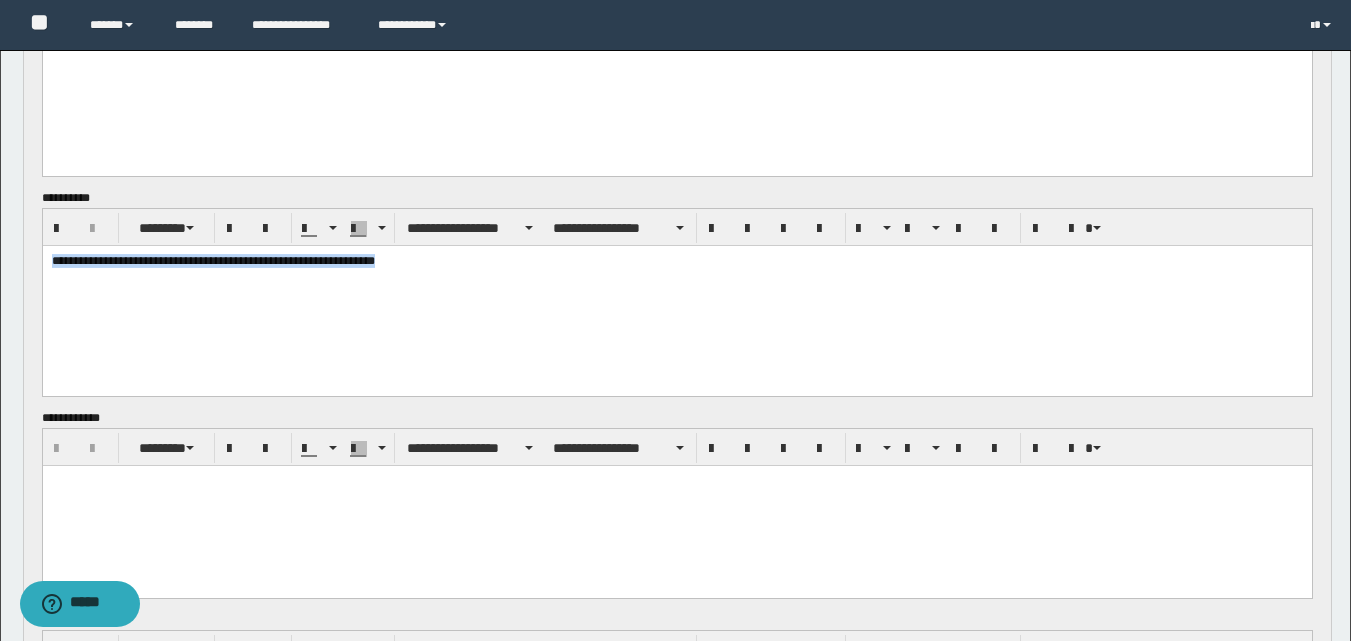 drag, startPoint x: 405, startPoint y: 267, endPoint x: -1, endPoint y: 261, distance: 406.04434 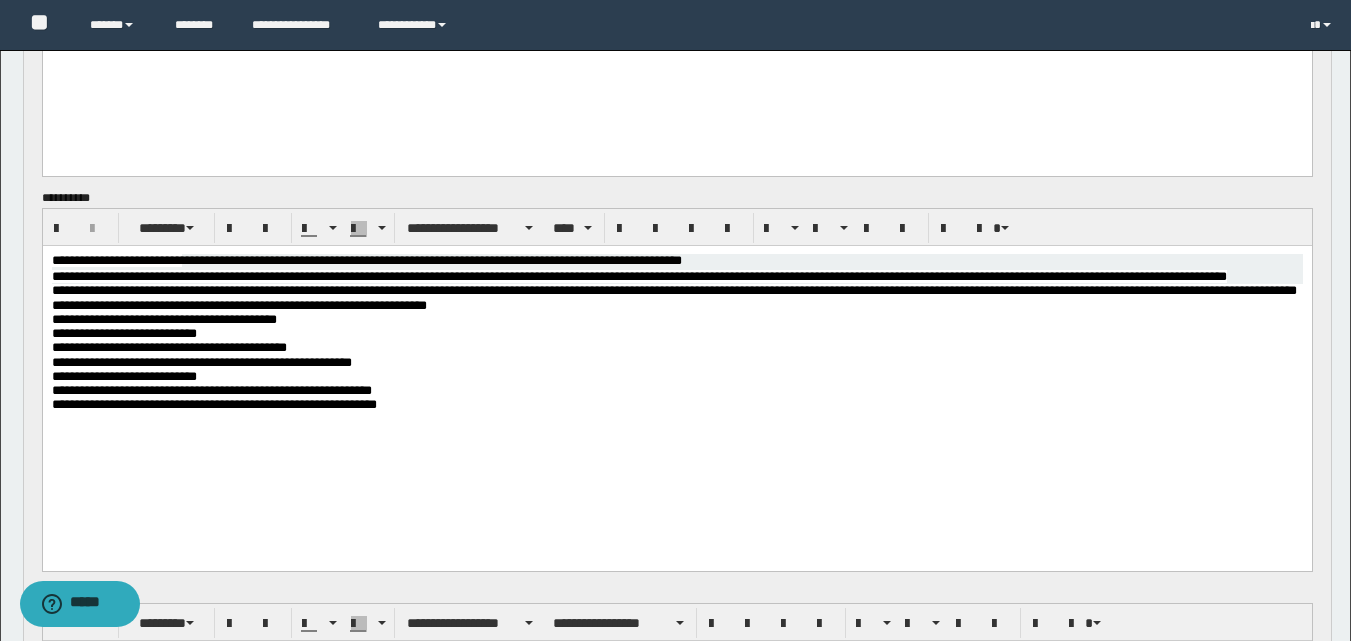 drag, startPoint x: 104, startPoint y: 273, endPoint x: 125, endPoint y: 275, distance: 21.095022 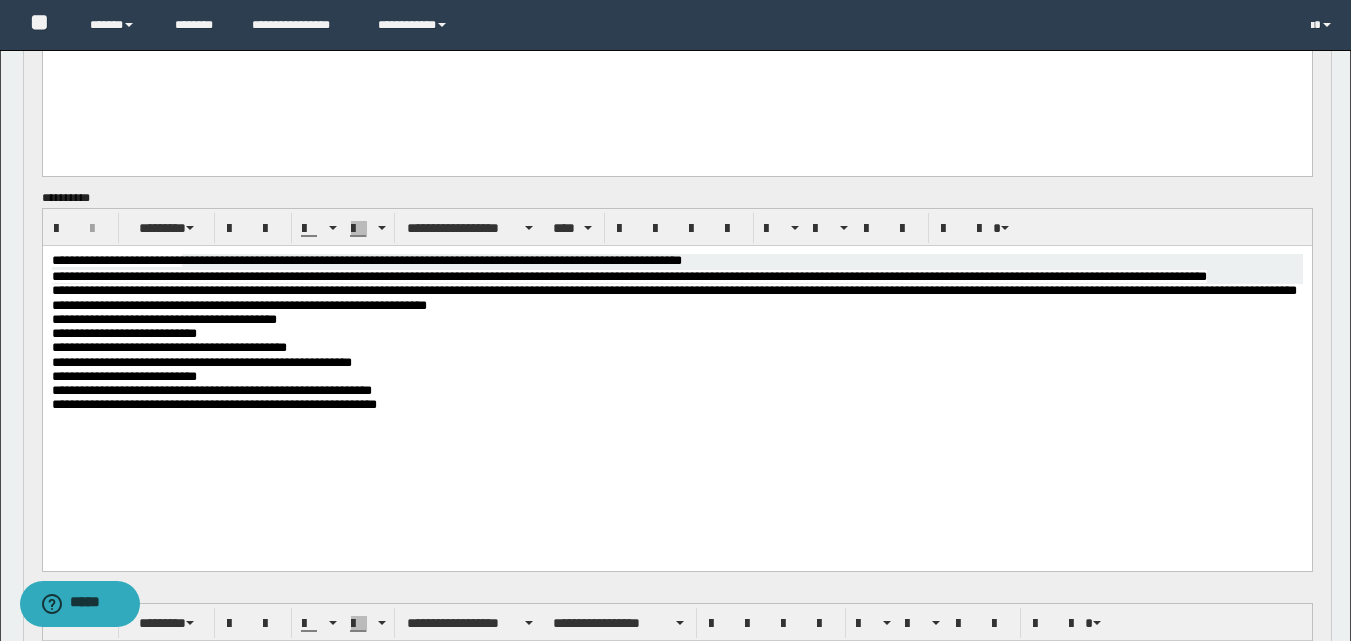 click on "**********" at bounding box center [673, 297] 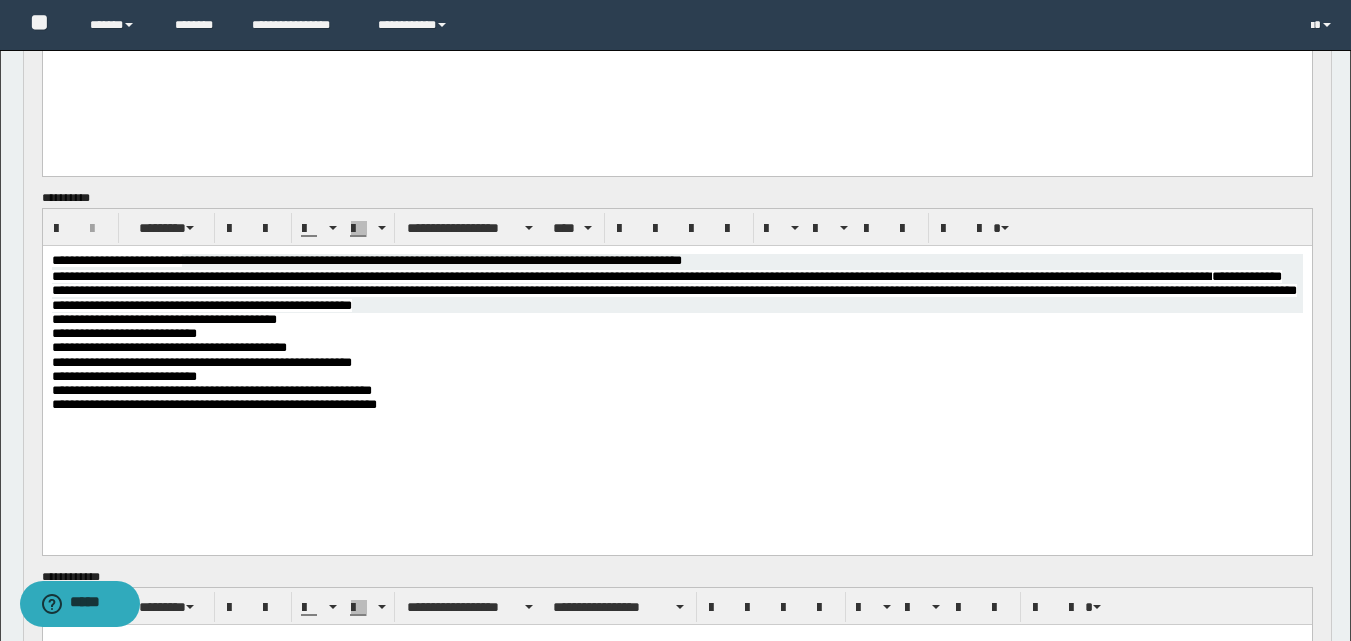 click on "**********" at bounding box center (676, 320) 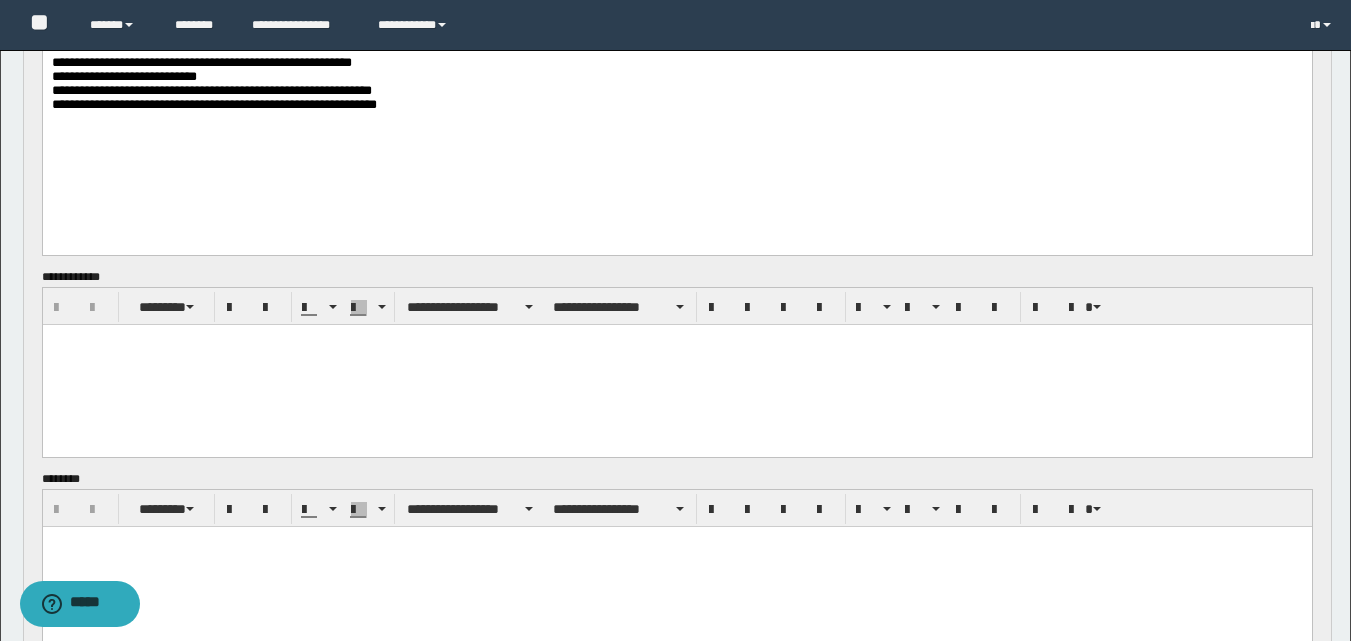 click at bounding box center (676, 340) 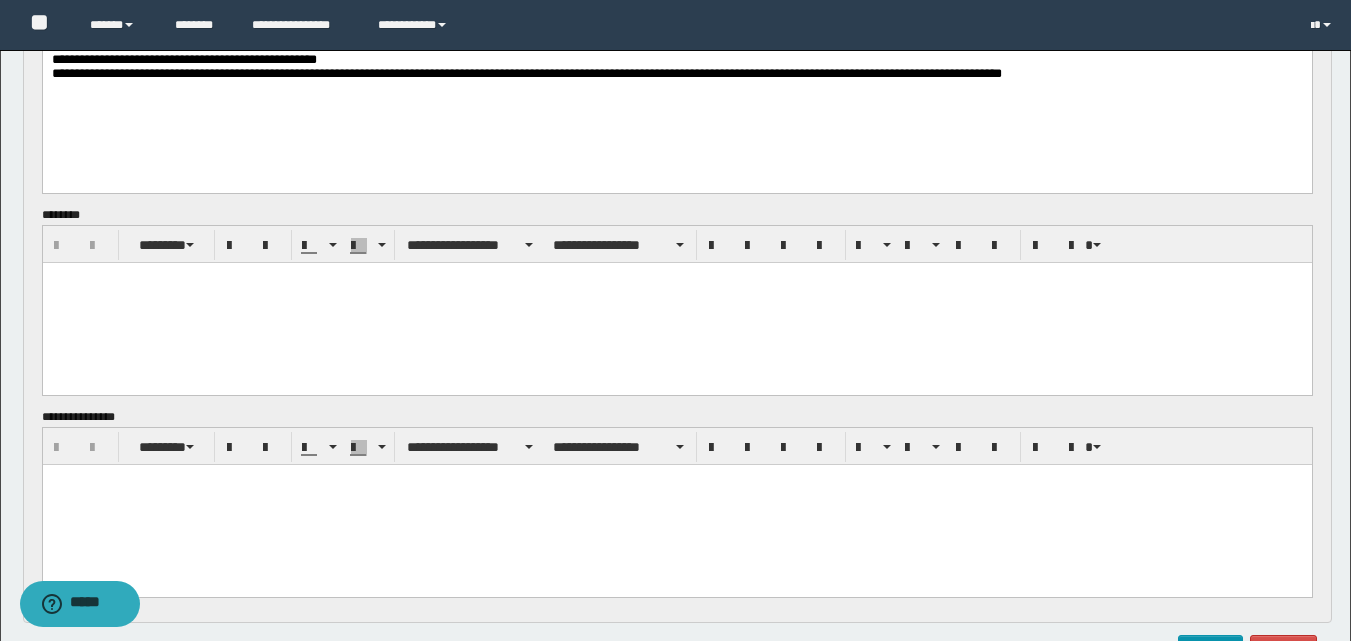 scroll, scrollTop: 1600, scrollLeft: 0, axis: vertical 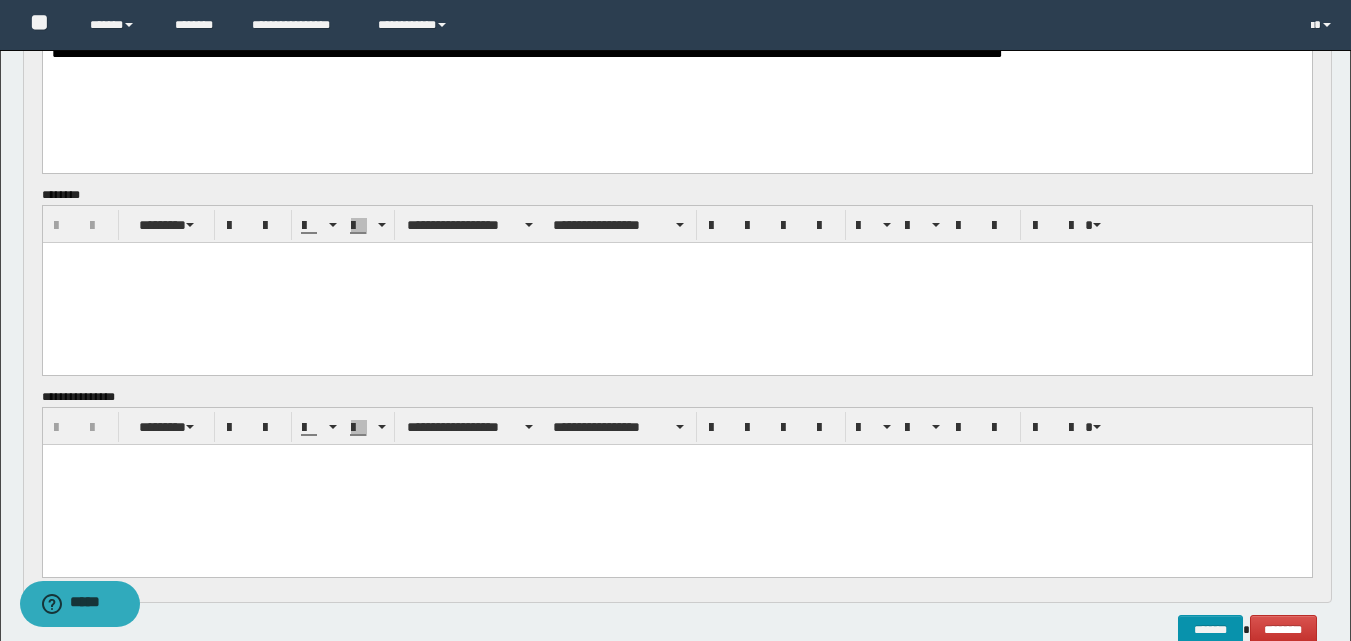 click at bounding box center (676, 282) 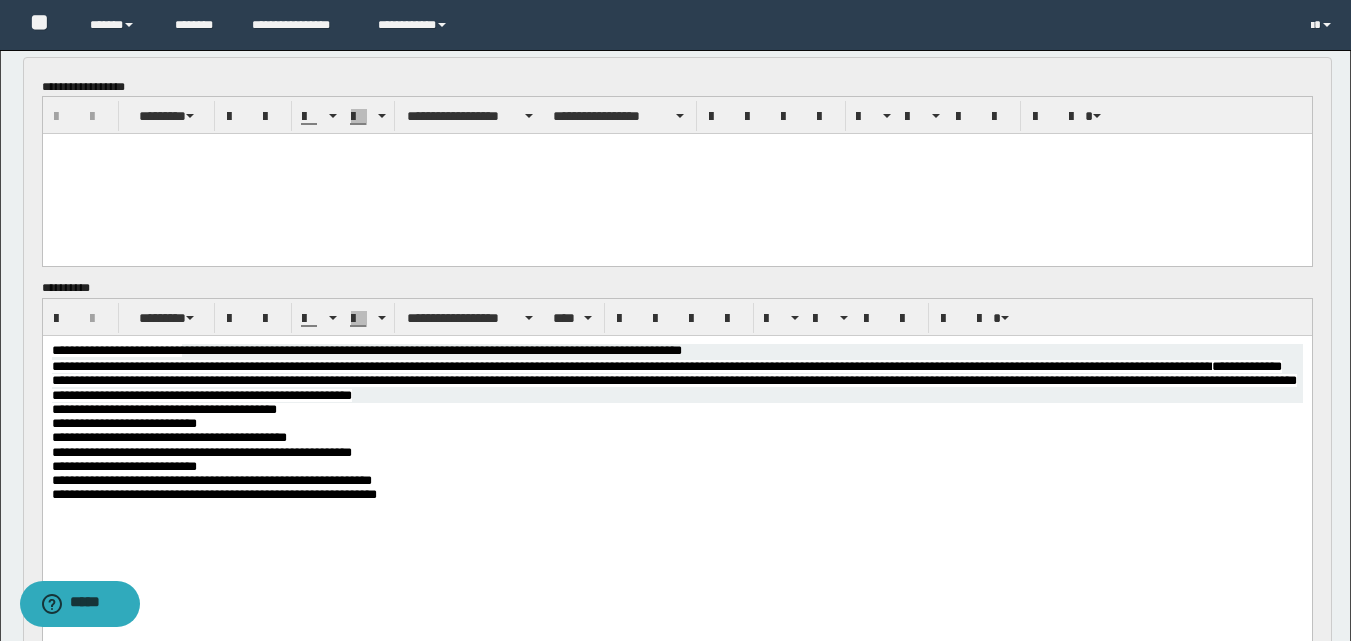 scroll, scrollTop: 900, scrollLeft: 0, axis: vertical 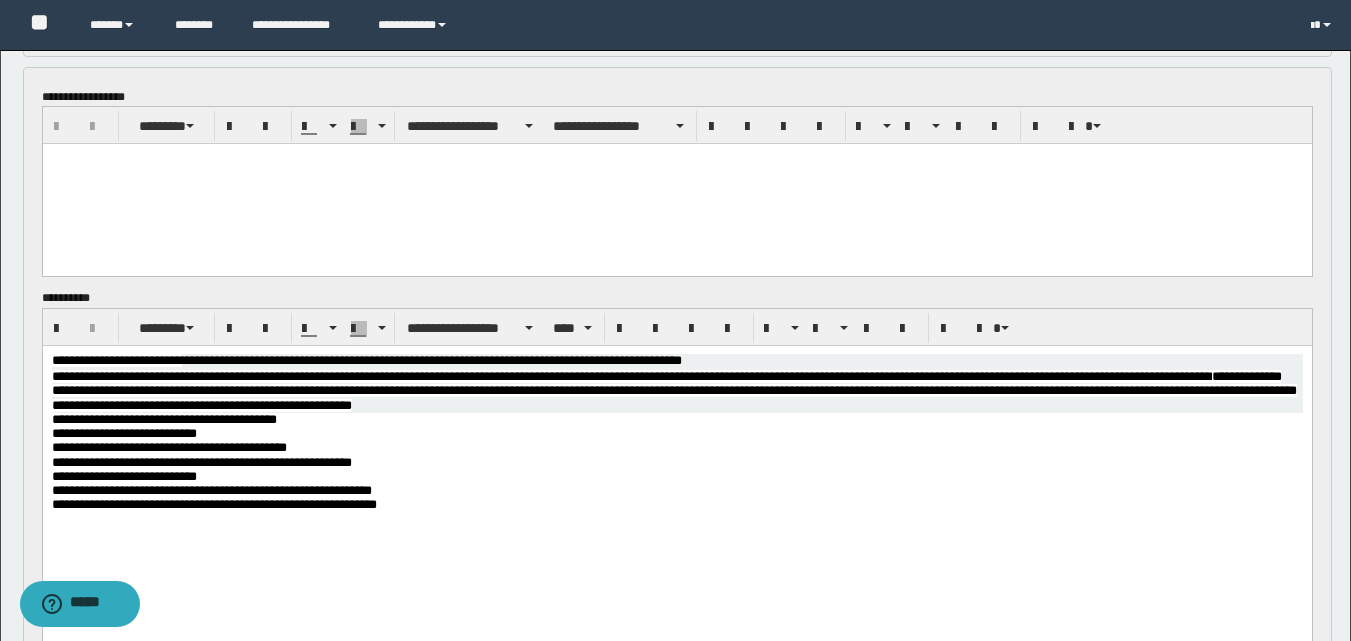 click at bounding box center (676, 184) 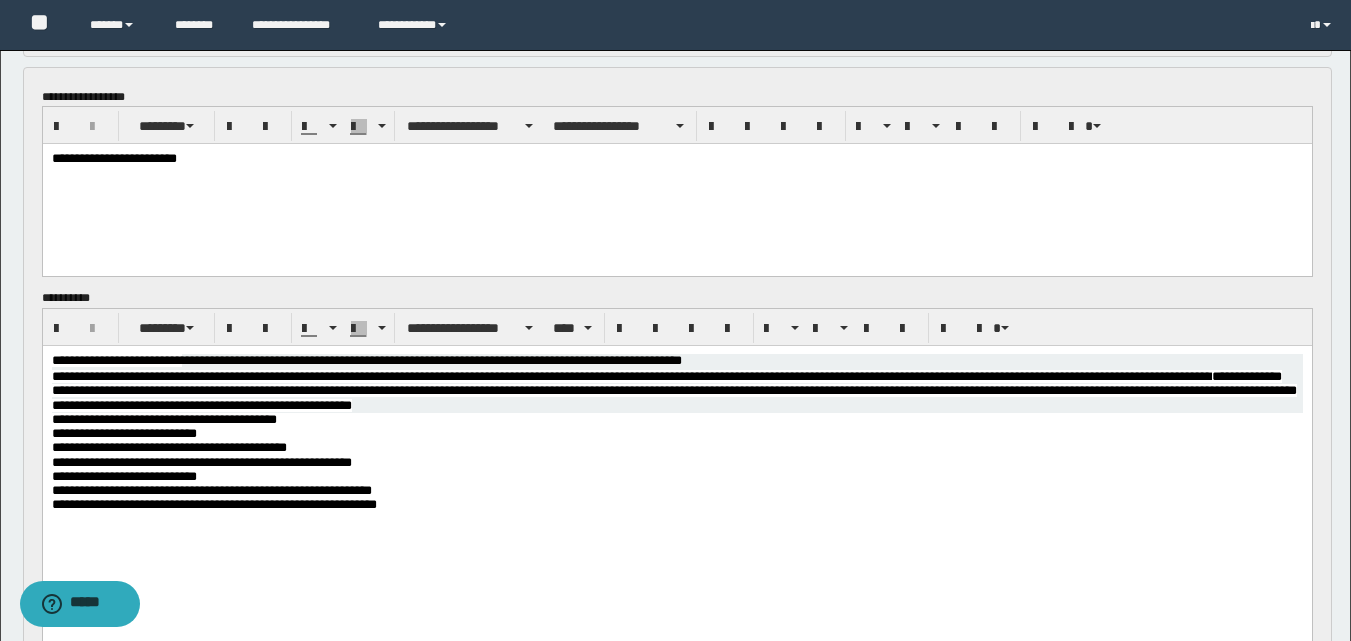 click on "**********" at bounding box center (676, 160) 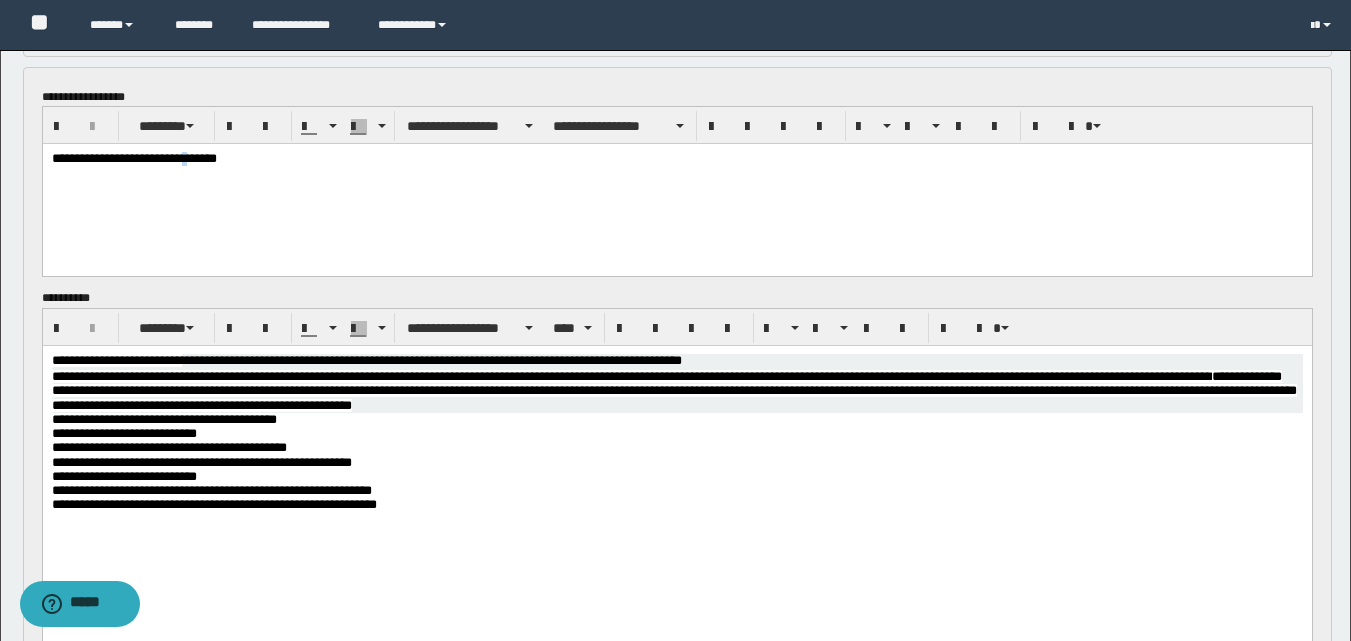 click on "**********" at bounding box center [676, 160] 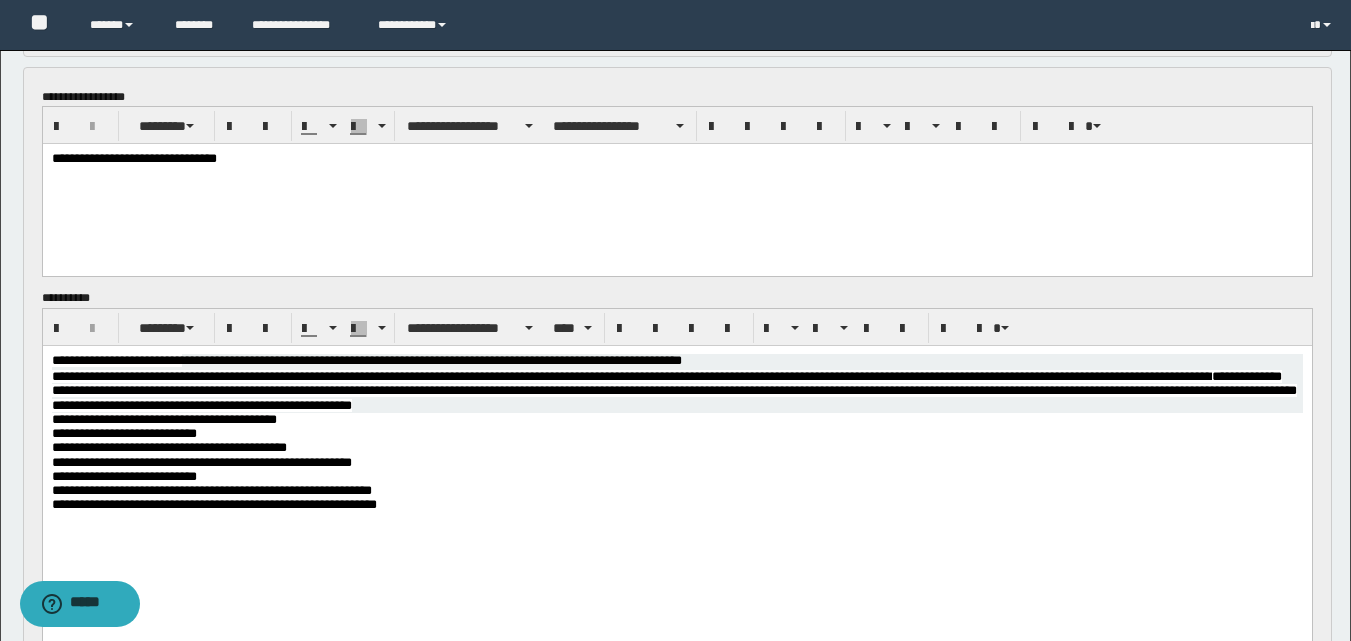 drag, startPoint x: 197, startPoint y: 157, endPoint x: 186, endPoint y: 179, distance: 24.596748 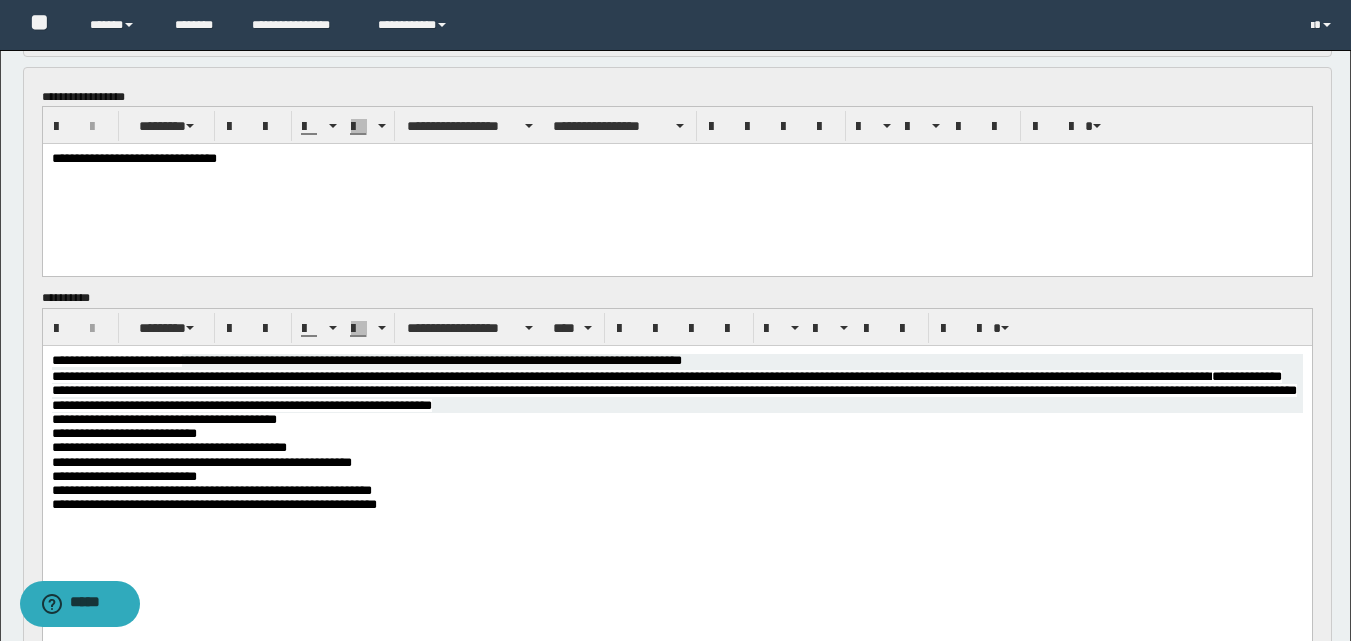 click on "**********" at bounding box center [673, 391] 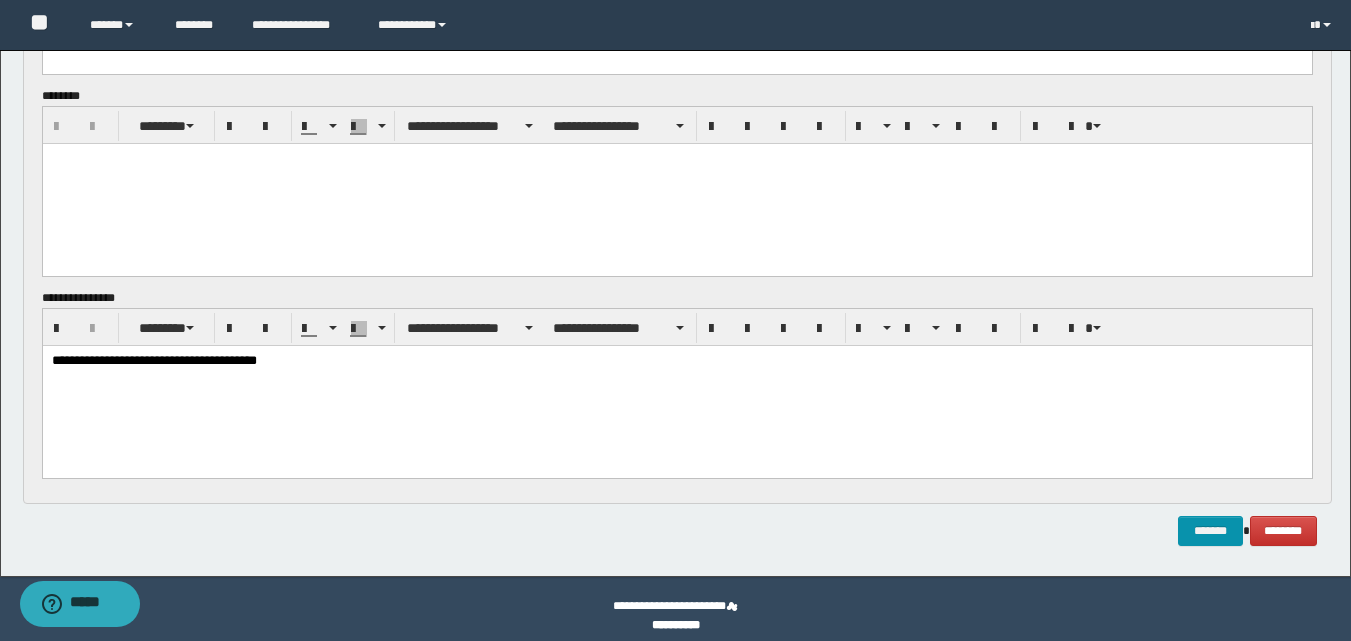 scroll, scrollTop: 1700, scrollLeft: 0, axis: vertical 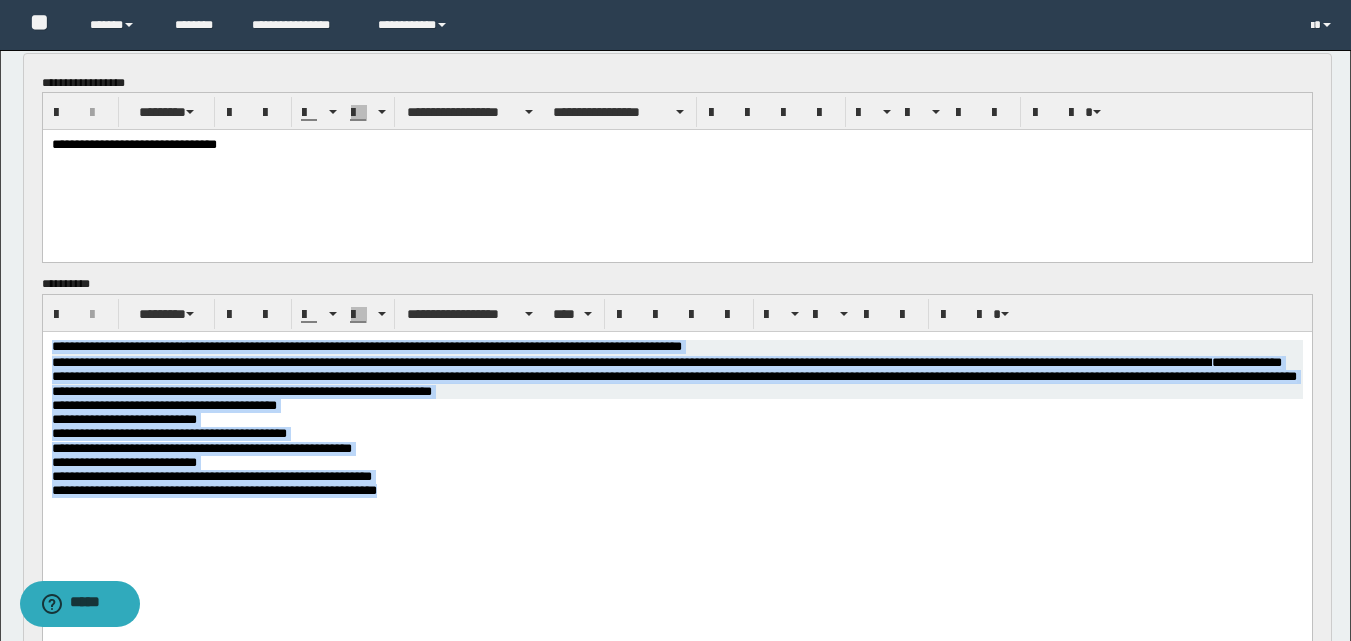 drag, startPoint x: 491, startPoint y: 507, endPoint x: -1, endPoint y: 326, distance: 524.23755 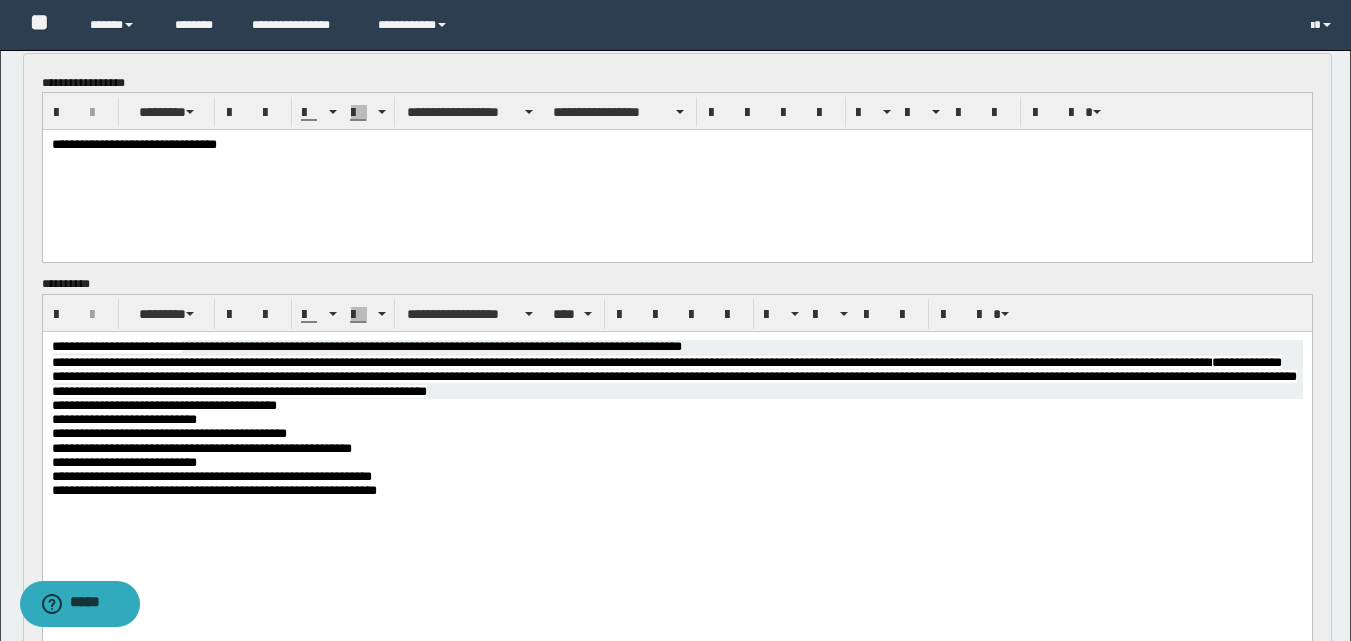 click on "**********" at bounding box center [631, 362] 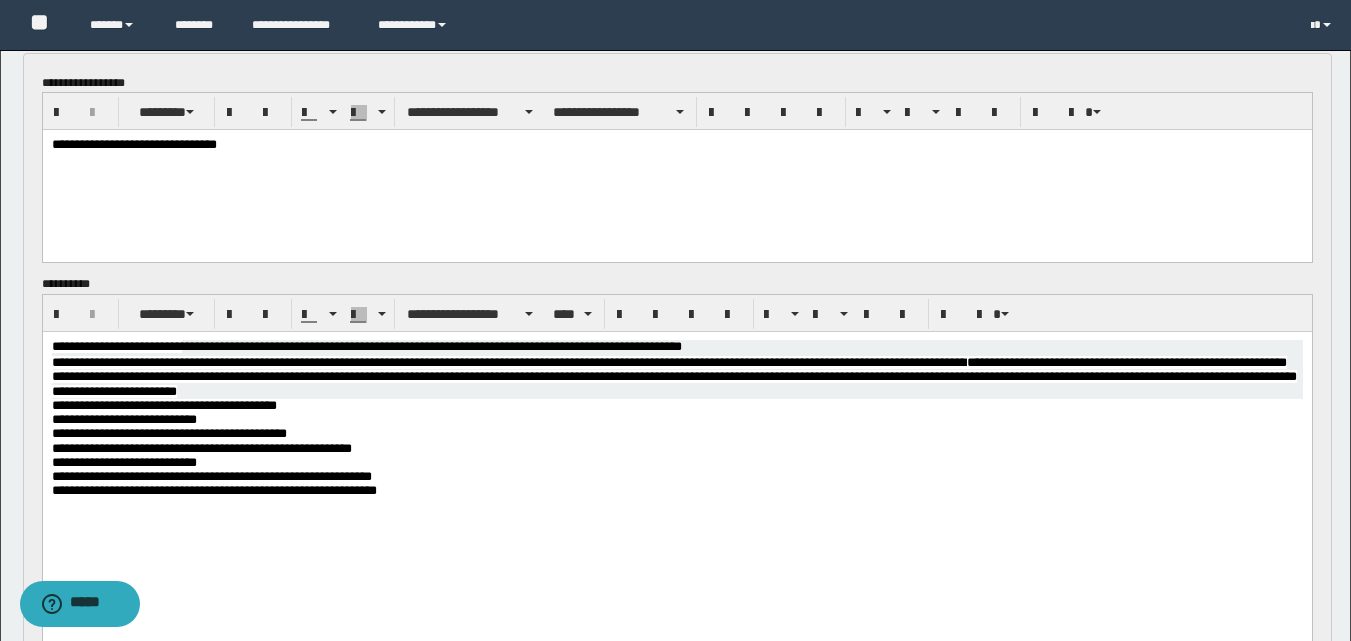 click on "**********" at bounding box center (673, 377) 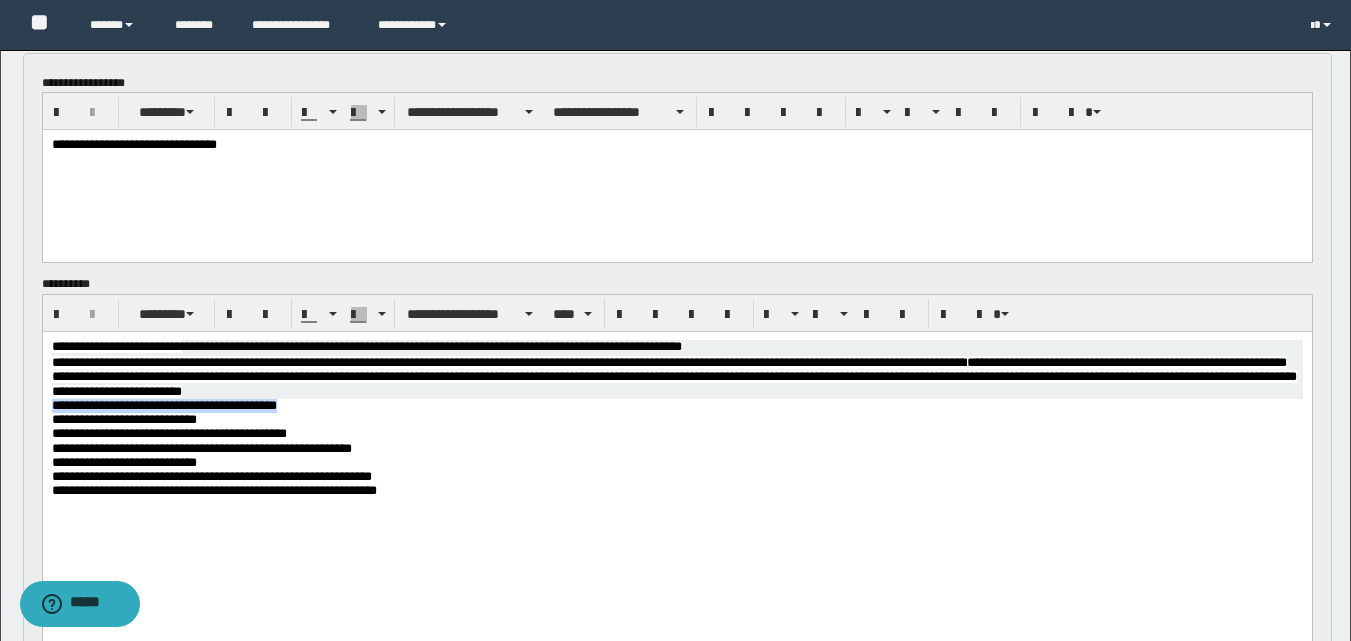 click on "**********" at bounding box center (676, 451) 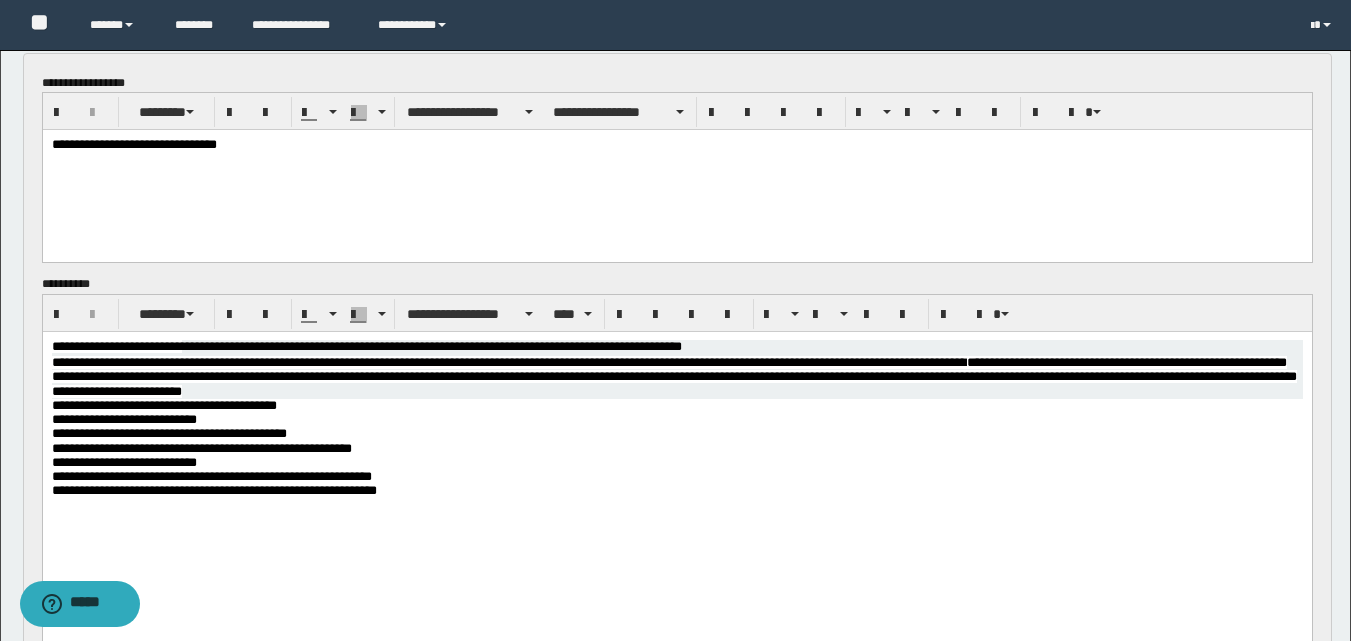 click on "**********" at bounding box center [213, 490] 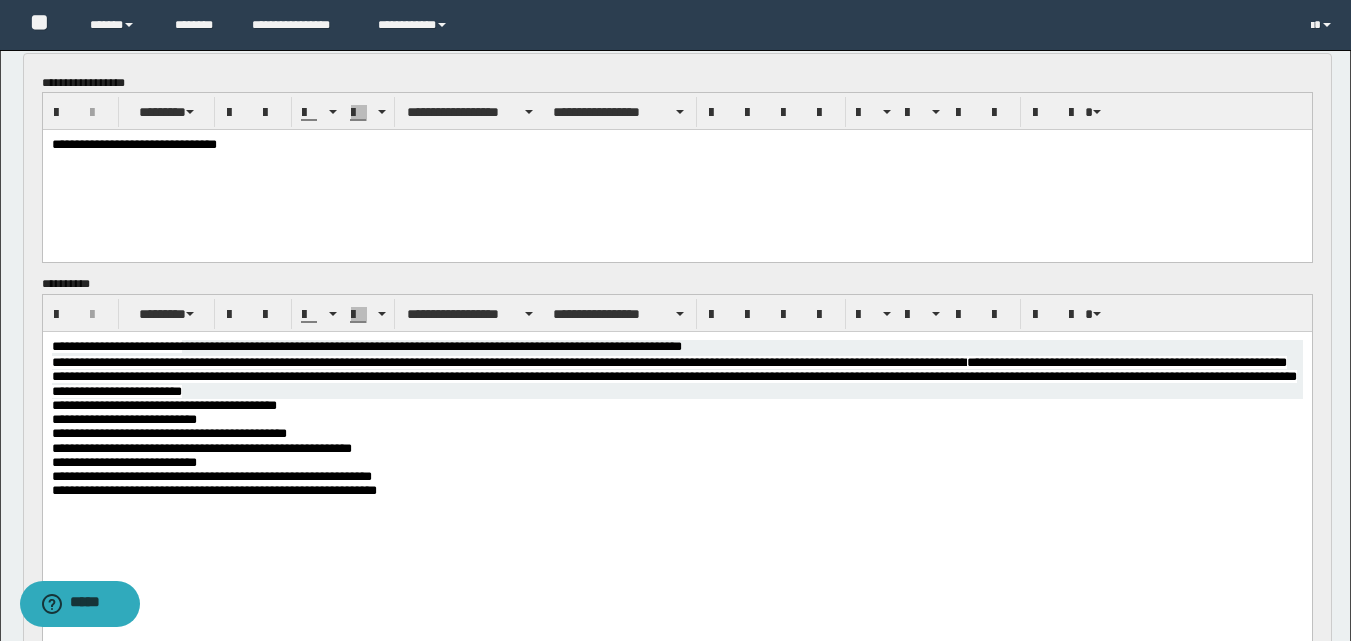click on "**********" at bounding box center (676, 477) 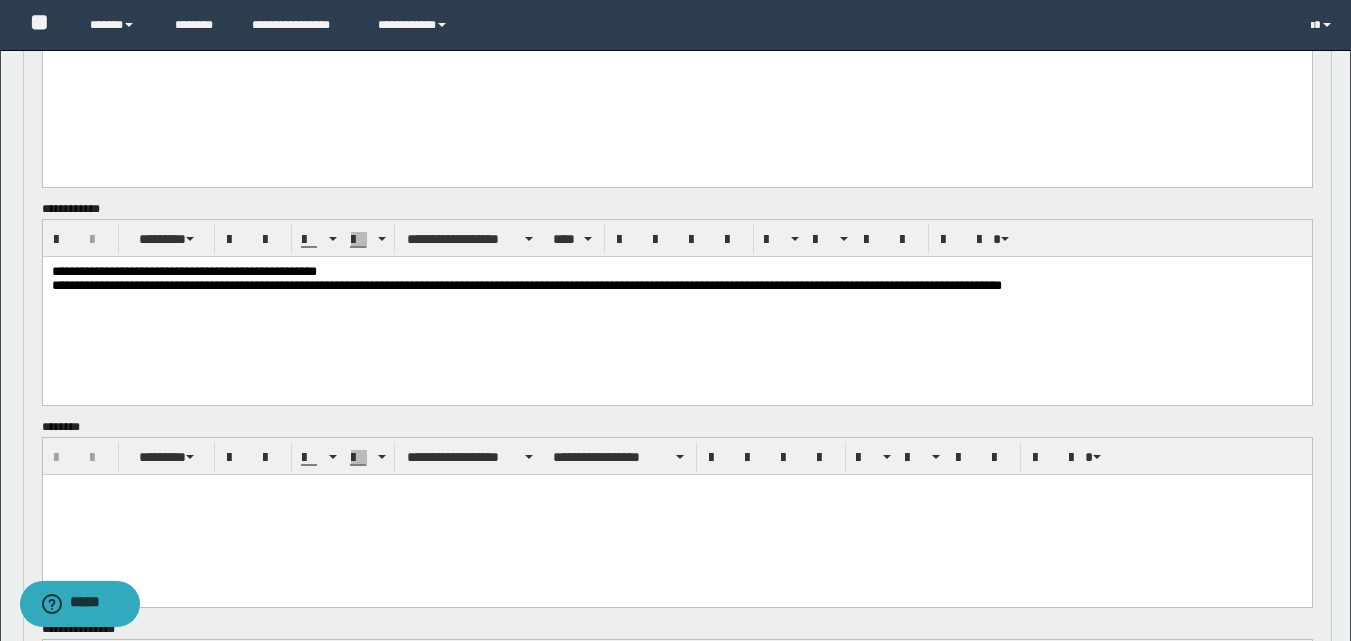 scroll, scrollTop: 1412, scrollLeft: 0, axis: vertical 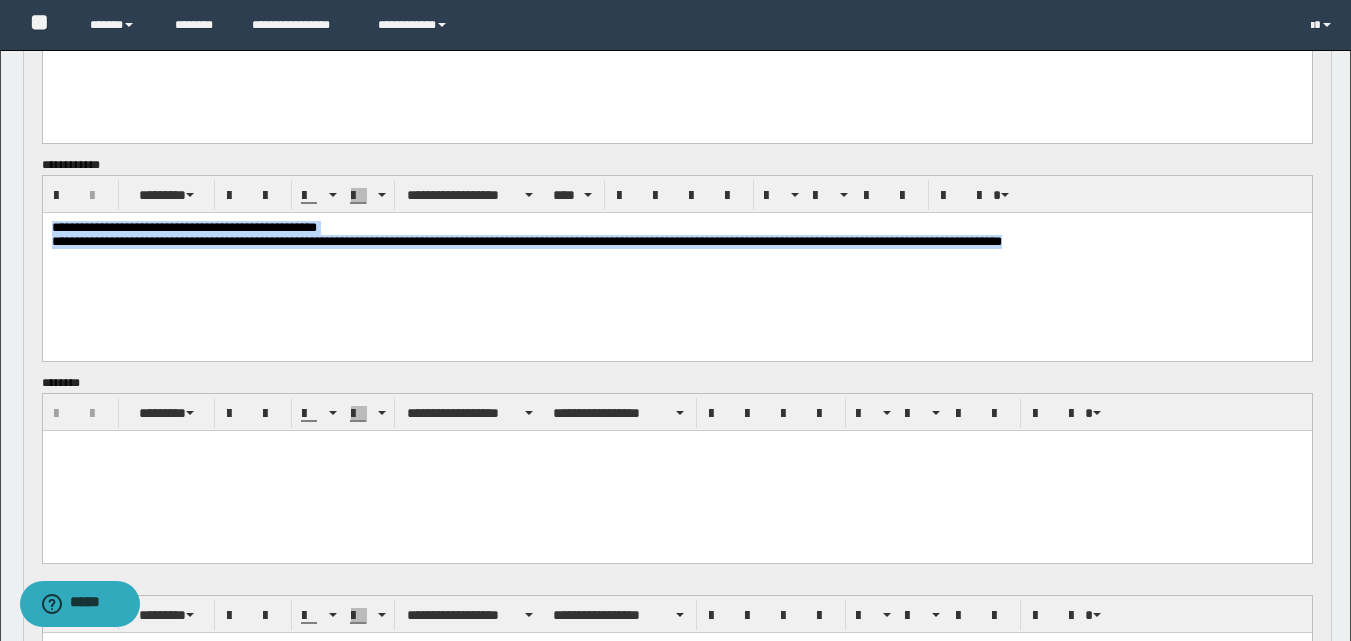 drag, startPoint x: 50, startPoint y: 232, endPoint x: 1196, endPoint y: 336, distance: 1150.7094 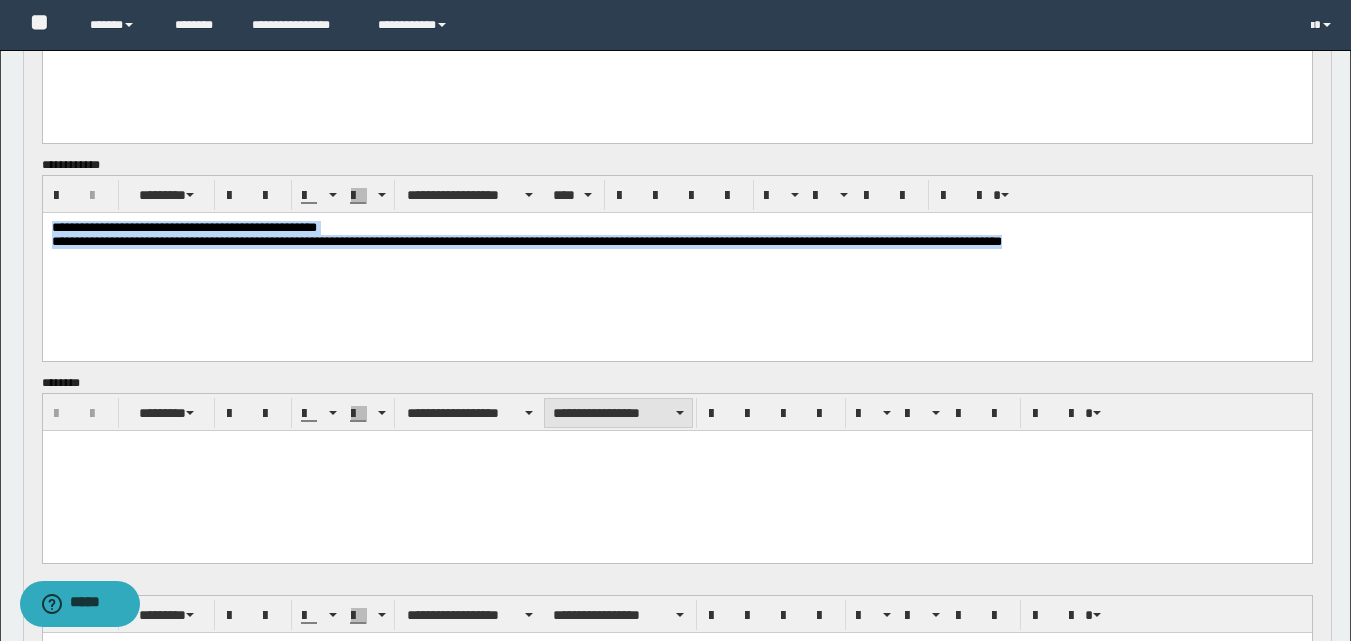 copy on "**********" 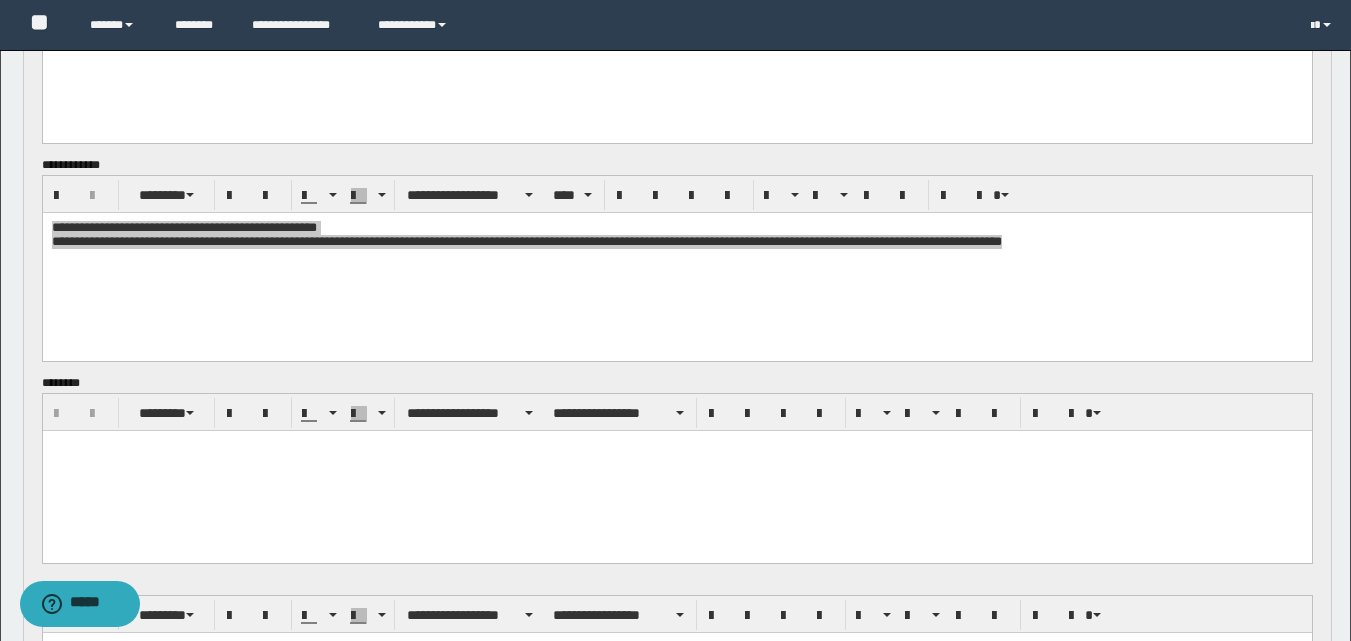 click at bounding box center [676, 470] 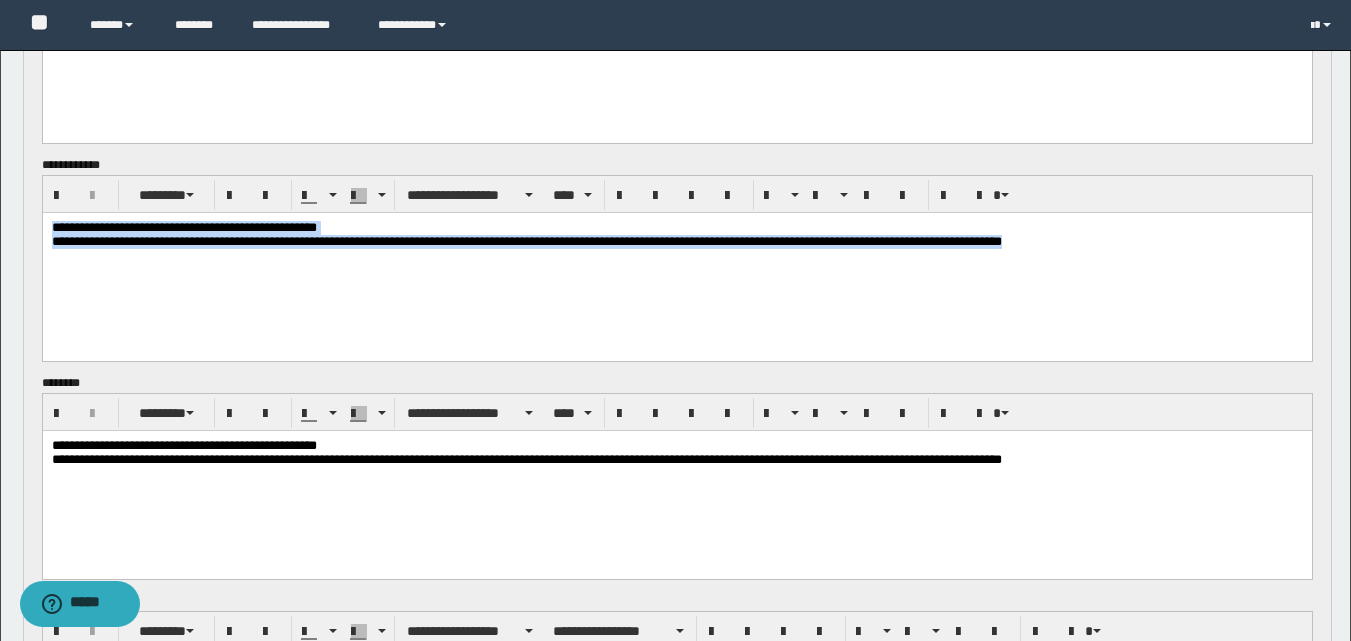 click on "**********" at bounding box center (676, 260) 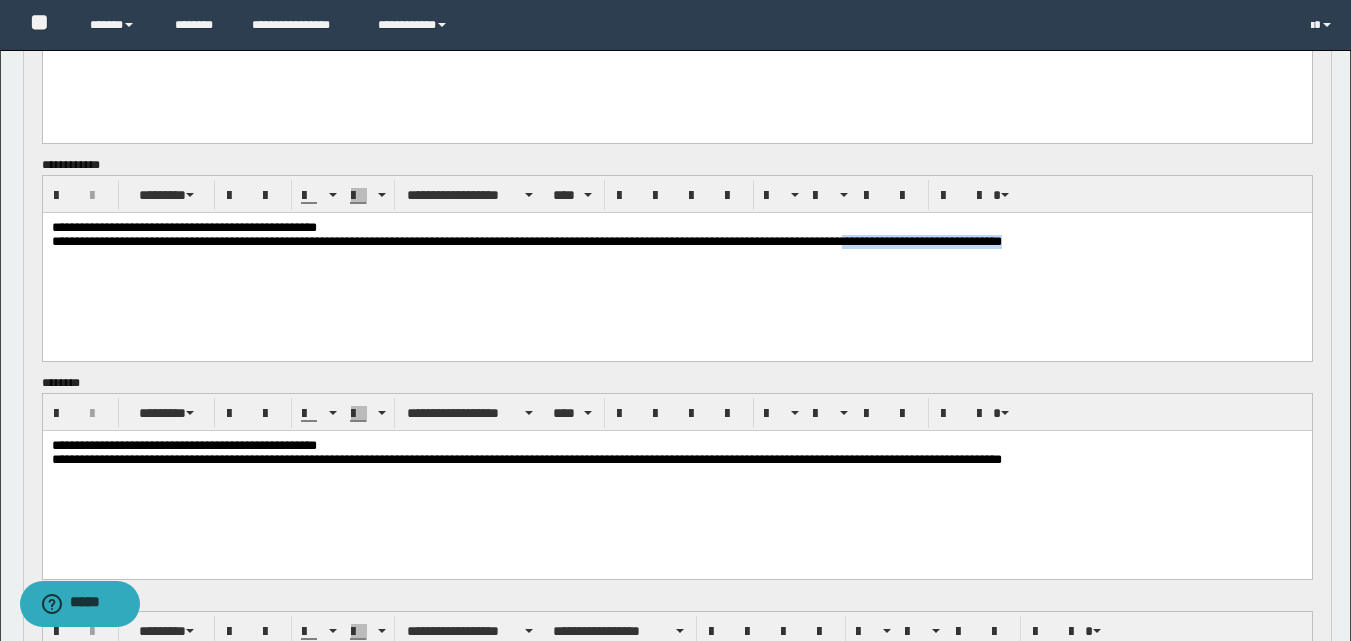 drag, startPoint x: 966, startPoint y: 245, endPoint x: 1214, endPoint y: 253, distance: 248.129 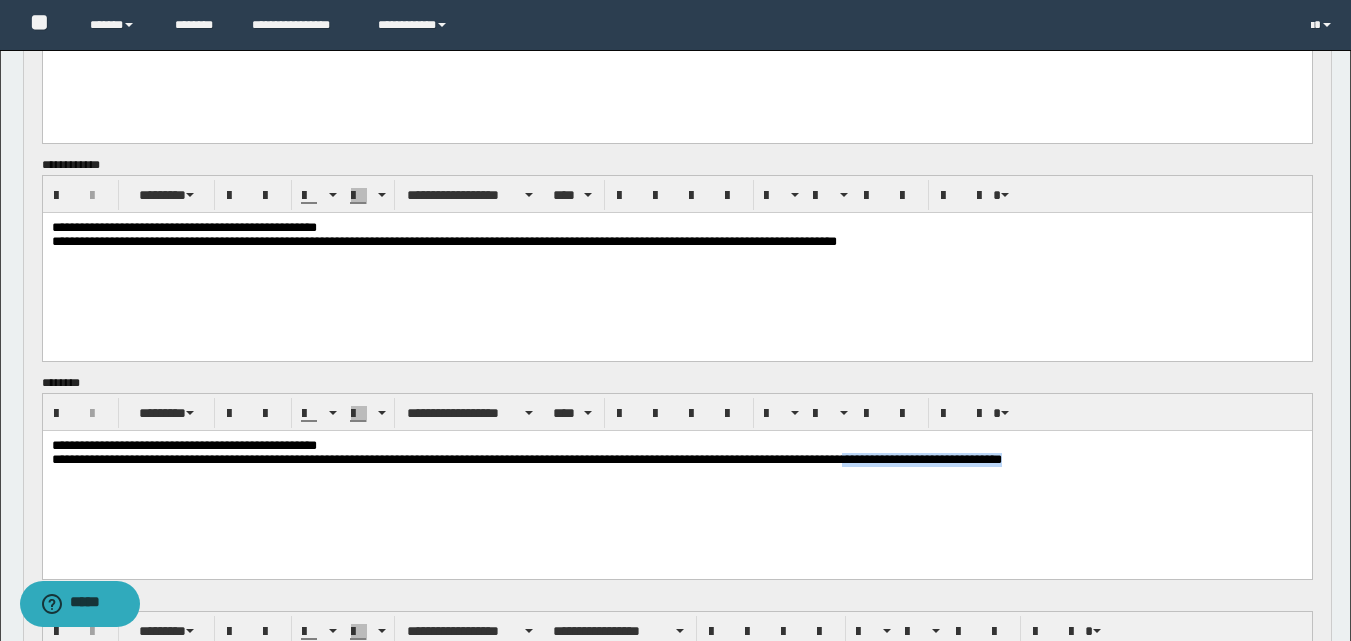 drag, startPoint x: 964, startPoint y: 458, endPoint x: 1229, endPoint y: 447, distance: 265.2282 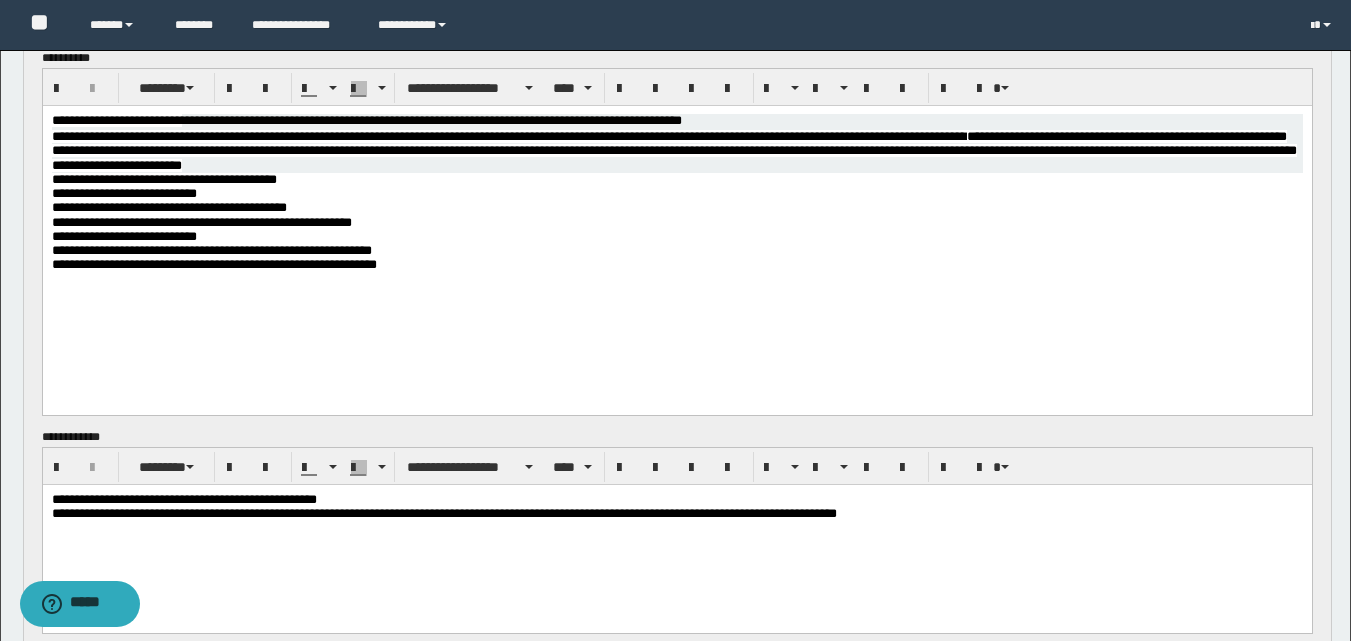 scroll, scrollTop: 1112, scrollLeft: 0, axis: vertical 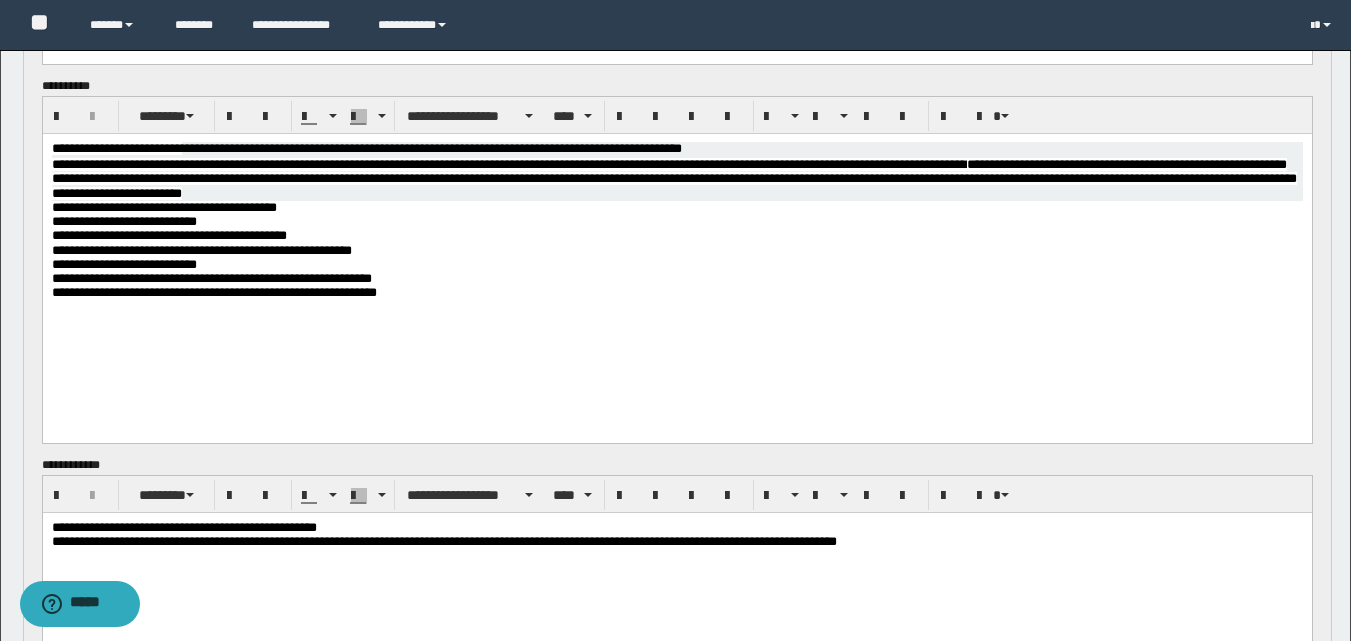 click on "**********" at bounding box center [676, 293] 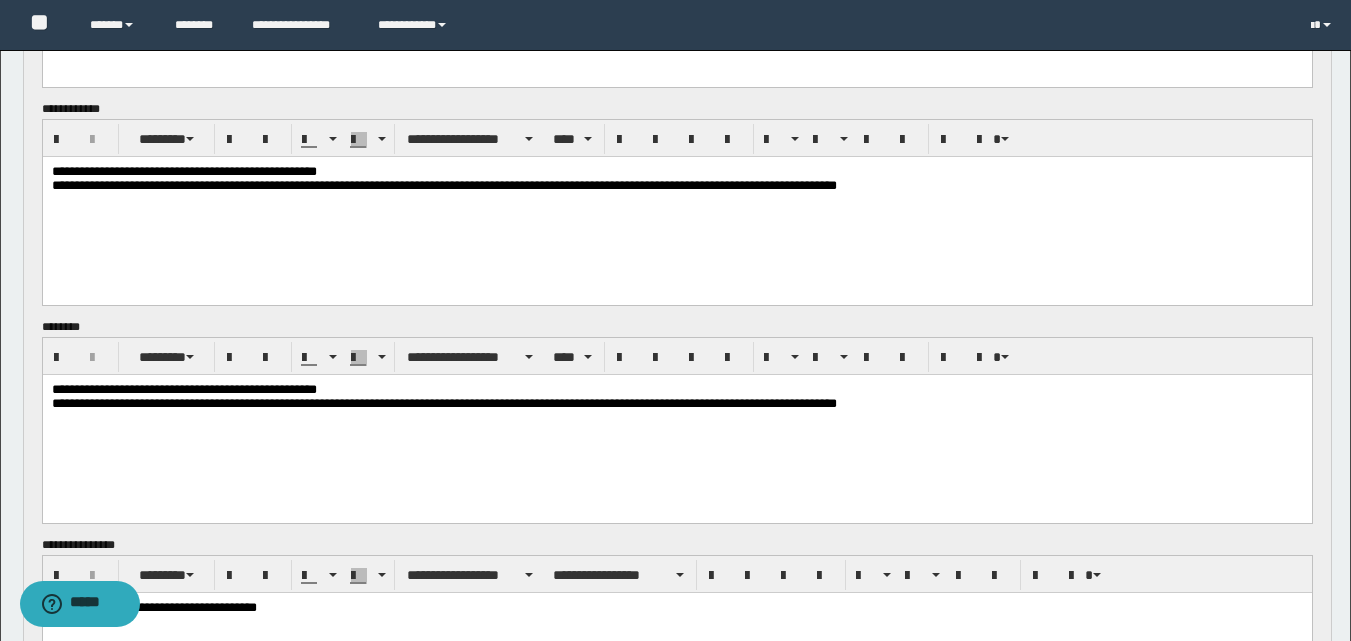 scroll, scrollTop: 1512, scrollLeft: 0, axis: vertical 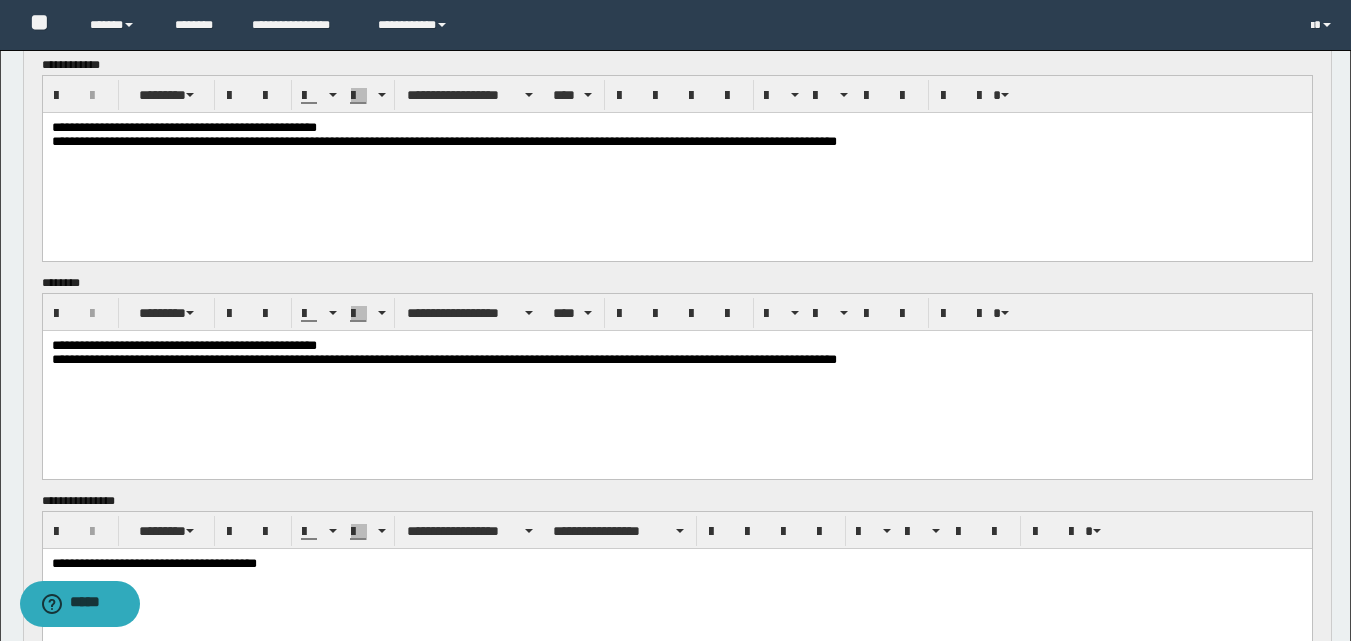 click on "**********" at bounding box center [676, 377] 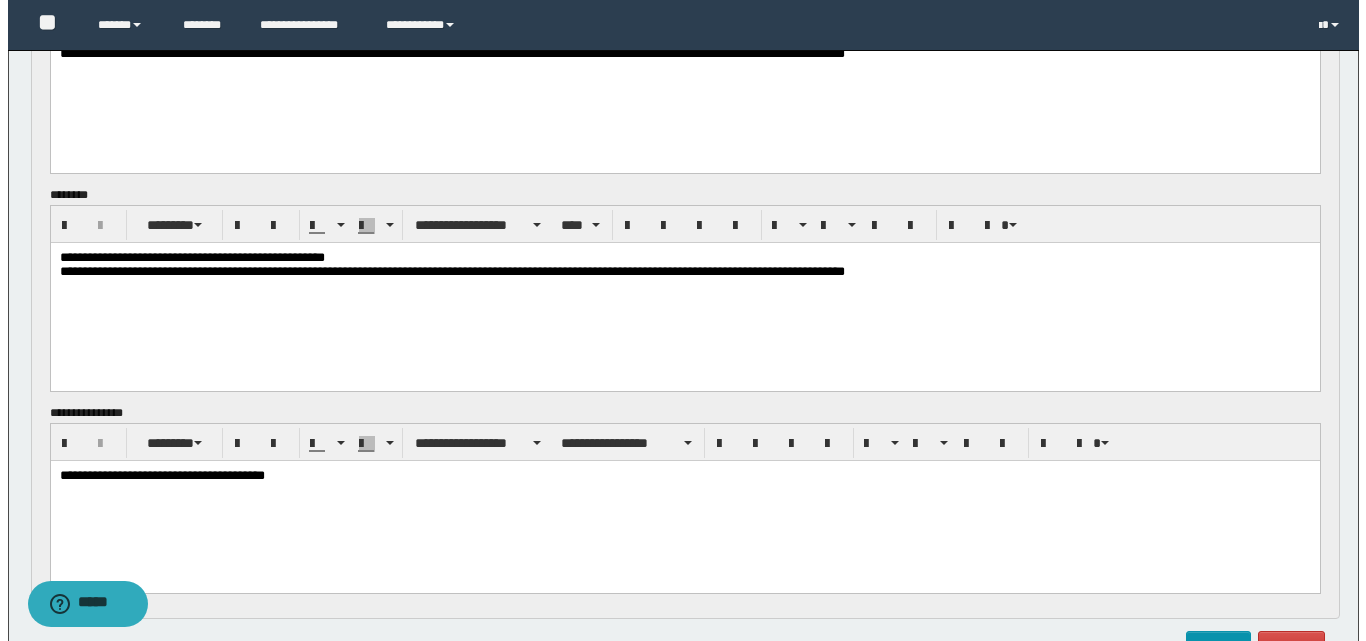 scroll, scrollTop: 1728, scrollLeft: 0, axis: vertical 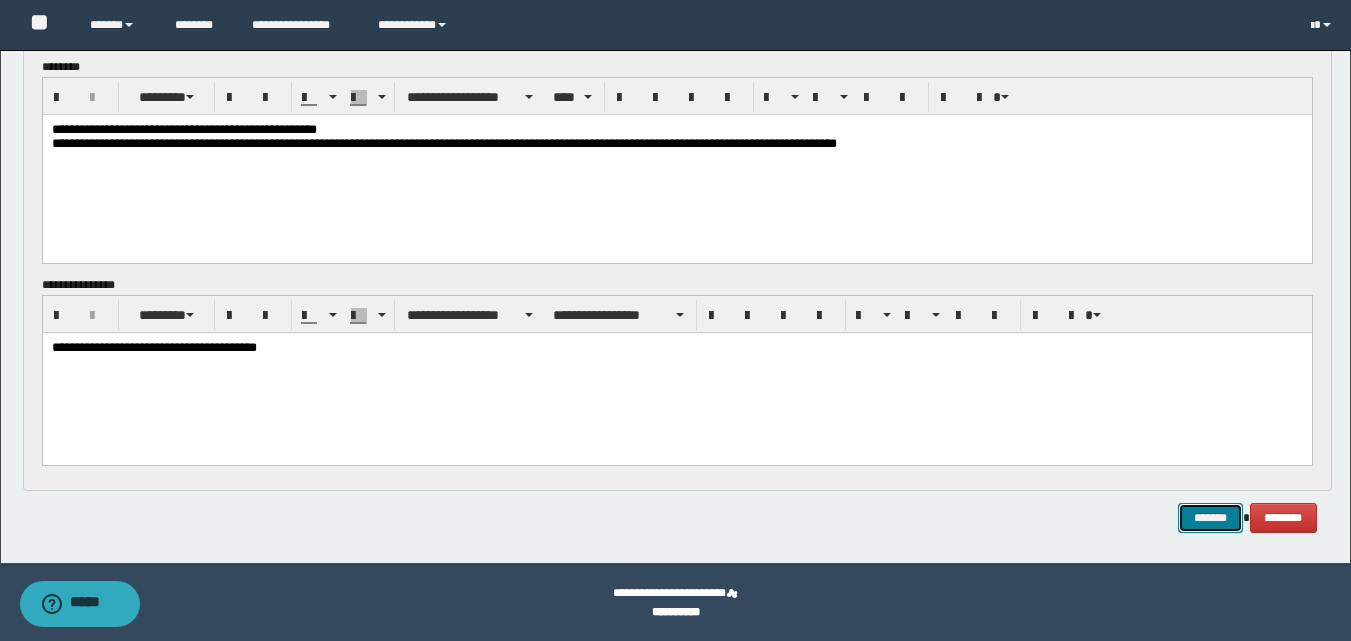 click on "*******" at bounding box center (1210, 518) 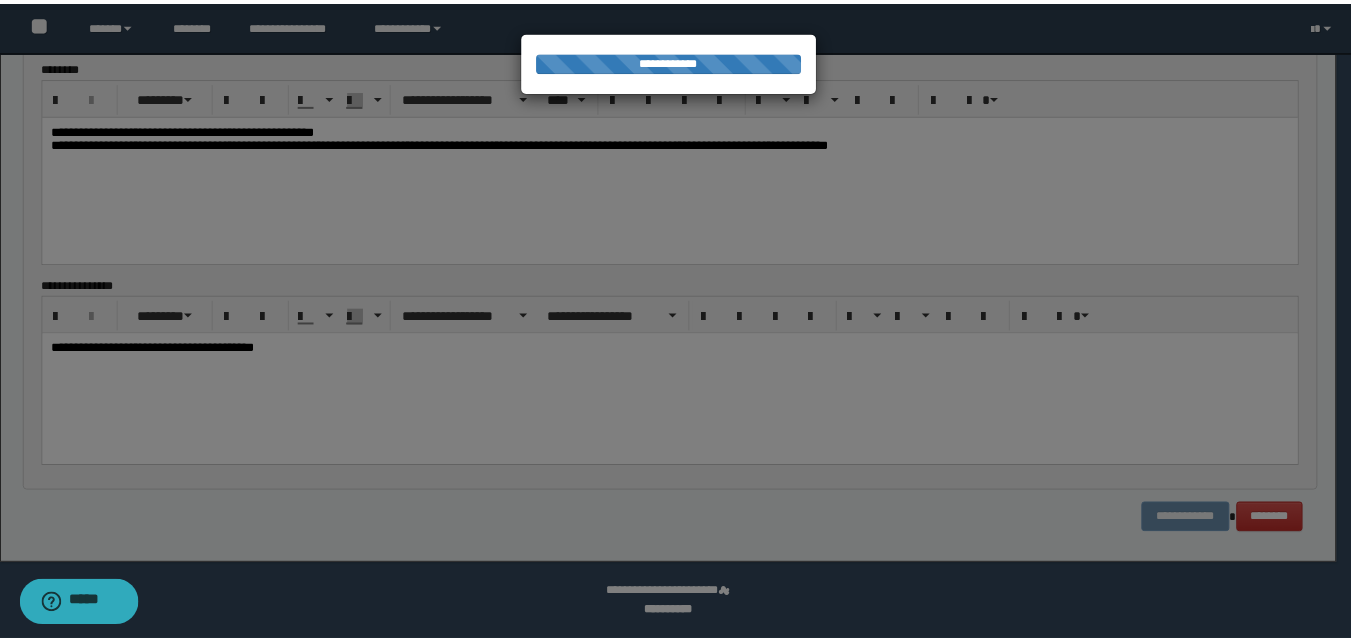 scroll, scrollTop: 1699, scrollLeft: 0, axis: vertical 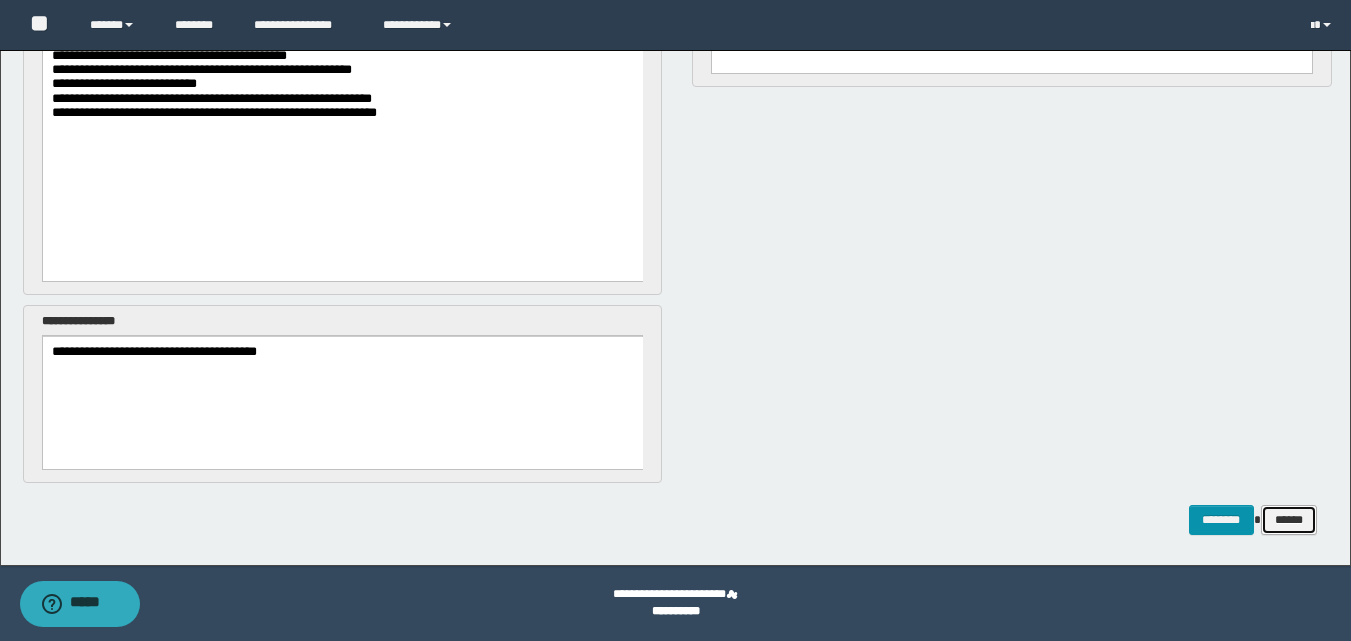 click on "******" at bounding box center [1289, 520] 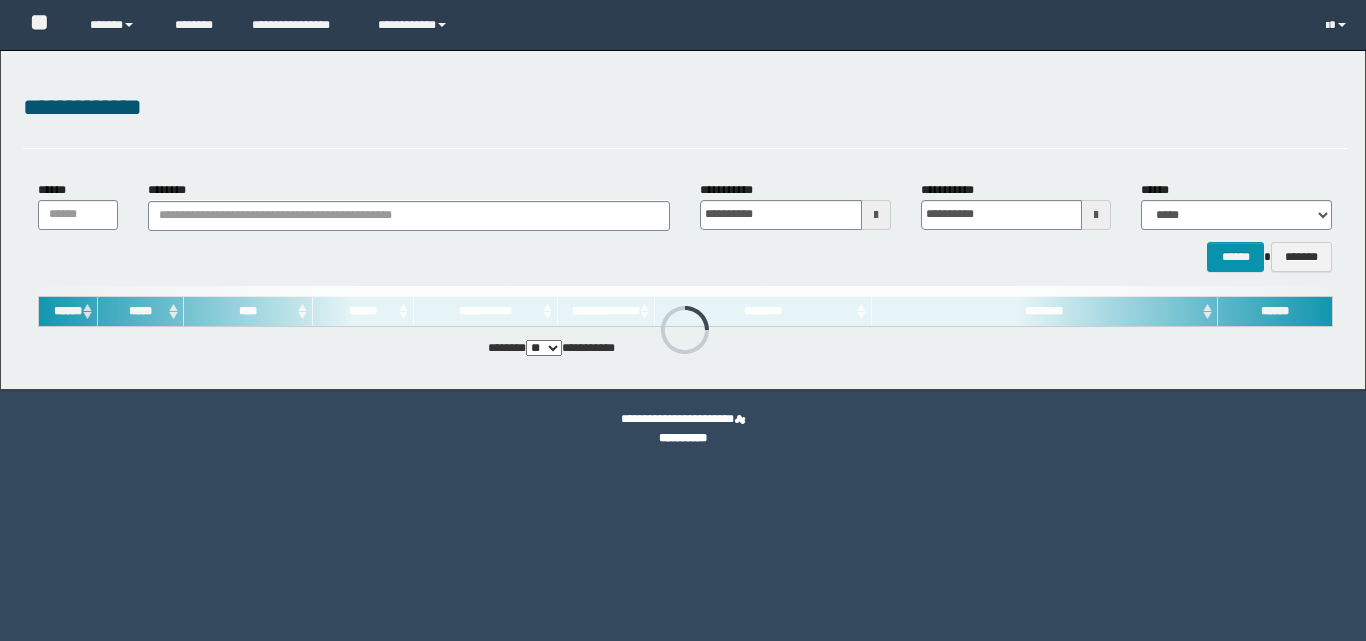 scroll, scrollTop: 0, scrollLeft: 0, axis: both 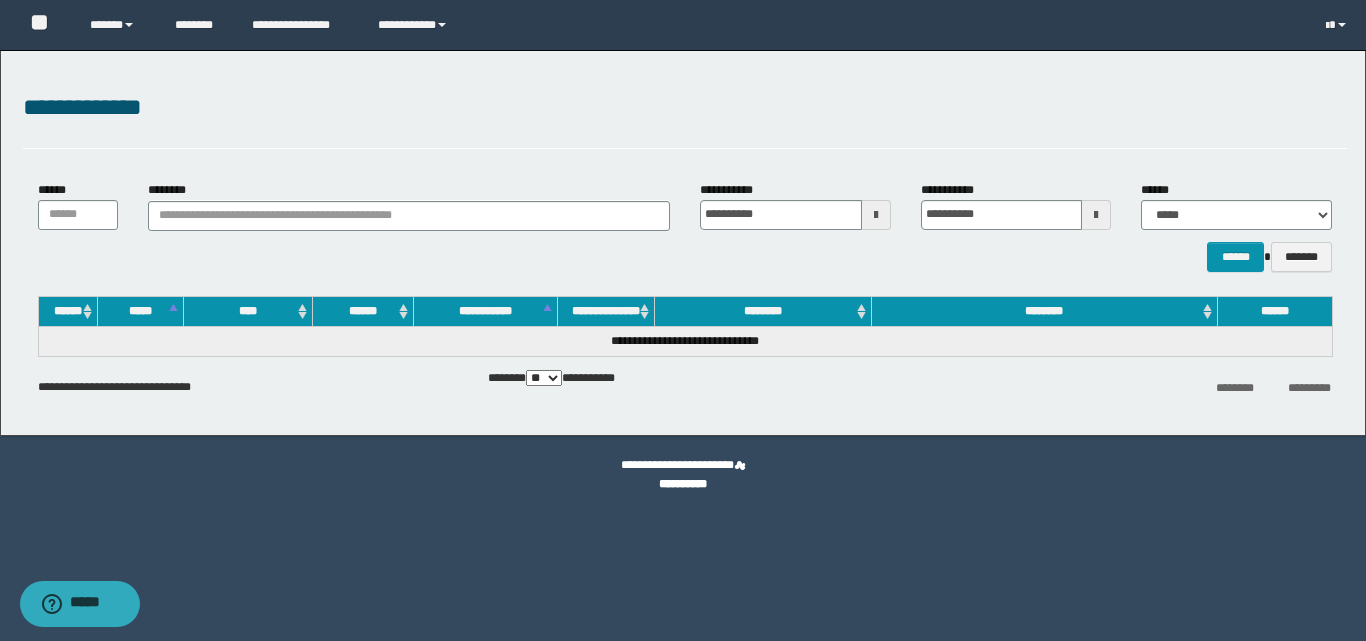 click on "**********" at bounding box center (683, 243) 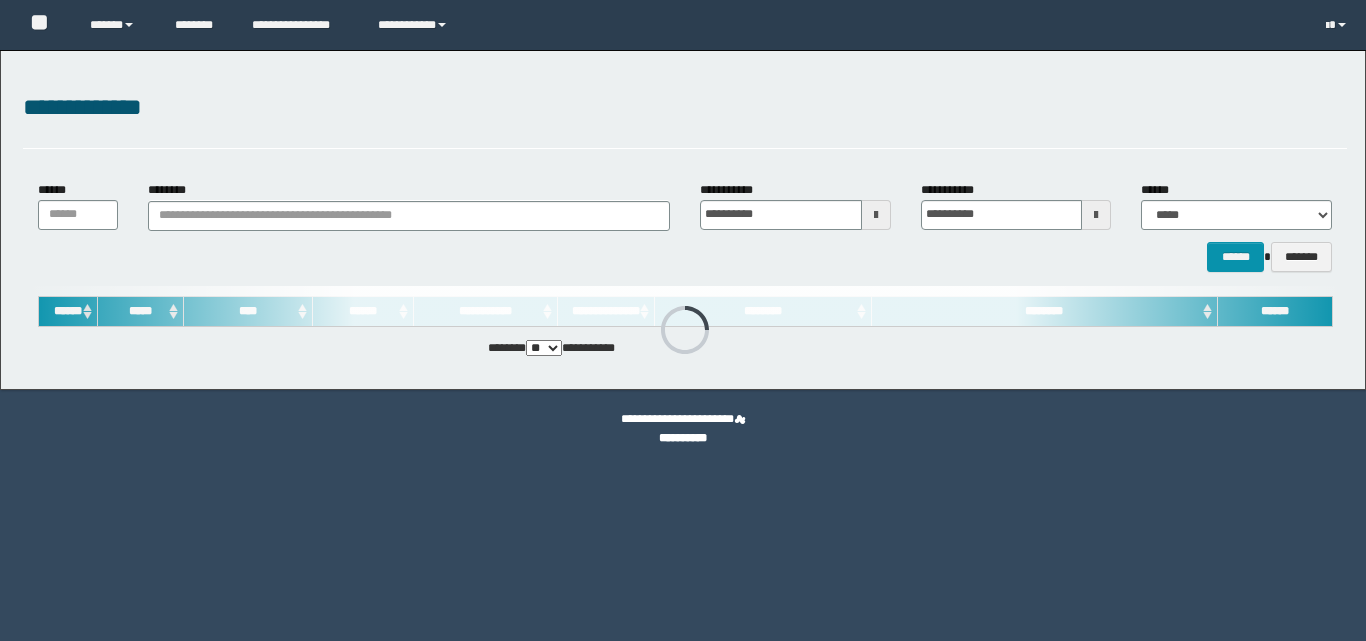 scroll, scrollTop: 0, scrollLeft: 0, axis: both 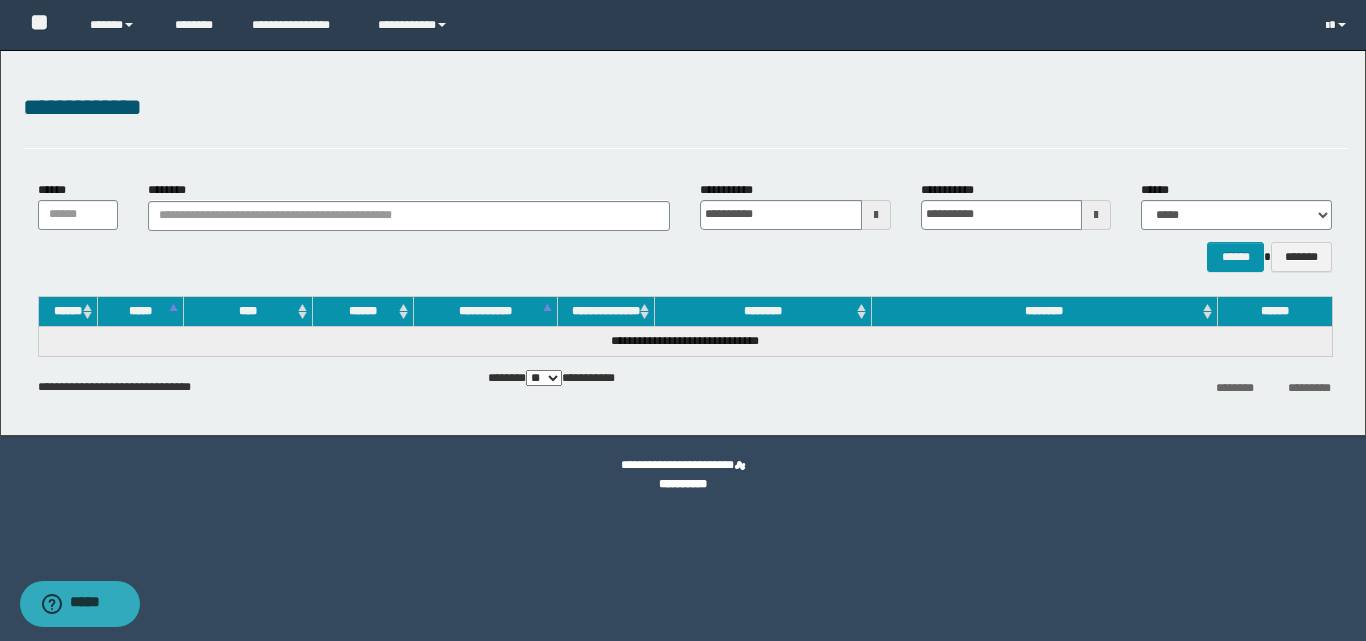 drag, startPoint x: 853, startPoint y: 173, endPoint x: 889, endPoint y: 151, distance: 42.190044 